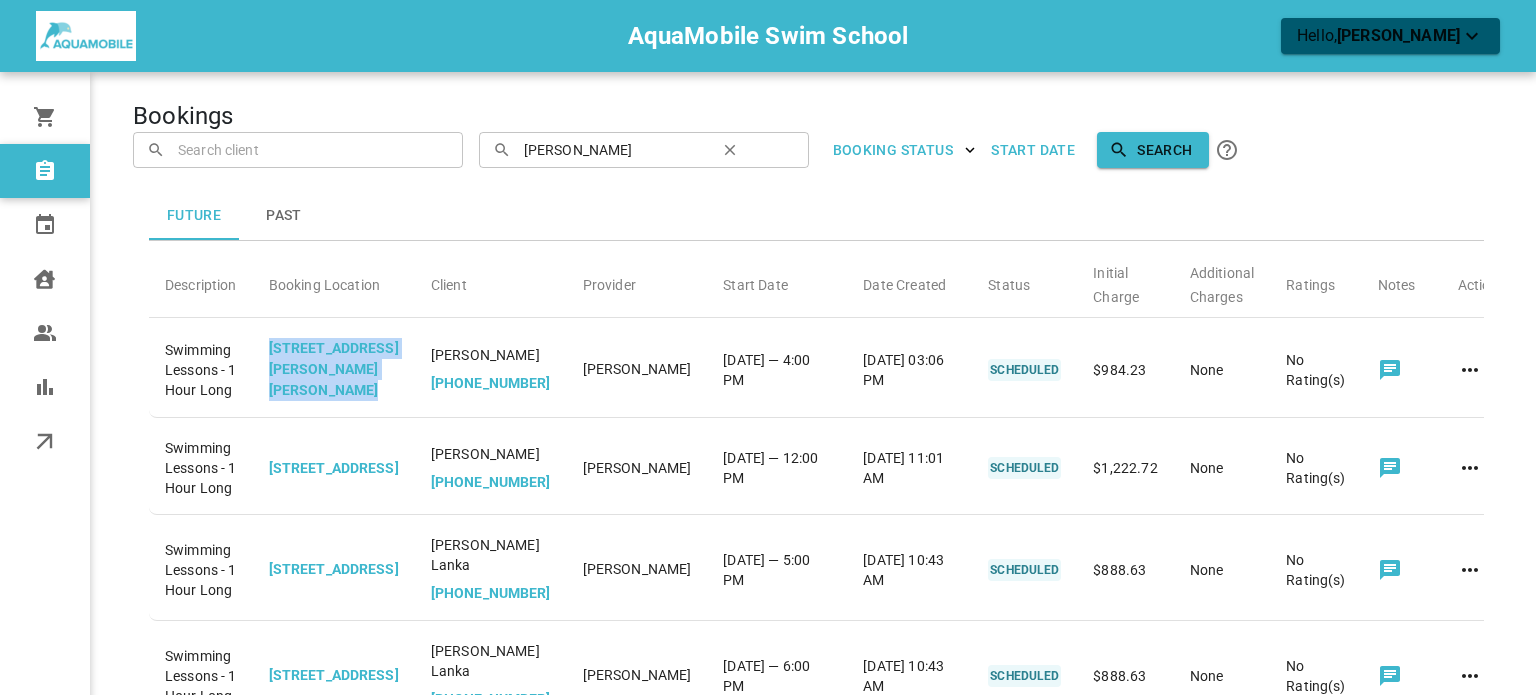 scroll, scrollTop: 410, scrollLeft: 0, axis: vertical 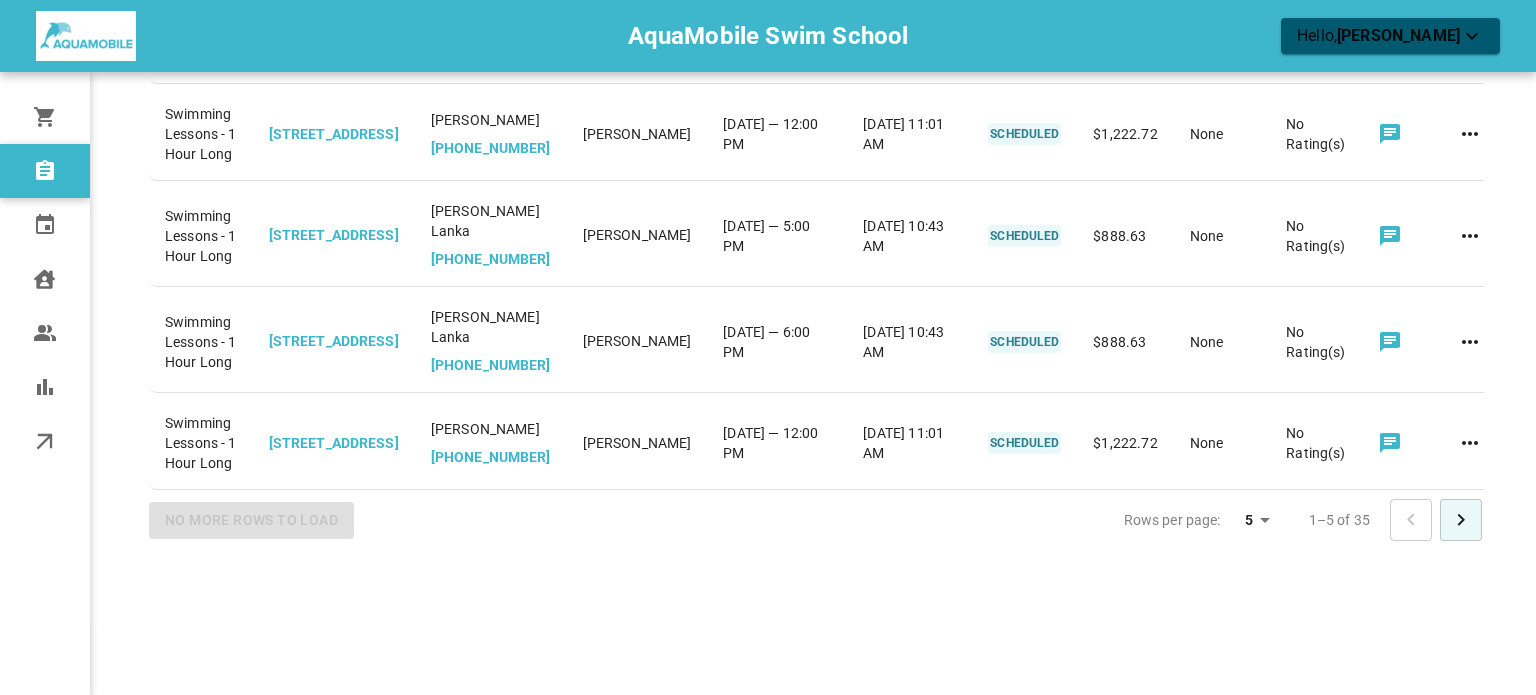 click 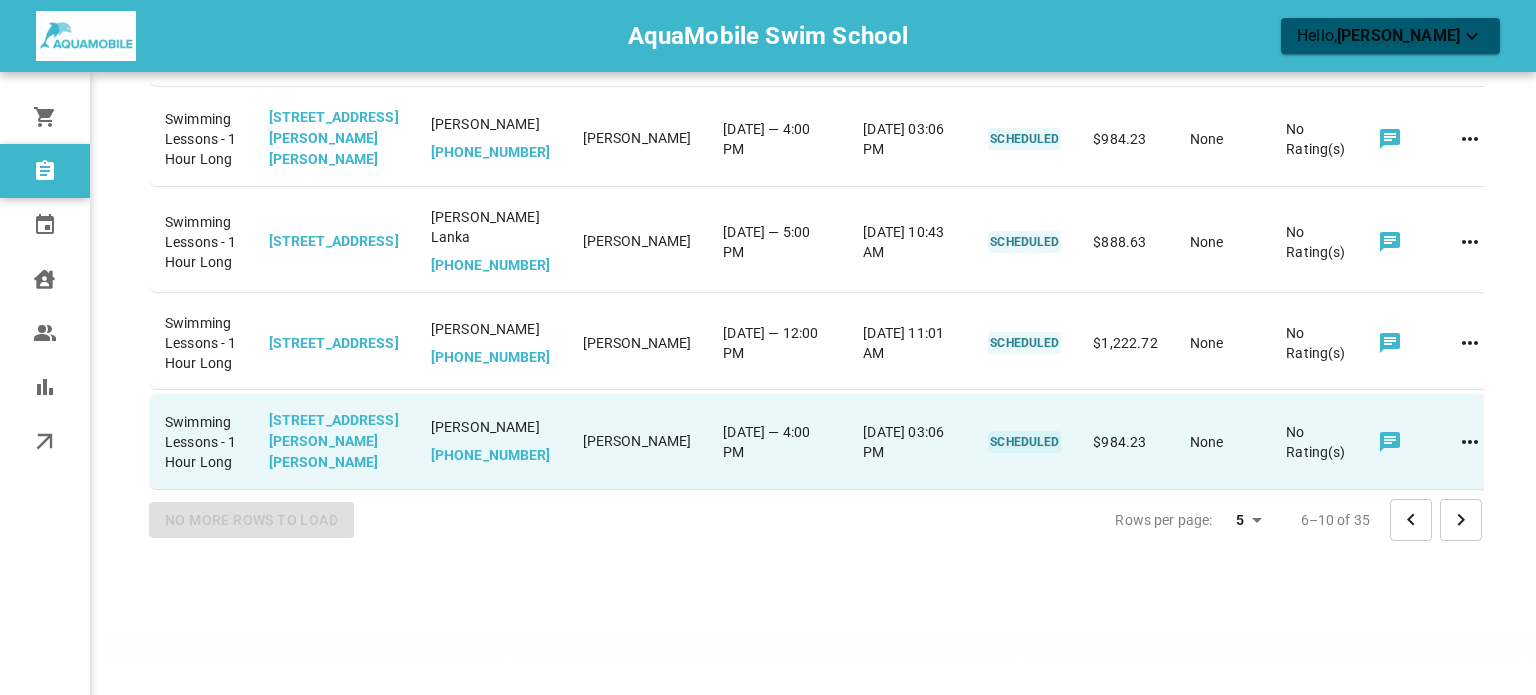 scroll, scrollTop: 389, scrollLeft: 0, axis: vertical 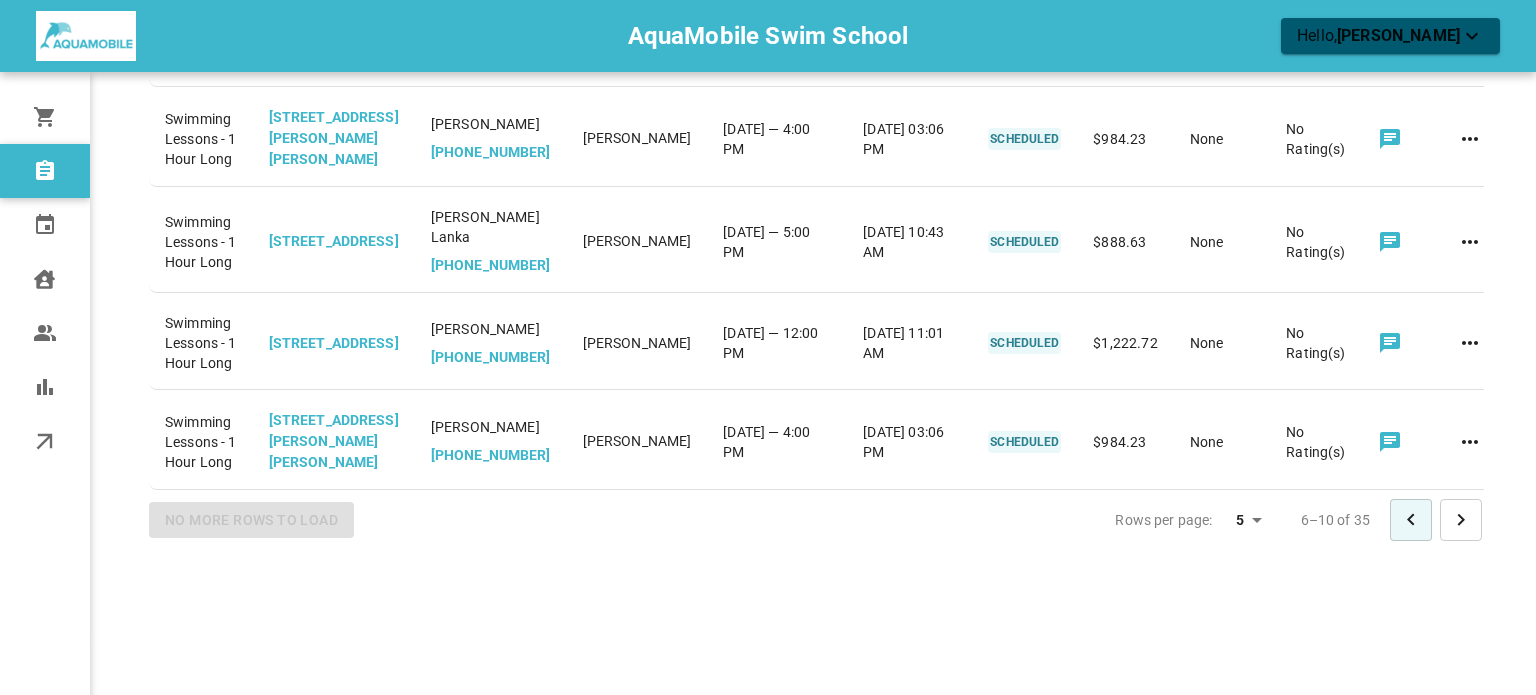 click 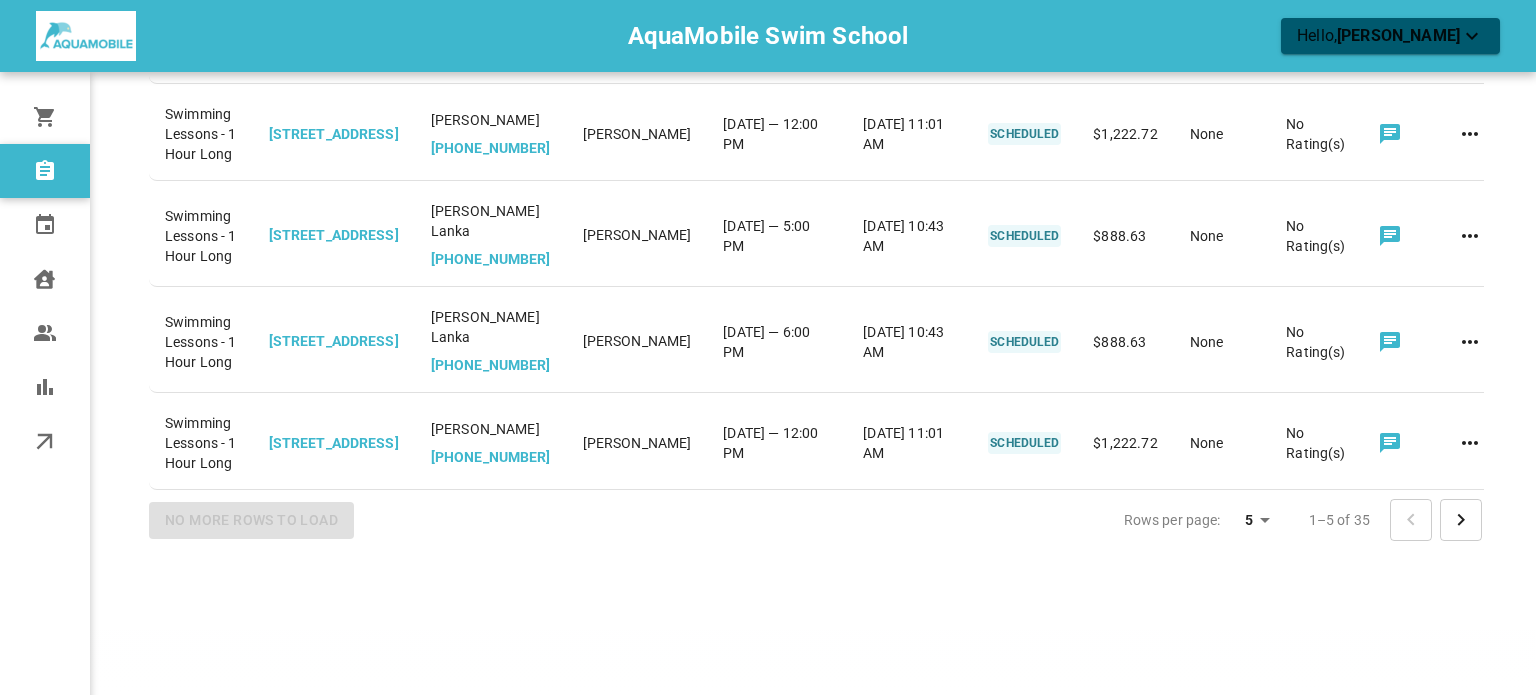 scroll, scrollTop: 0, scrollLeft: 0, axis: both 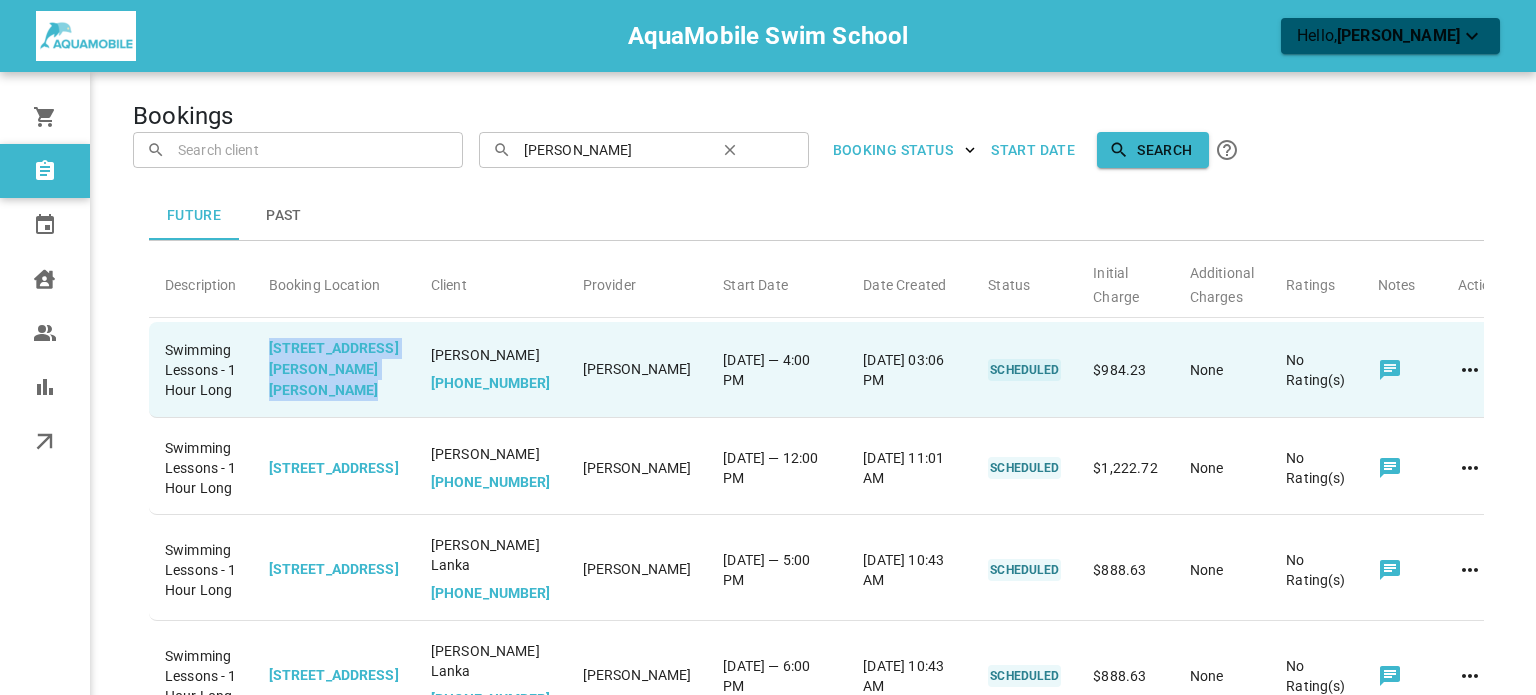 drag, startPoint x: 386, startPoint y: 397, endPoint x: 291, endPoint y: 345, distance: 108.30051 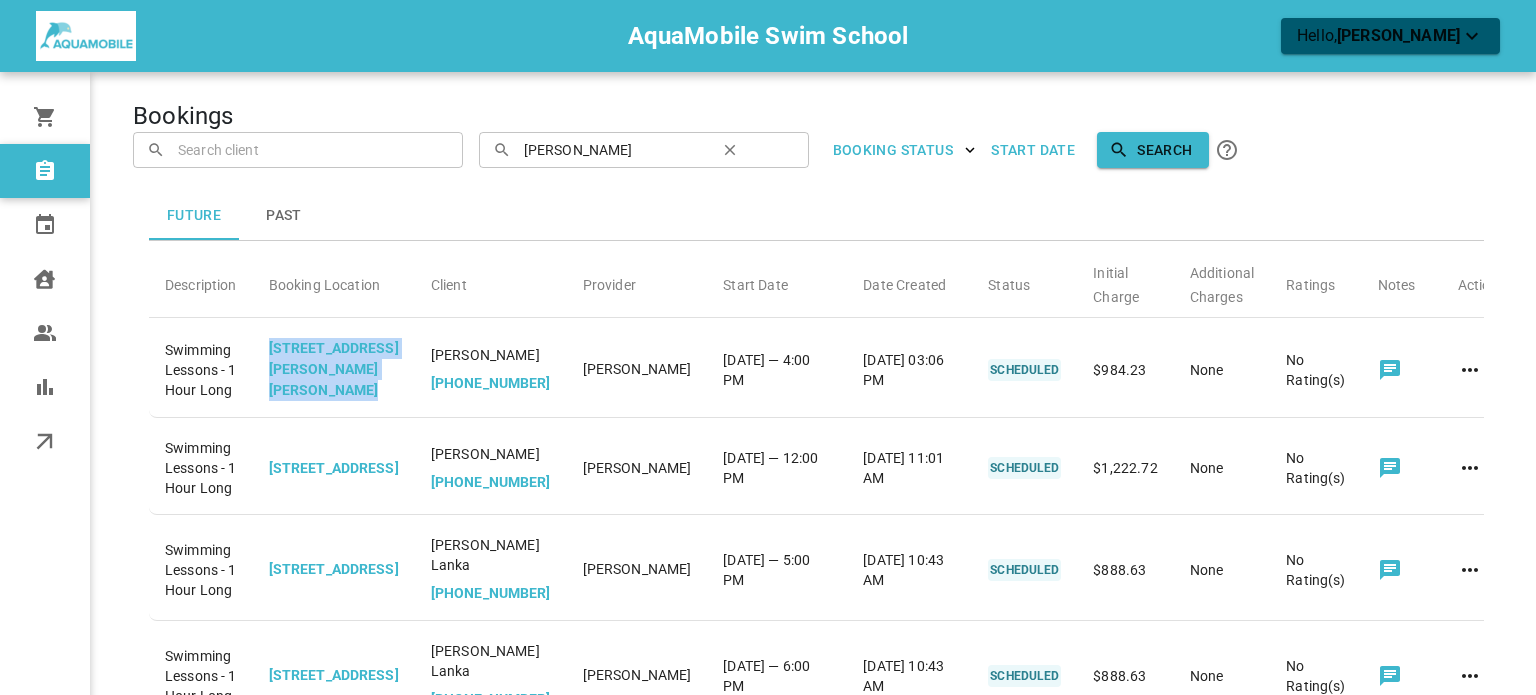 copy on "9 Chris Ct, St. Jacobs, ON N0B 2N0, Canada" 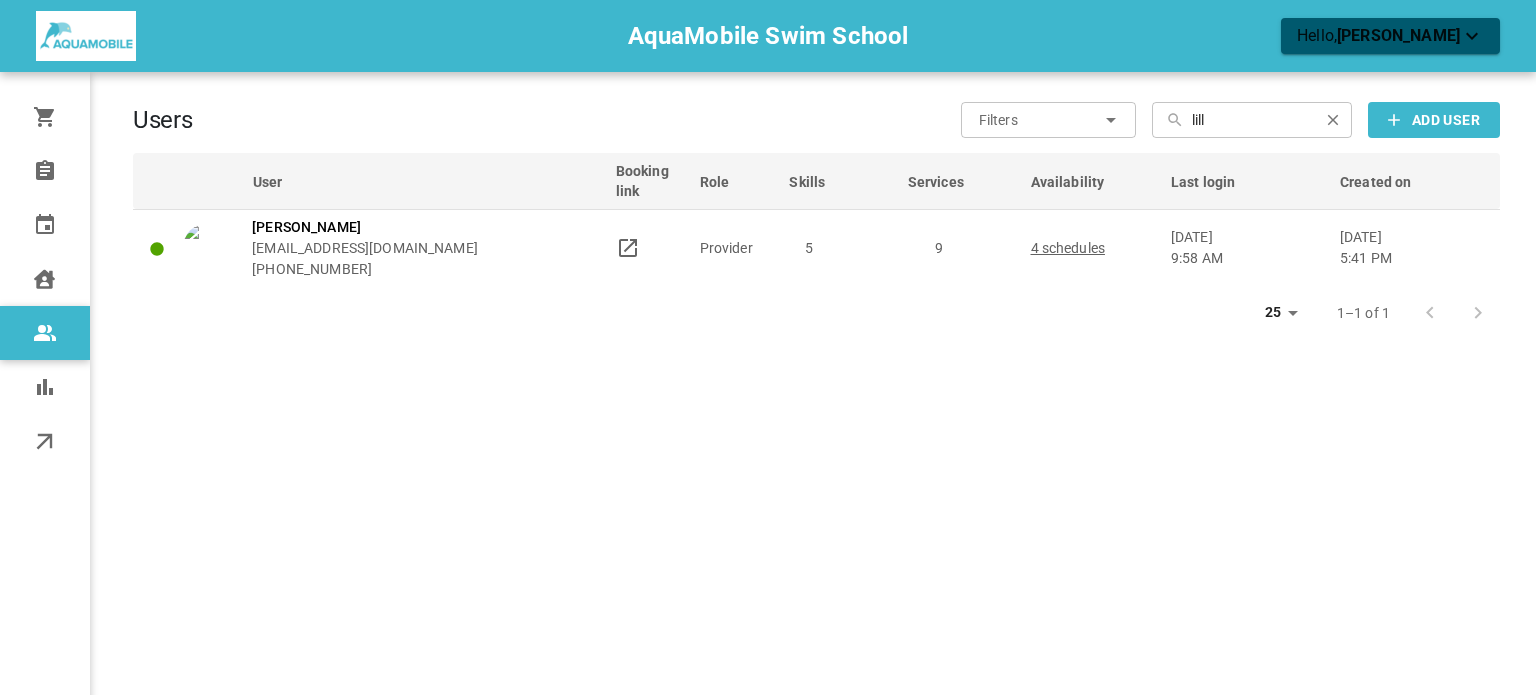 scroll, scrollTop: 0, scrollLeft: 0, axis: both 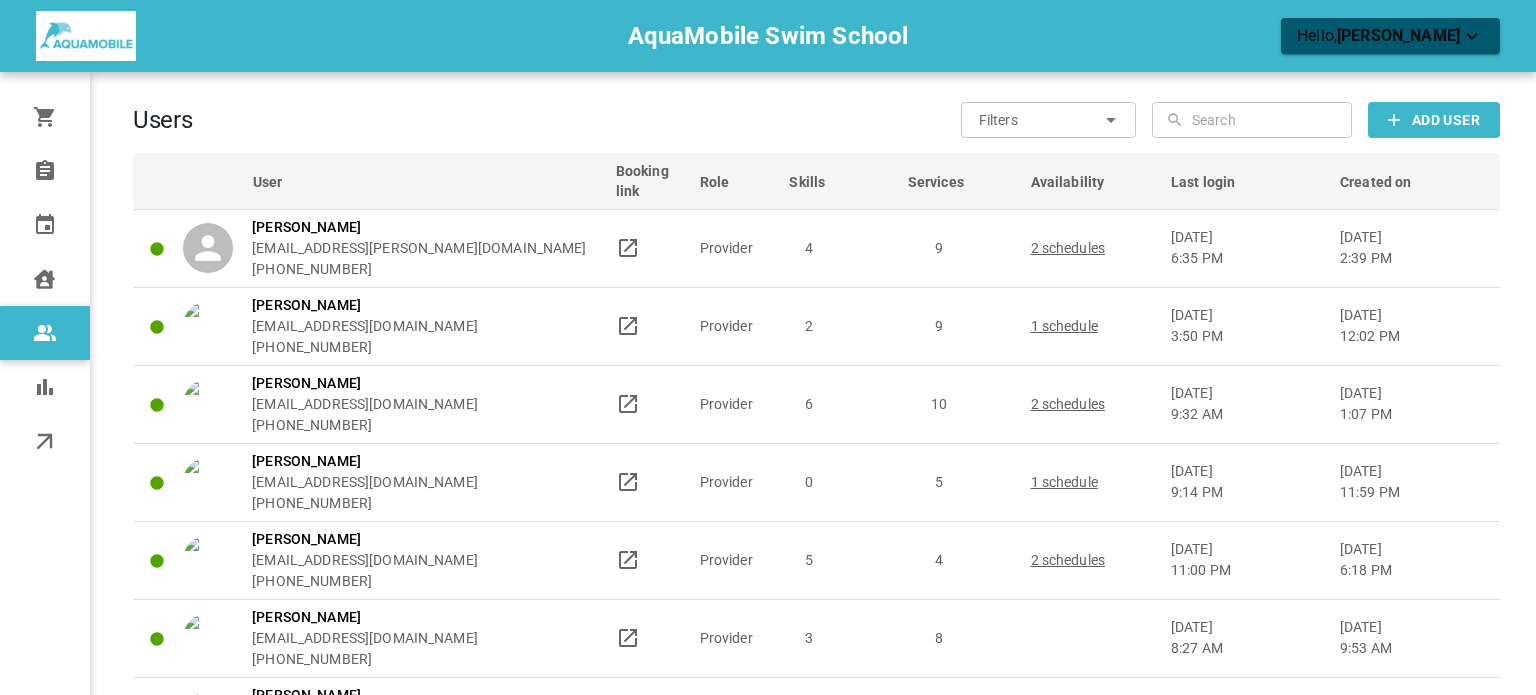 click at bounding box center [1269, 120] 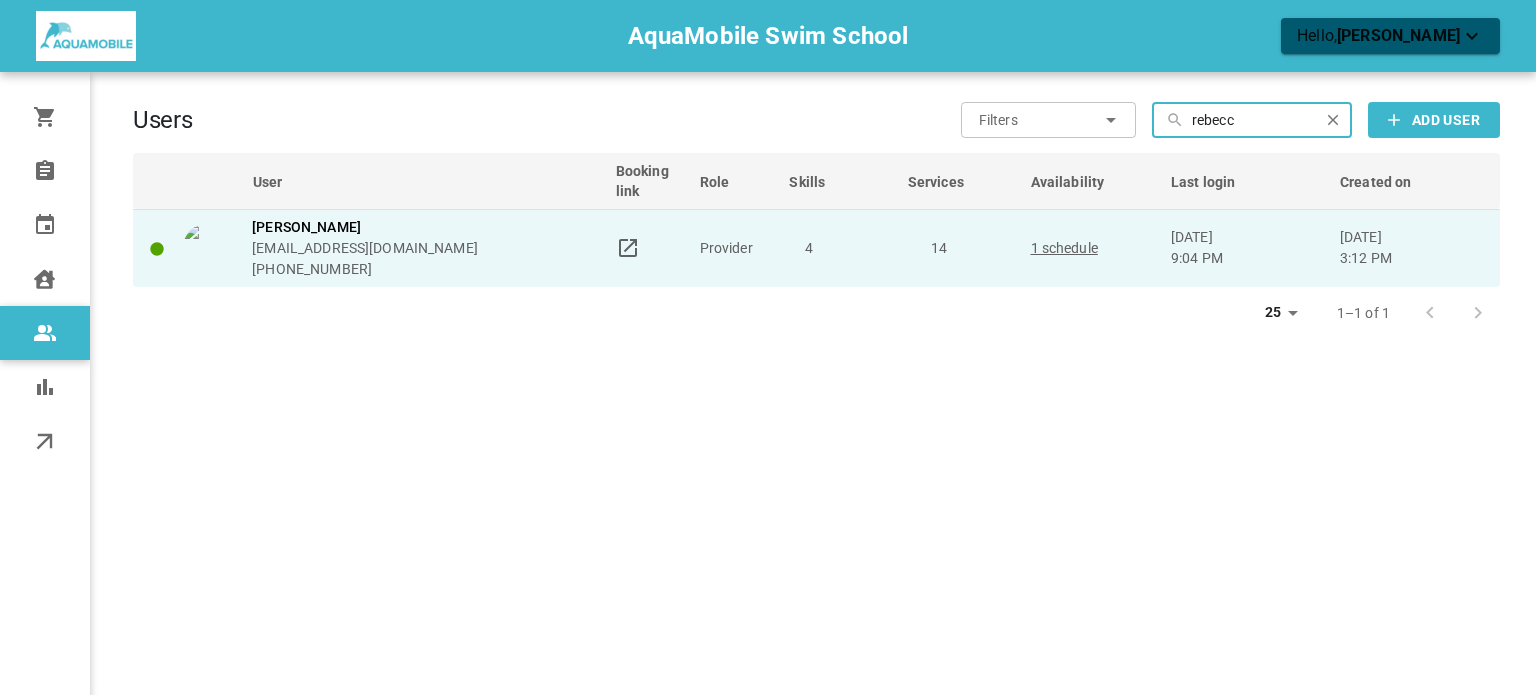 type on "rebecc" 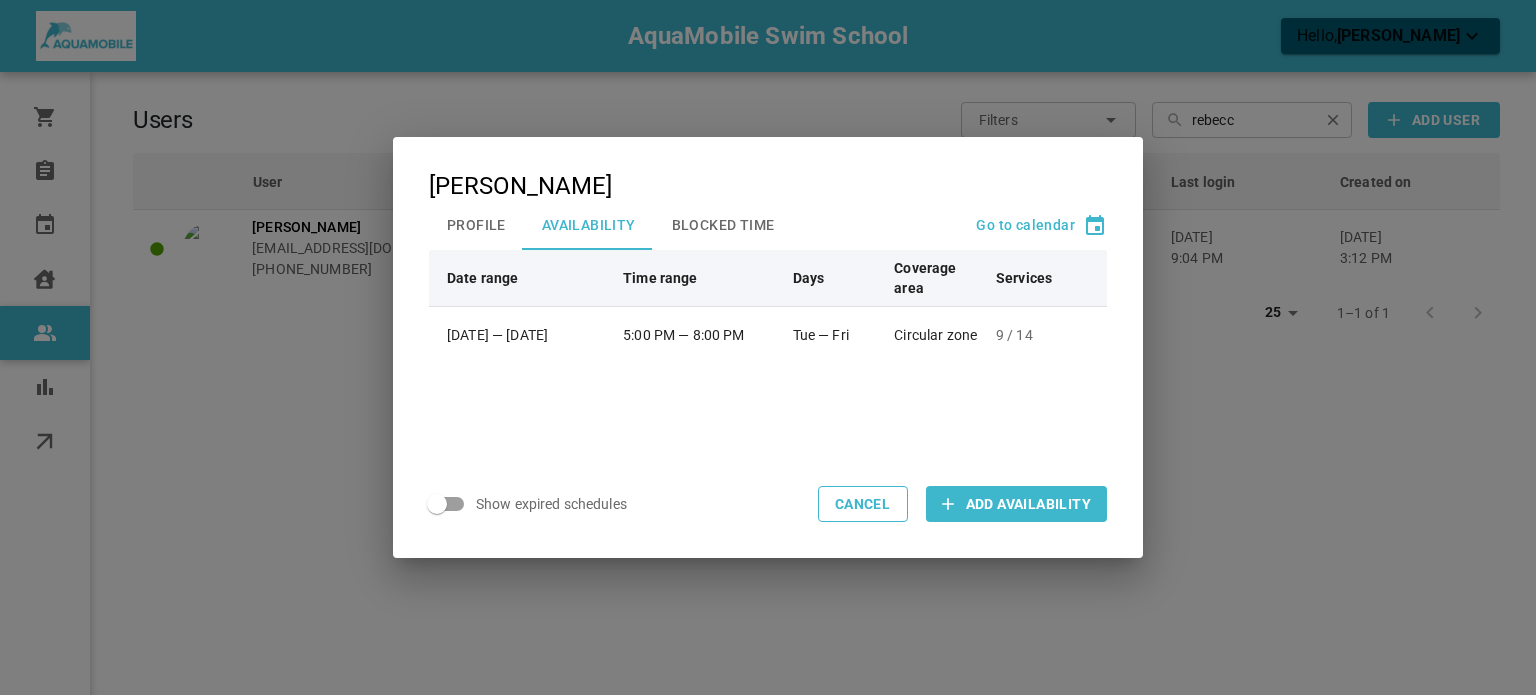 click on "[PERSON_NAME] Profile Availability Blocked Time Go to calendar Date range Time range Days Coverage area Services [DATE] 9, 2025 — [DATE] 5:00 PM — 8:00 PM
Tue — Fri Circular zone 9 / 14 Show expired schedules Cancel   Add Availability" at bounding box center (768, 347) 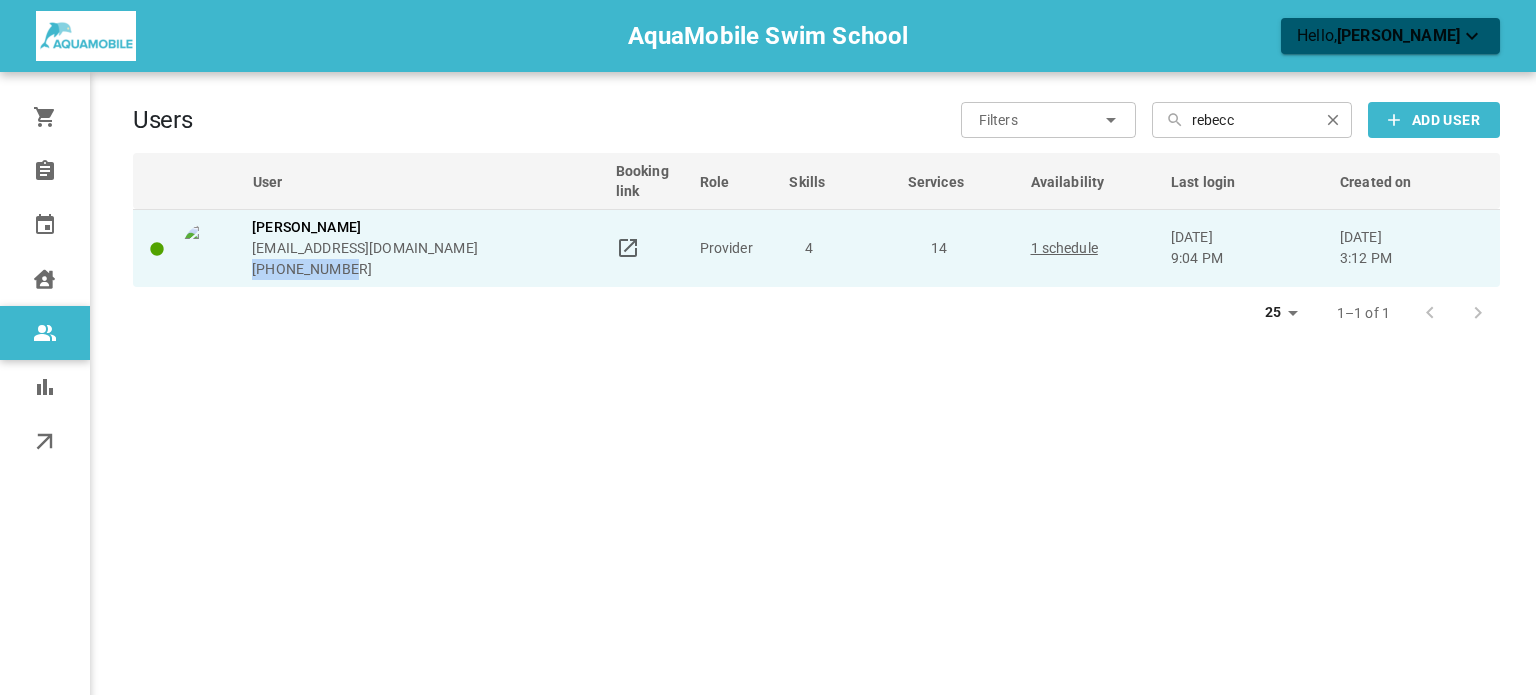 drag, startPoint x: 352, startPoint y: 272, endPoint x: 254, endPoint y: 273, distance: 98.005104 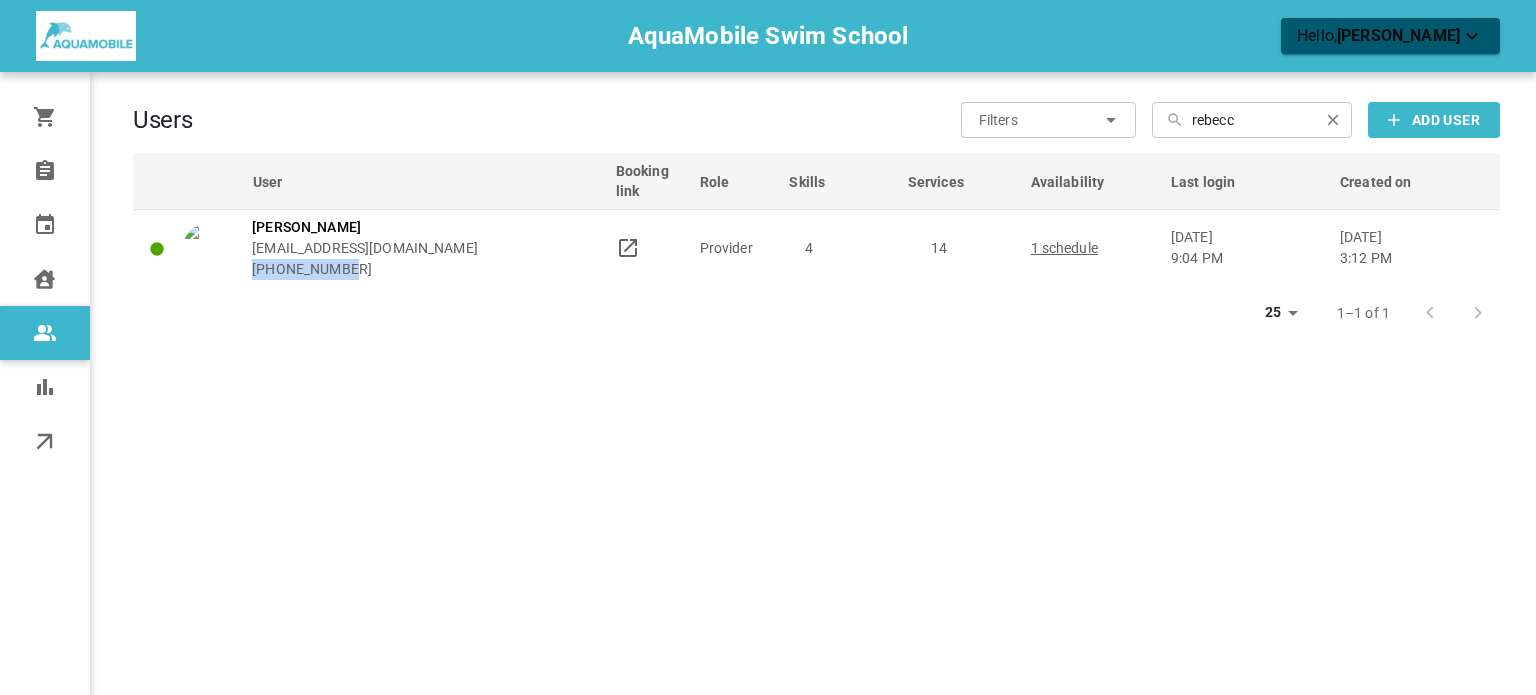 click at bounding box center [1333, 120] 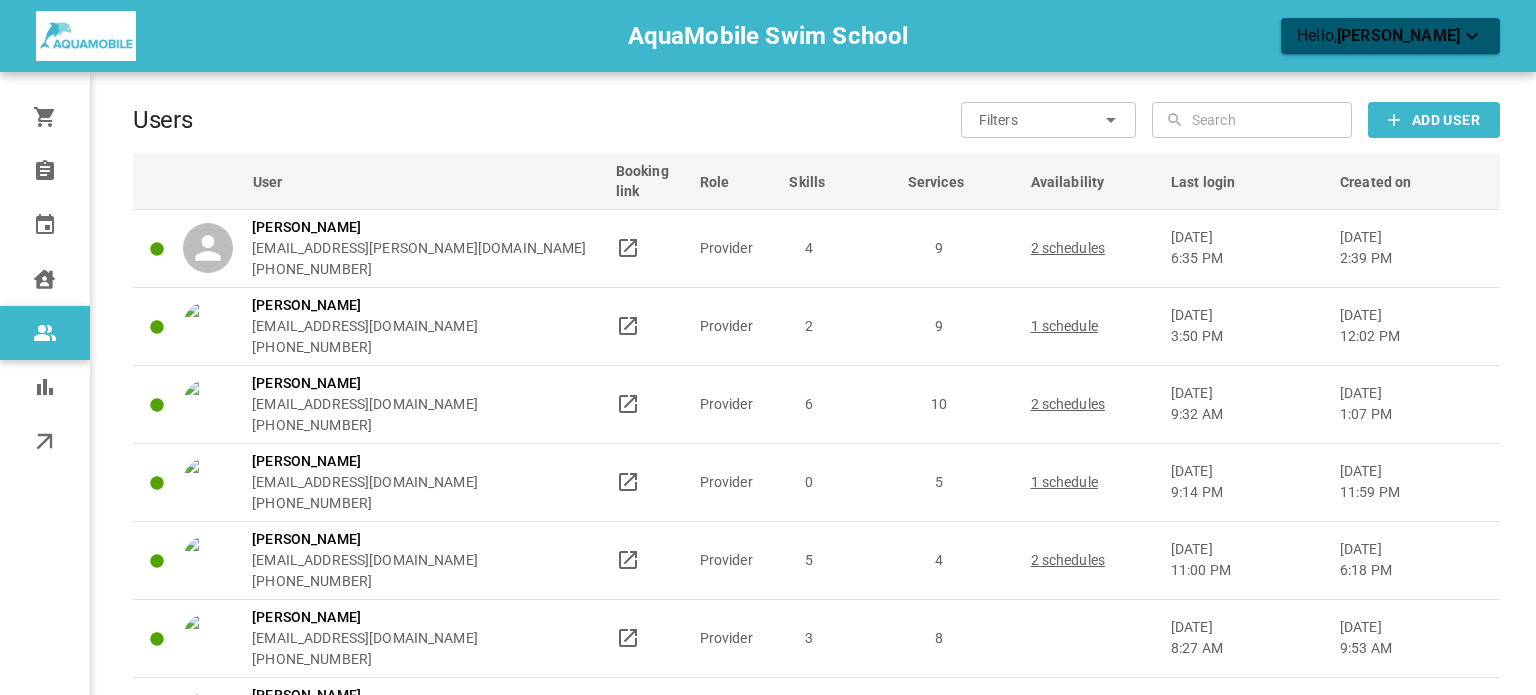 click at bounding box center (1269, 120) 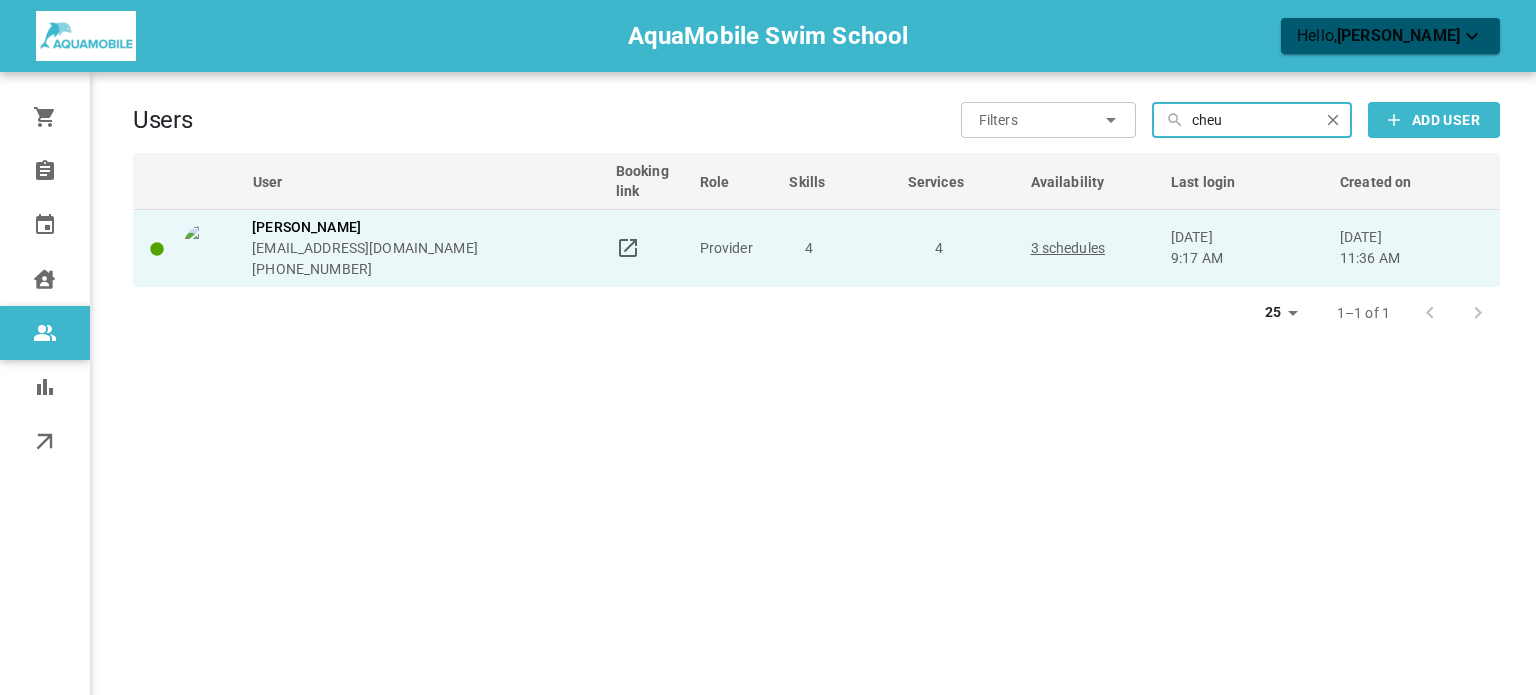 type on "cheu" 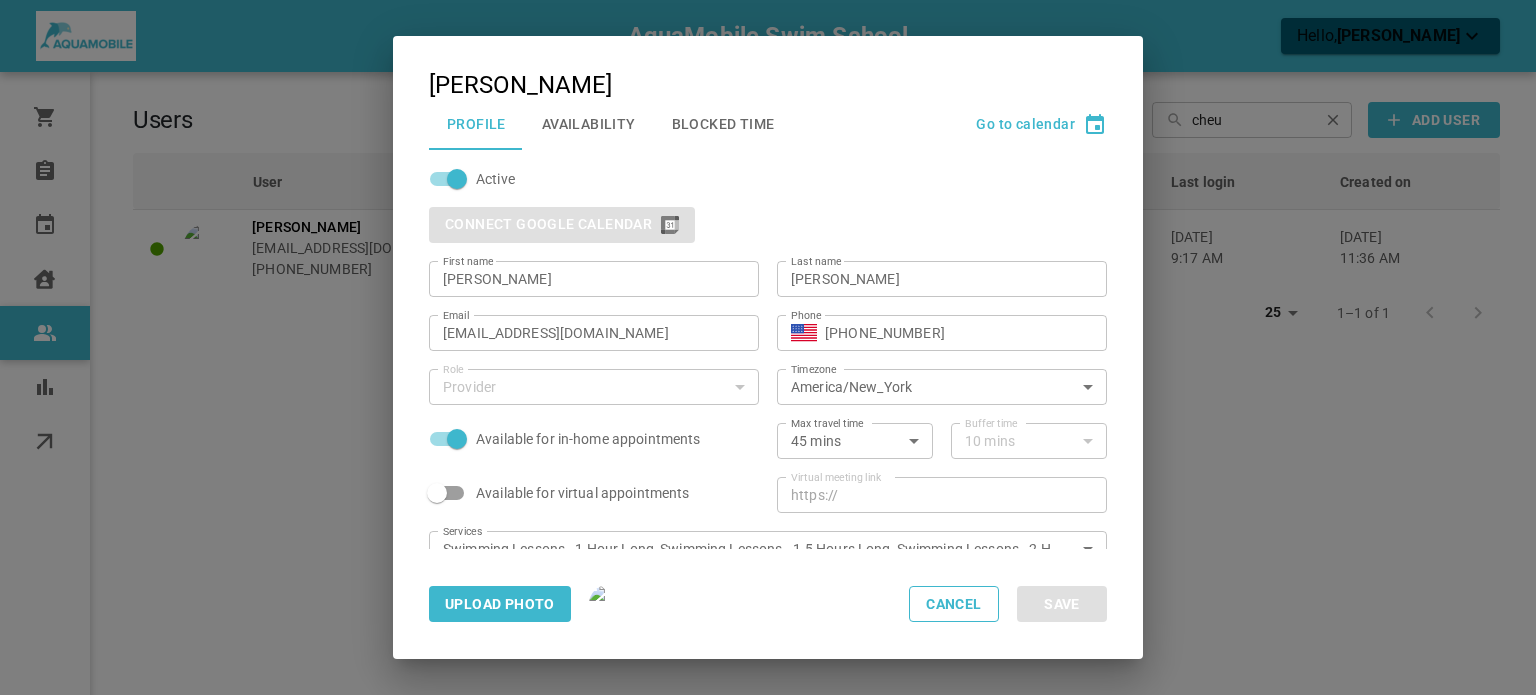 click on "Go to calendar" at bounding box center [1025, 124] 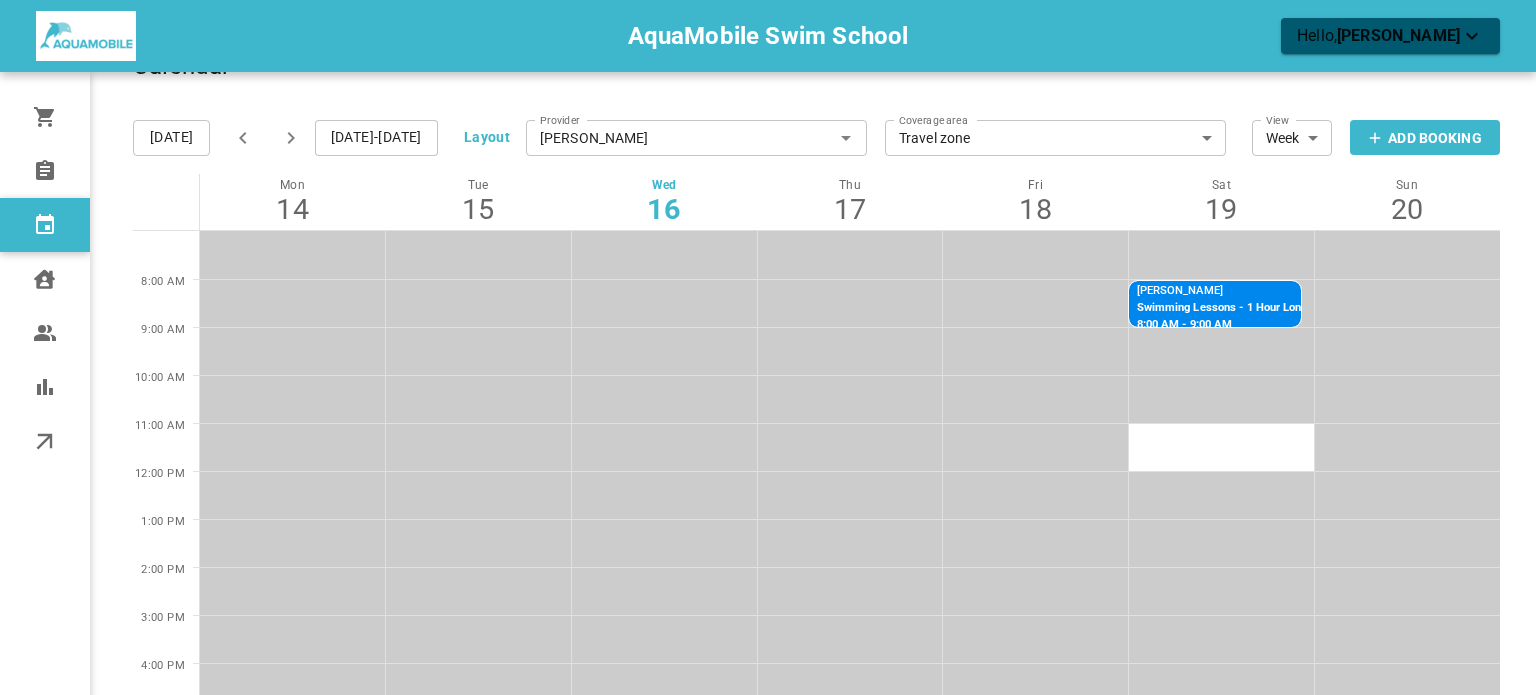 scroll, scrollTop: 52, scrollLeft: 0, axis: vertical 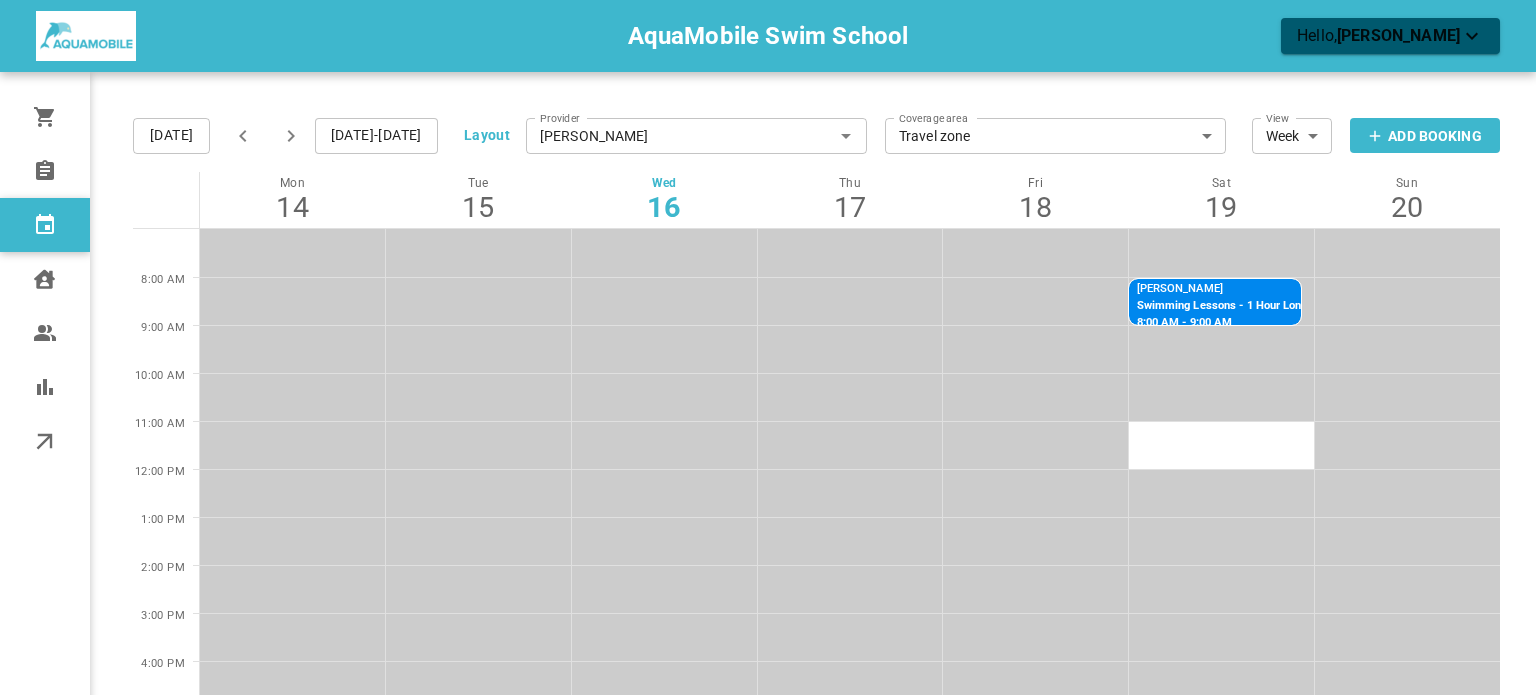 click on "[DATE]-[DATE]" at bounding box center [376, 136] 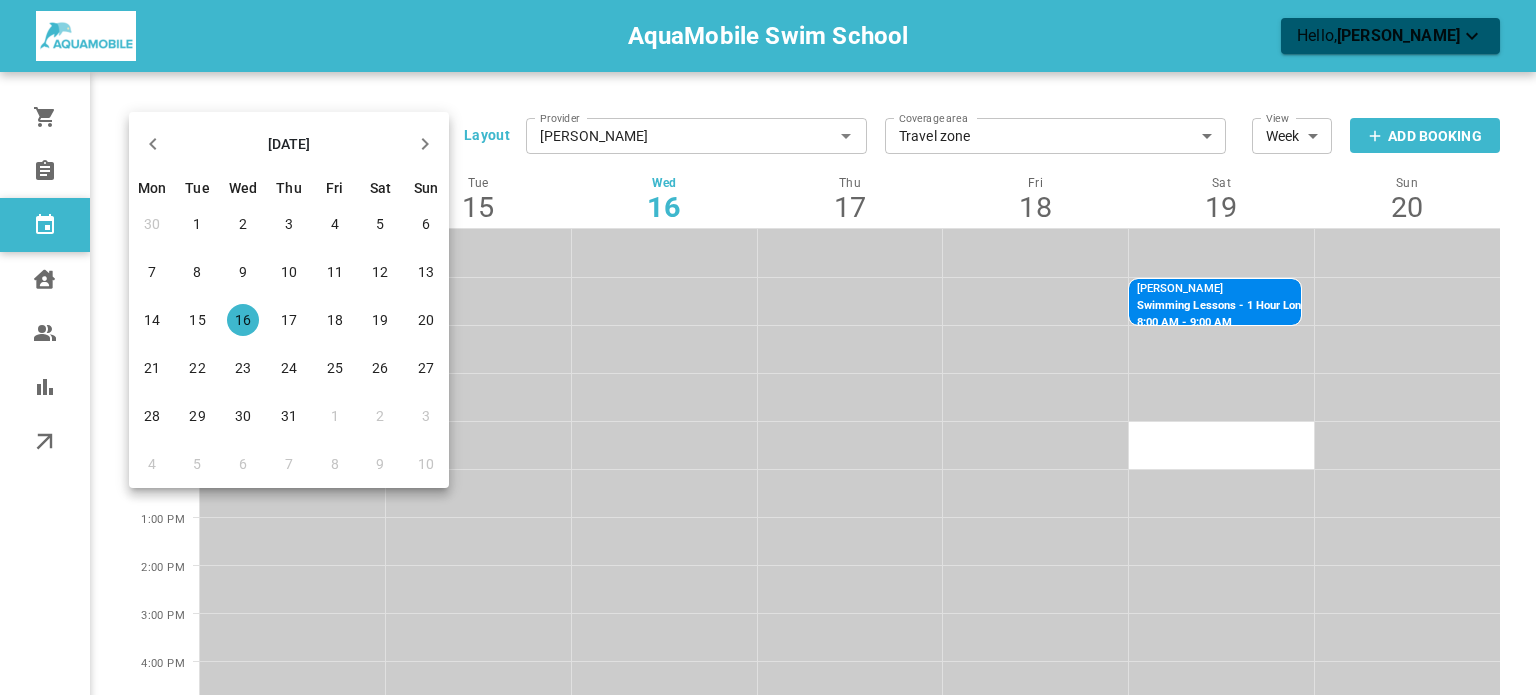 click on "22" at bounding box center [197, 368] 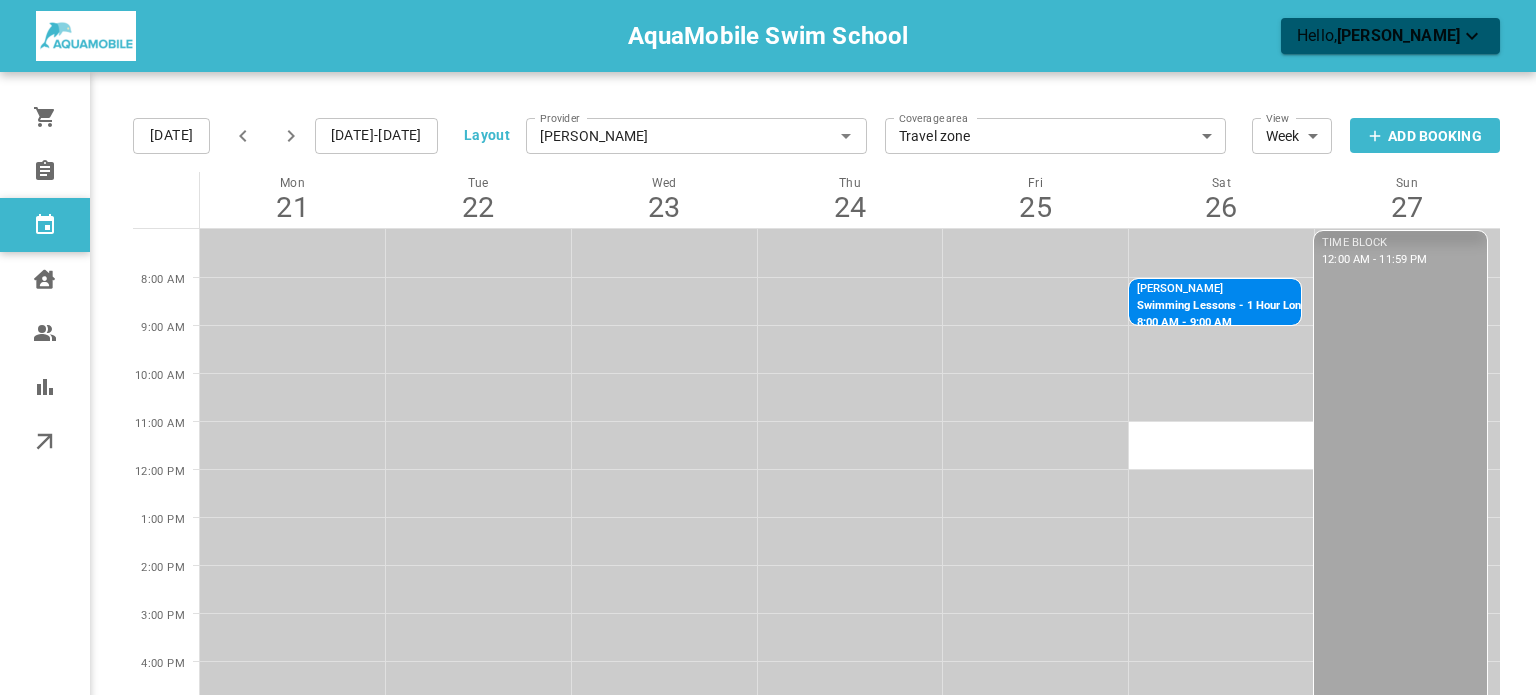click 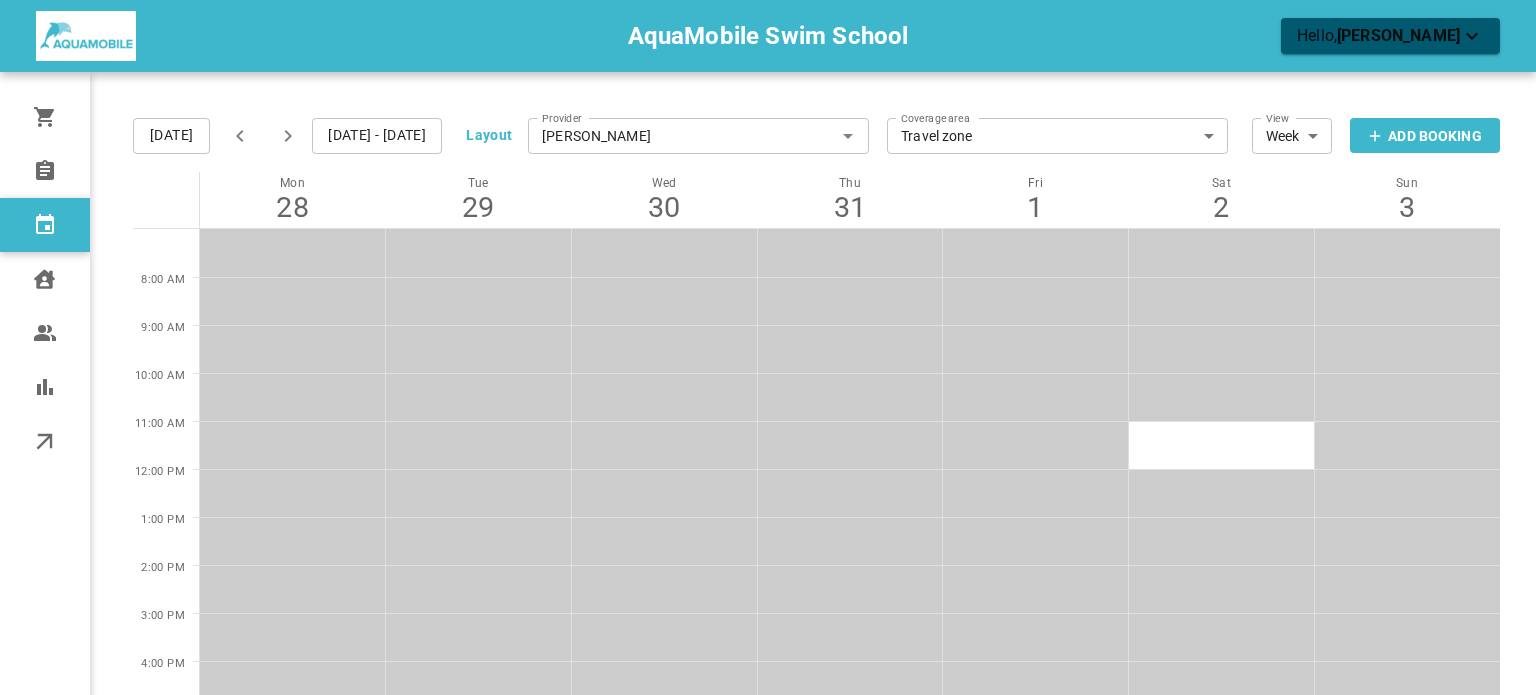 click 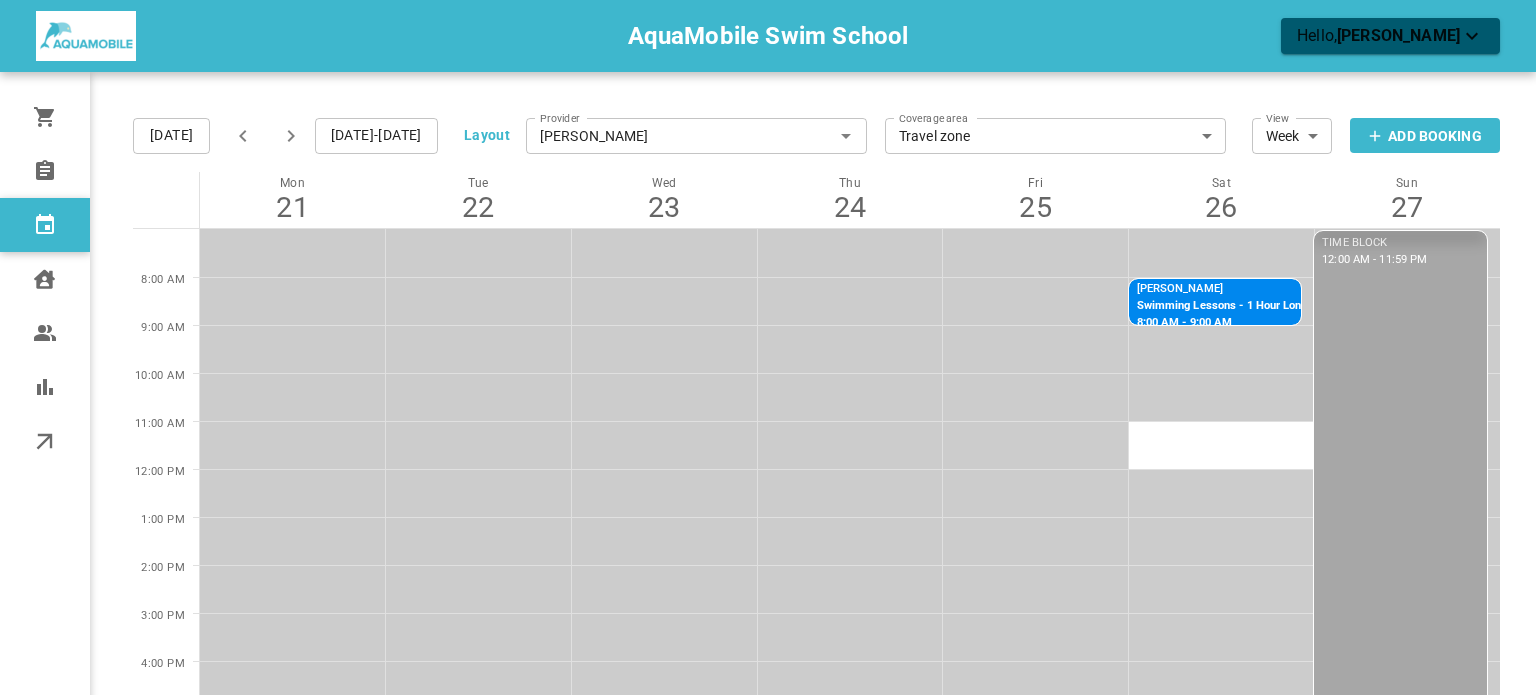 click 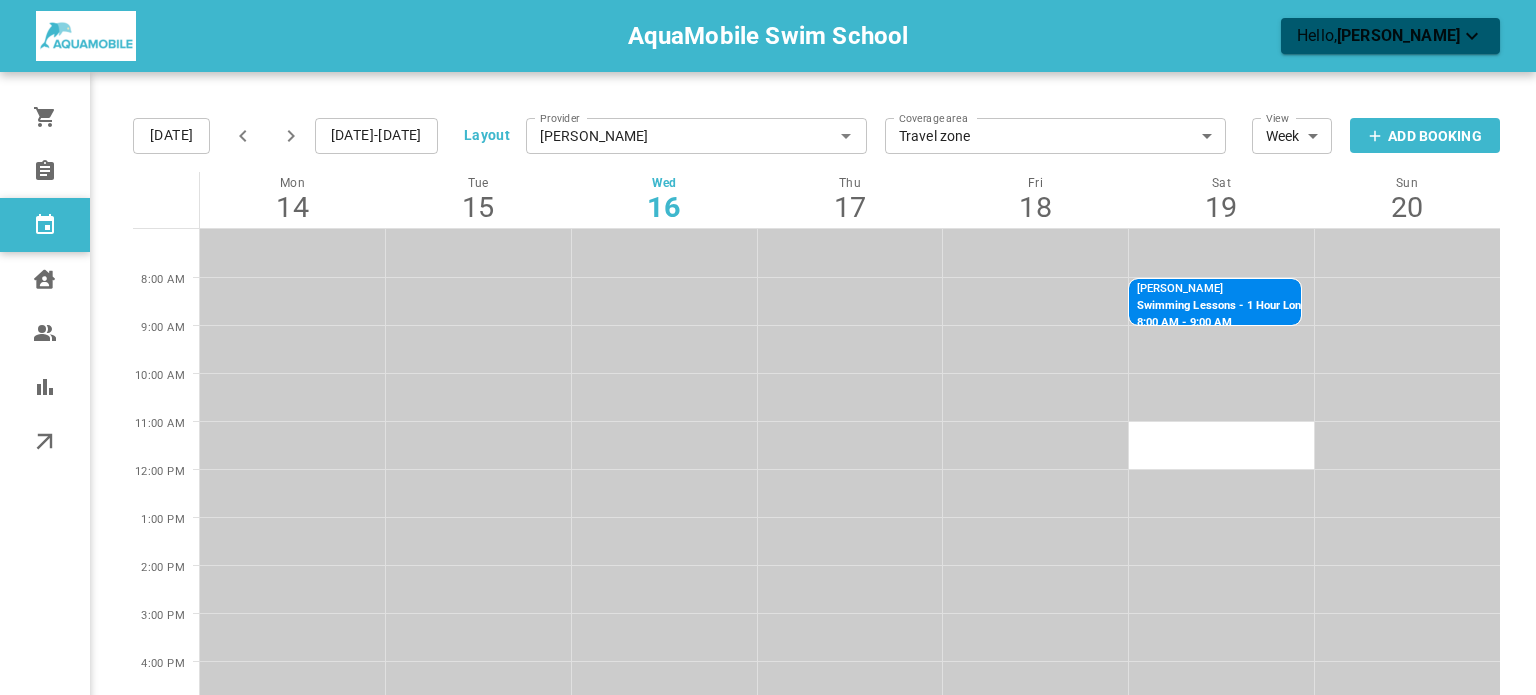 click at bounding box center [1036, 301] 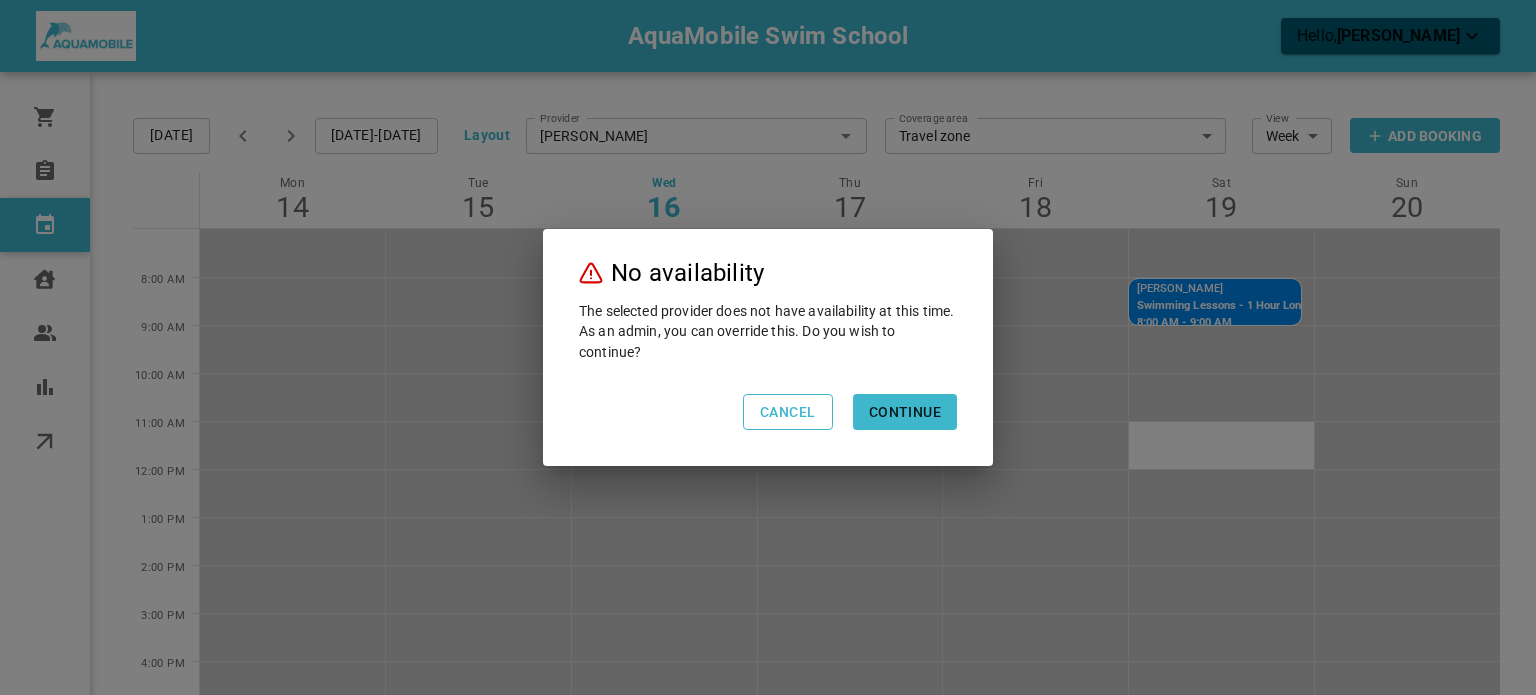 click on "Continue" at bounding box center [905, 412] 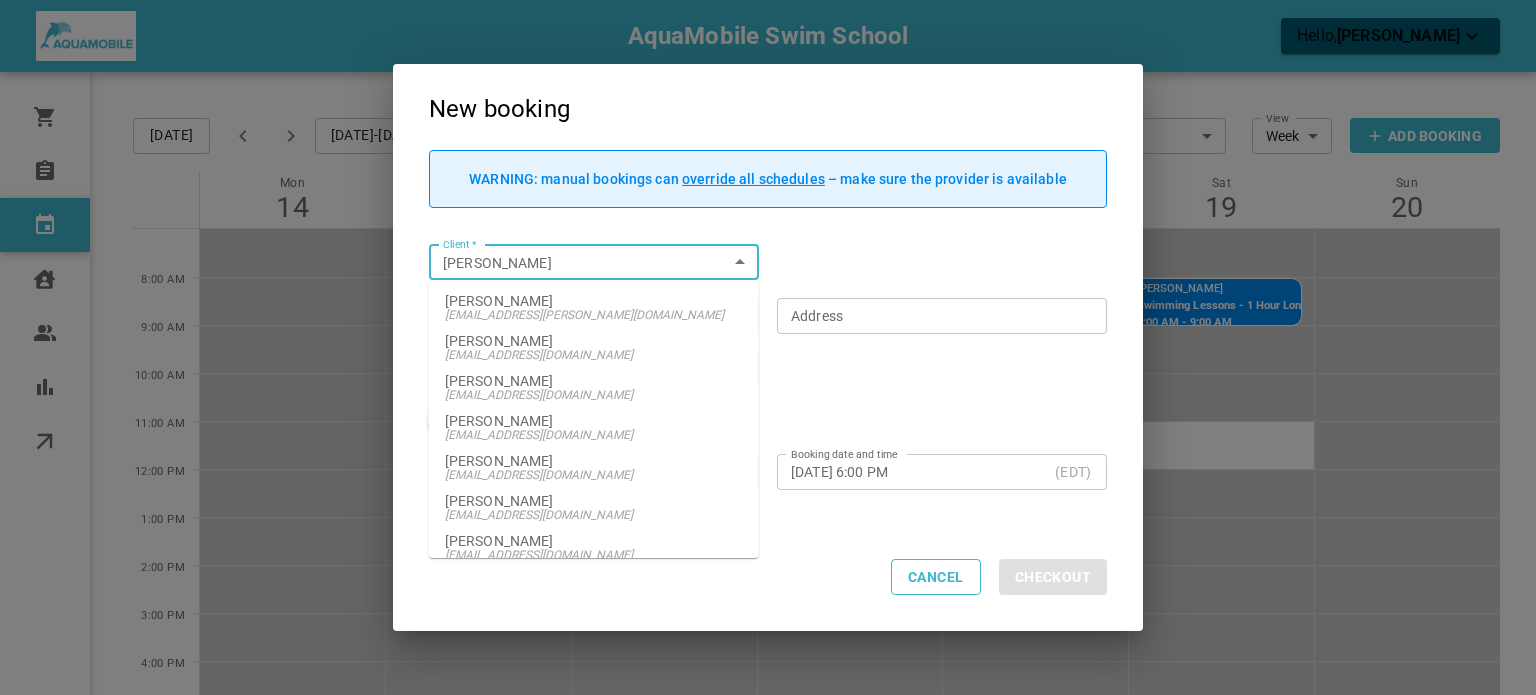 type on "[PERSON_NAME]" 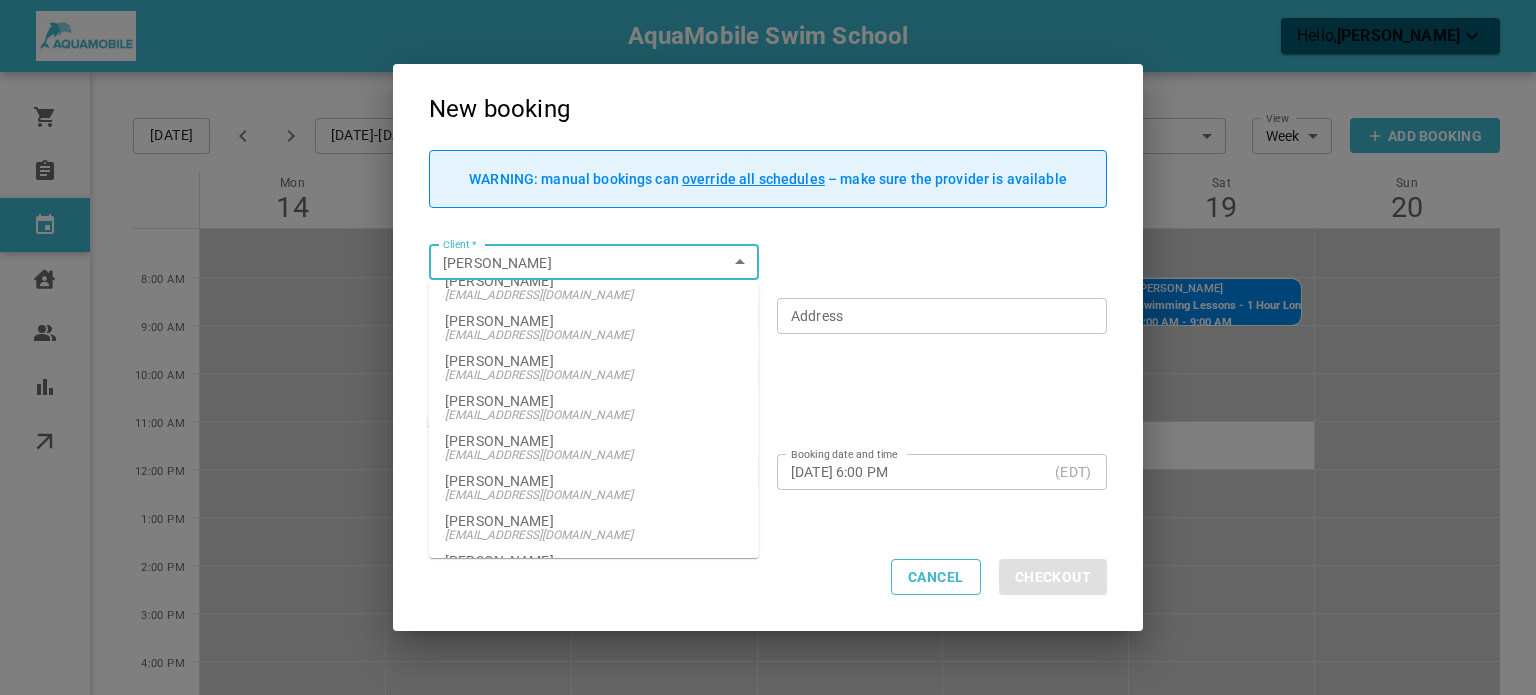 scroll, scrollTop: 596, scrollLeft: 0, axis: vertical 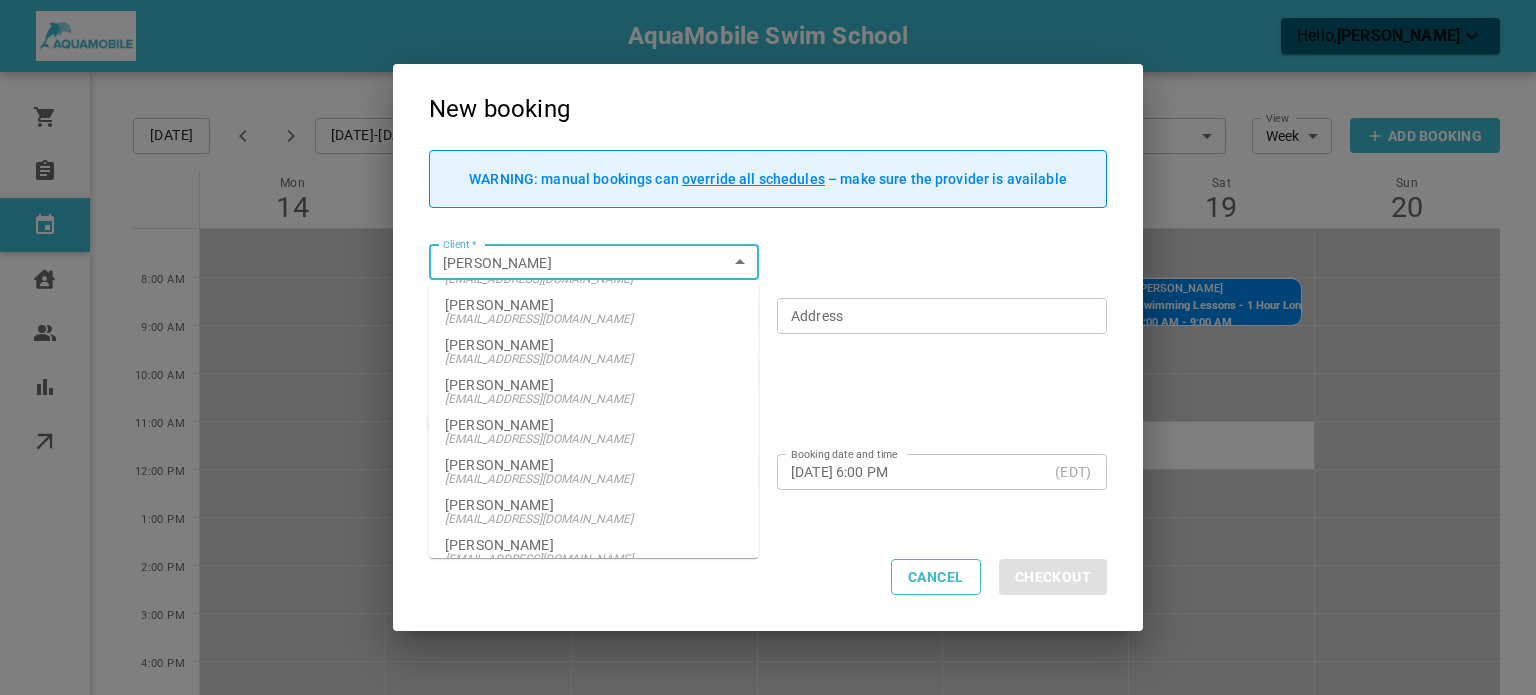 click on "Address Address" at bounding box center (933, 307) 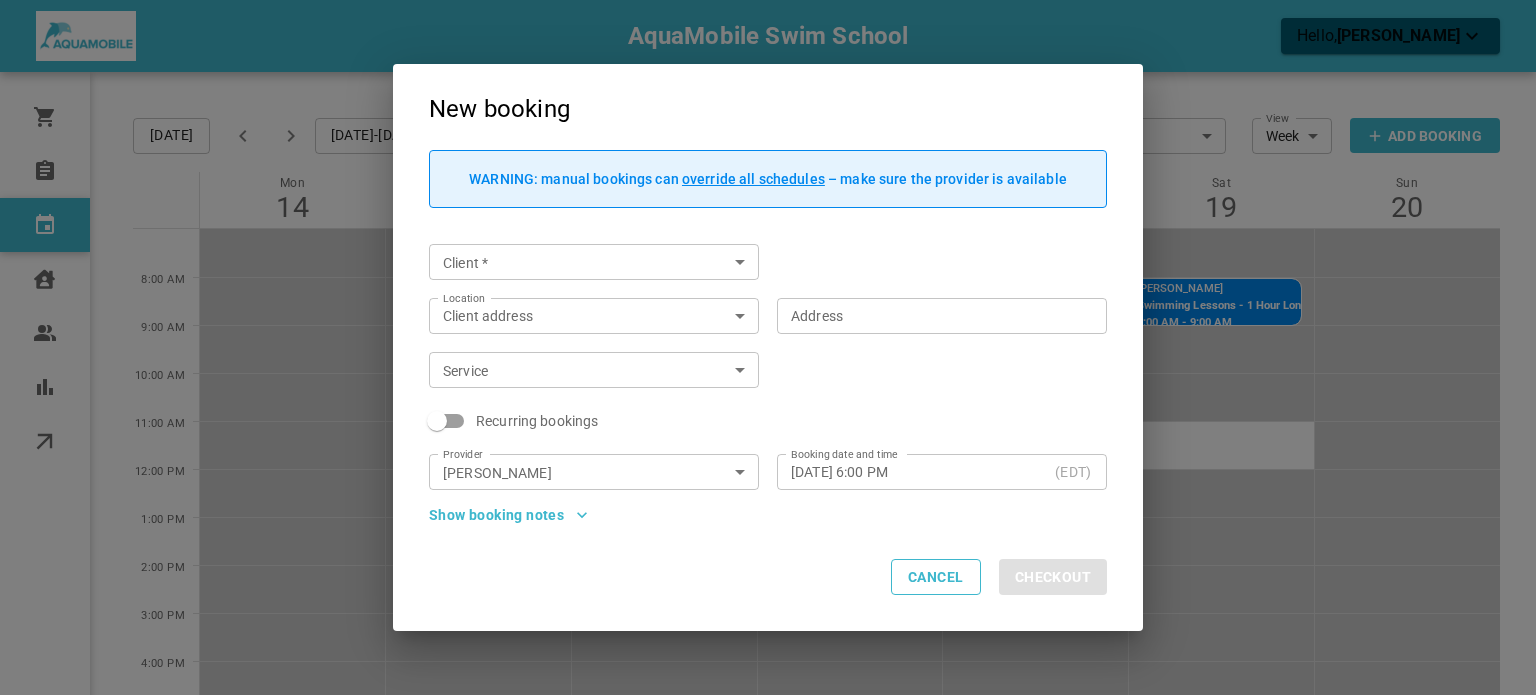 click on "Client   *" at bounding box center (577, 262) 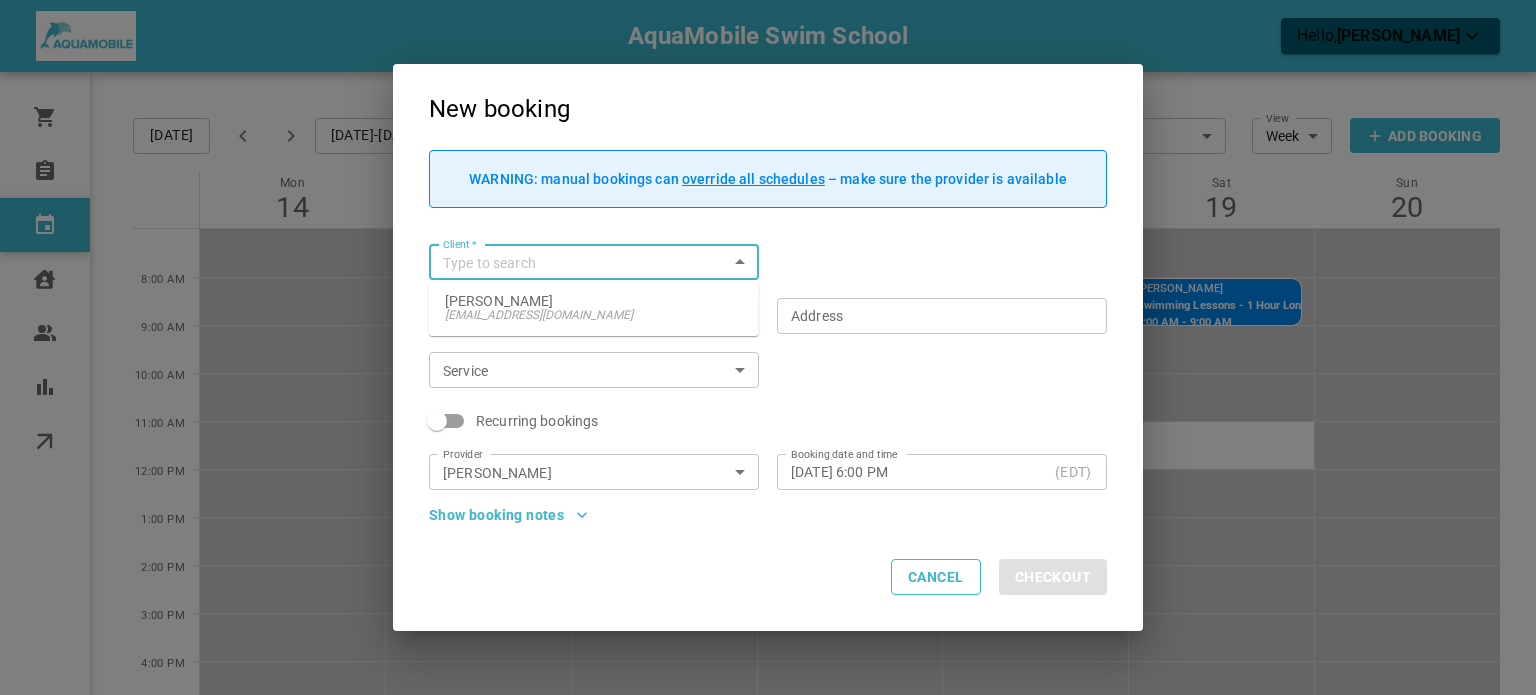 click on "[PERSON_NAME]" at bounding box center (594, 301) 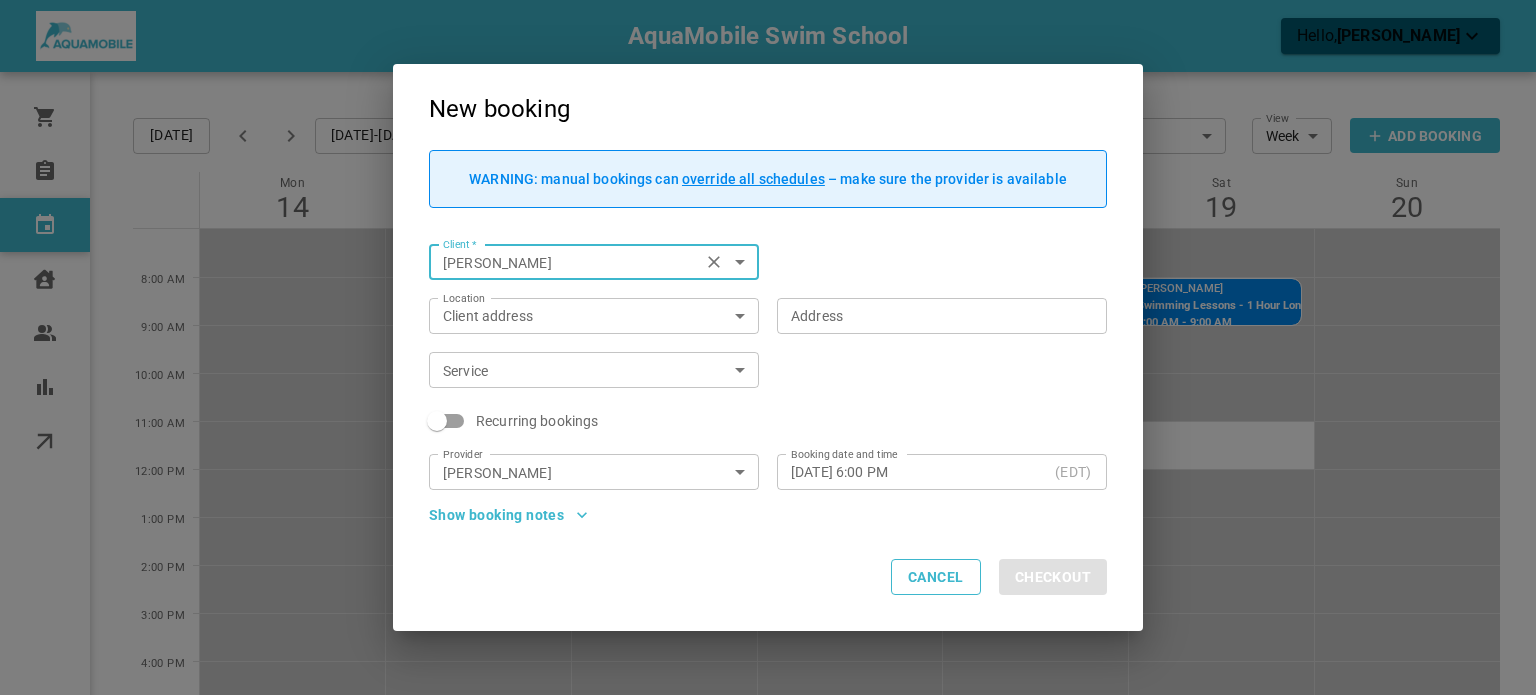 type on "[STREET_ADDRESS][PERSON_NAME]" 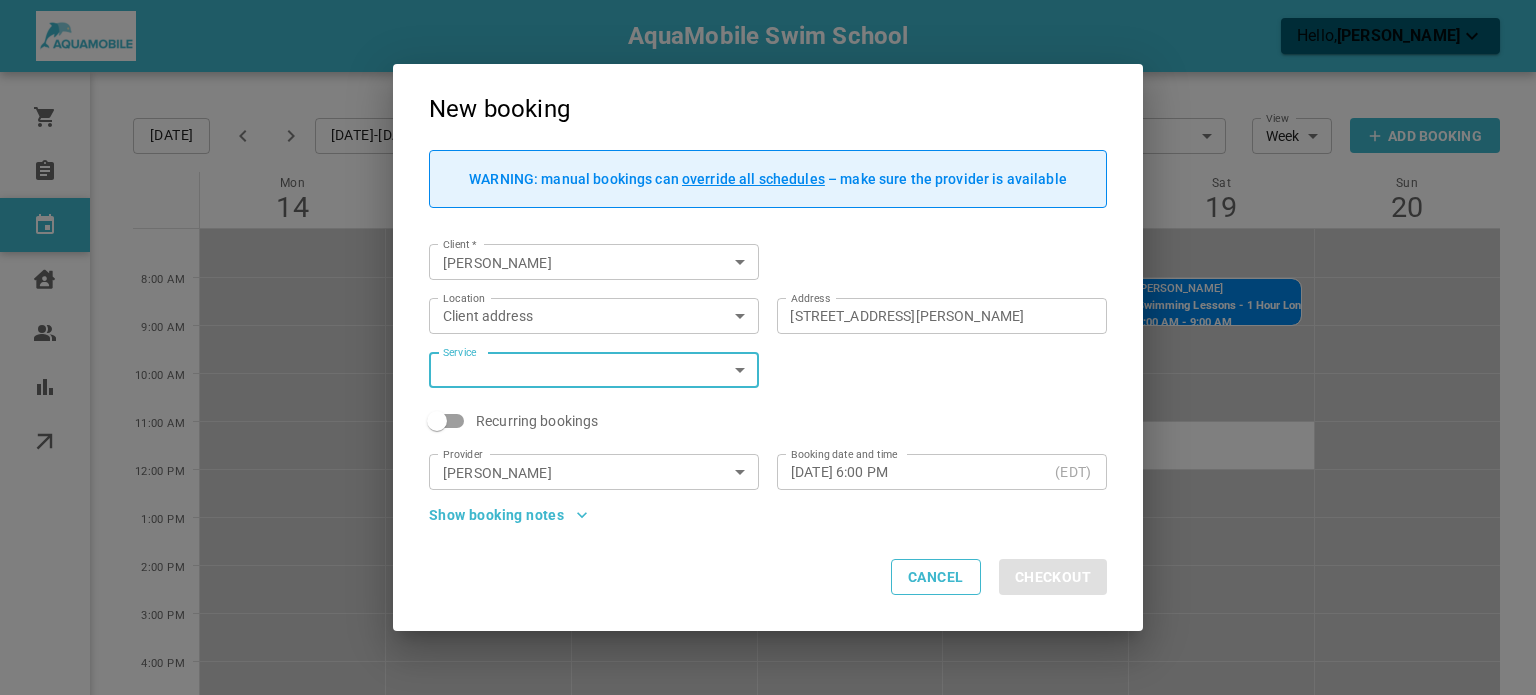 click on "AquaMobile Swim School Hello,  [PERSON_NAME] Orders Bookings Calendar Clients Users Reports Online booking Calendar Add Booking [DATE] [DATE]-[DATE] Layout Provider [PERSON_NAME] Provider Coverage area Travel zone 85e2bd52-7e37-4cc9-8be8-200fa62d5a85 Coverage area View Week Week View Add Booking Mon 14 Tue 15 Wed 16 Thu 17 Fri 18 Sat 19 Sun 20 8:00 AM 9:00 AM 10:00 AM 11:00 AM 12:00 PM 1:00 PM 2:00 PM 3:00 PM 4:00 PM 5:00 PM 6:00 PM   [PERSON_NAME] Swimming Lessons - 1 Hour Long 8:00 AM - 9:00 AM [STREET_ADDRESS][PERSON_NAME] Profile My account New booking  WARNING: manual bookings can   override all schedules   – make sure the provider is available Client   * [PERSON_NAME] Client   * Location Client address customerLocation Location Address [STREET_ADDRESS][PERSON_NAME] Address Service ​ Service Recurring bookings Provider [PERSON_NAME] Provider Booking date and time [DATE] 6:00 PM (EDT) Booking date and time Show booking notes" at bounding box center [768, 439] 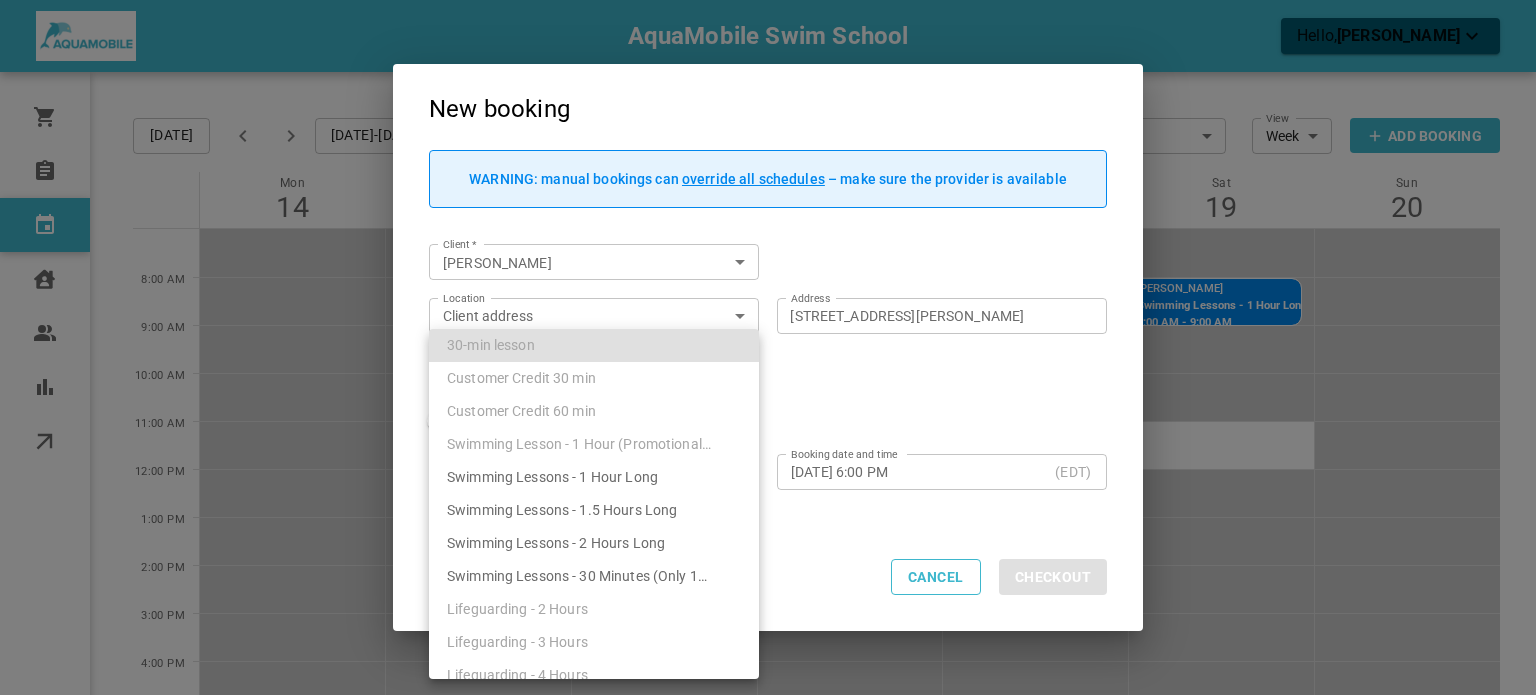 click on "Swimming Lessons - 1 Hour Long" at bounding box center (594, 477) 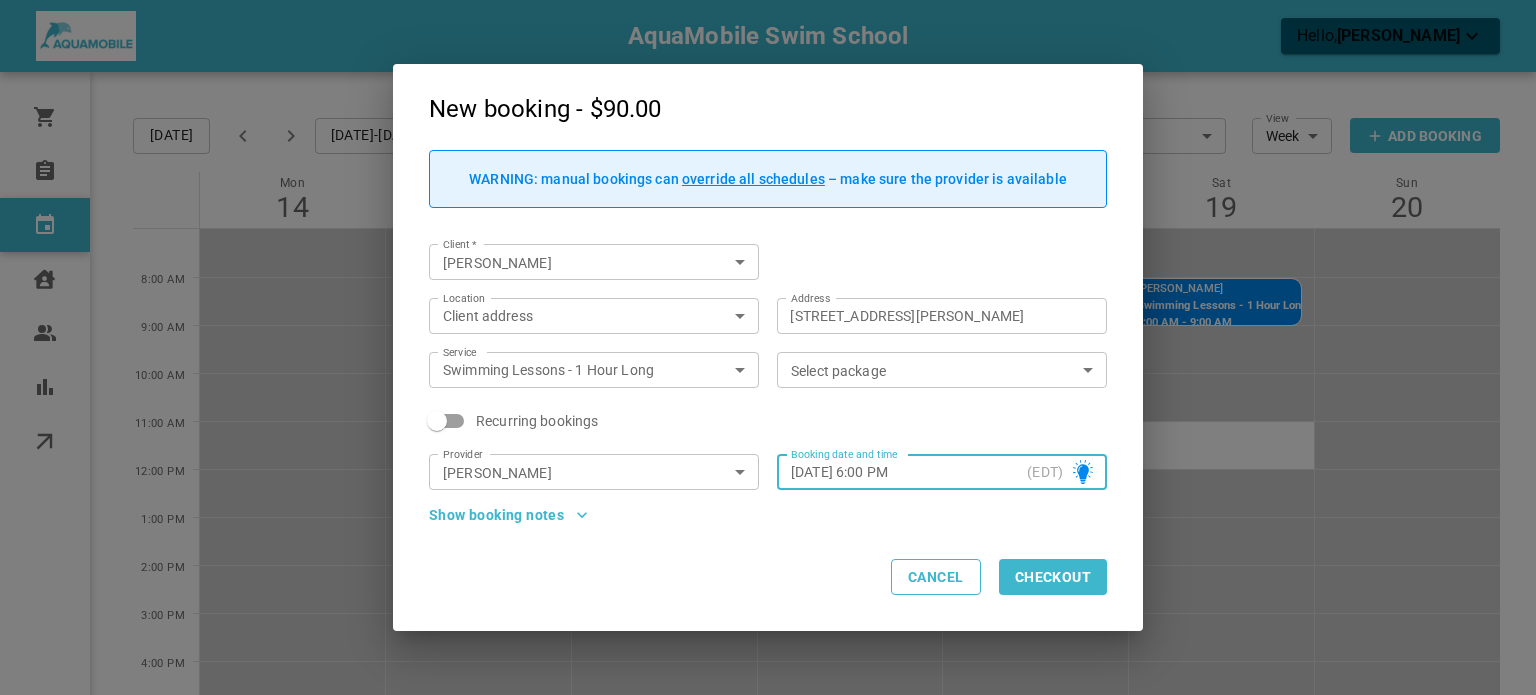 click on "Select package" at bounding box center [925, 370] 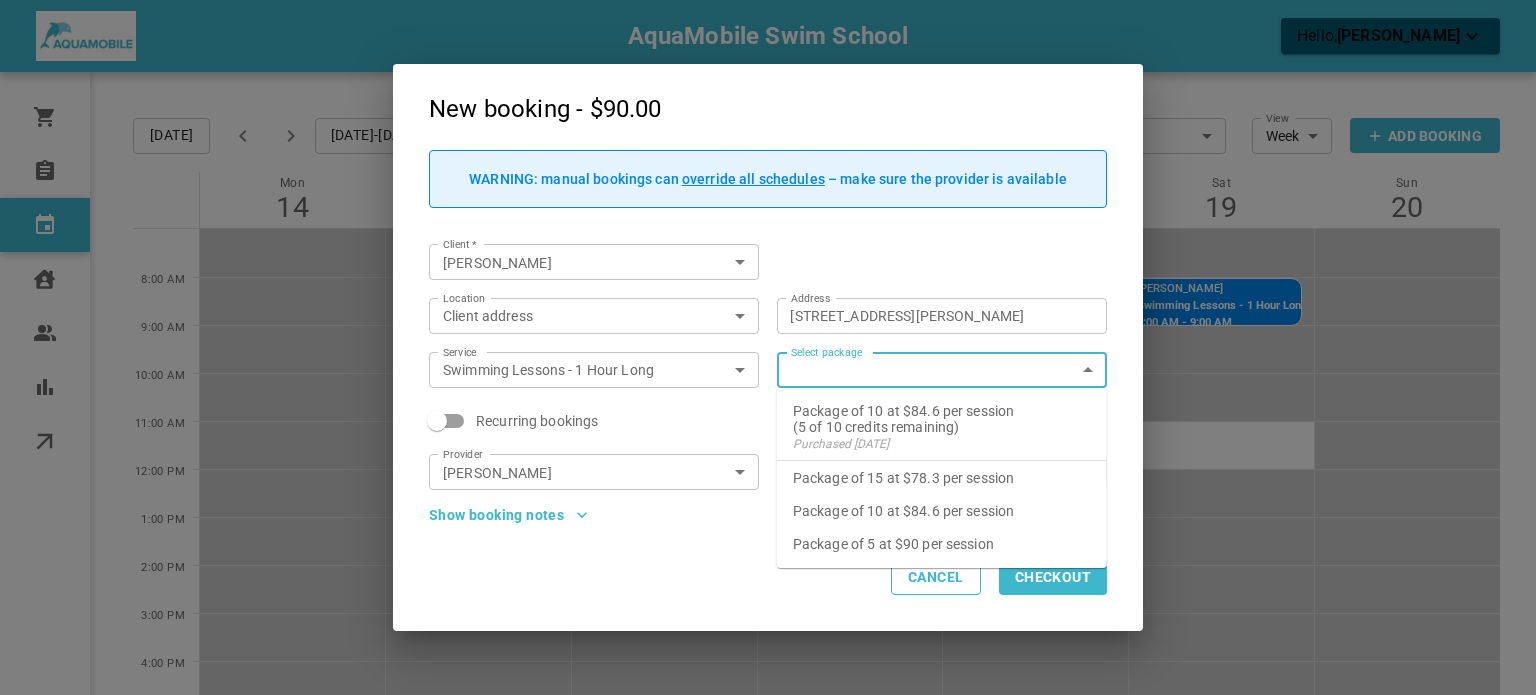 click on "(5 of 10 credits remaining)" at bounding box center [942, 427] 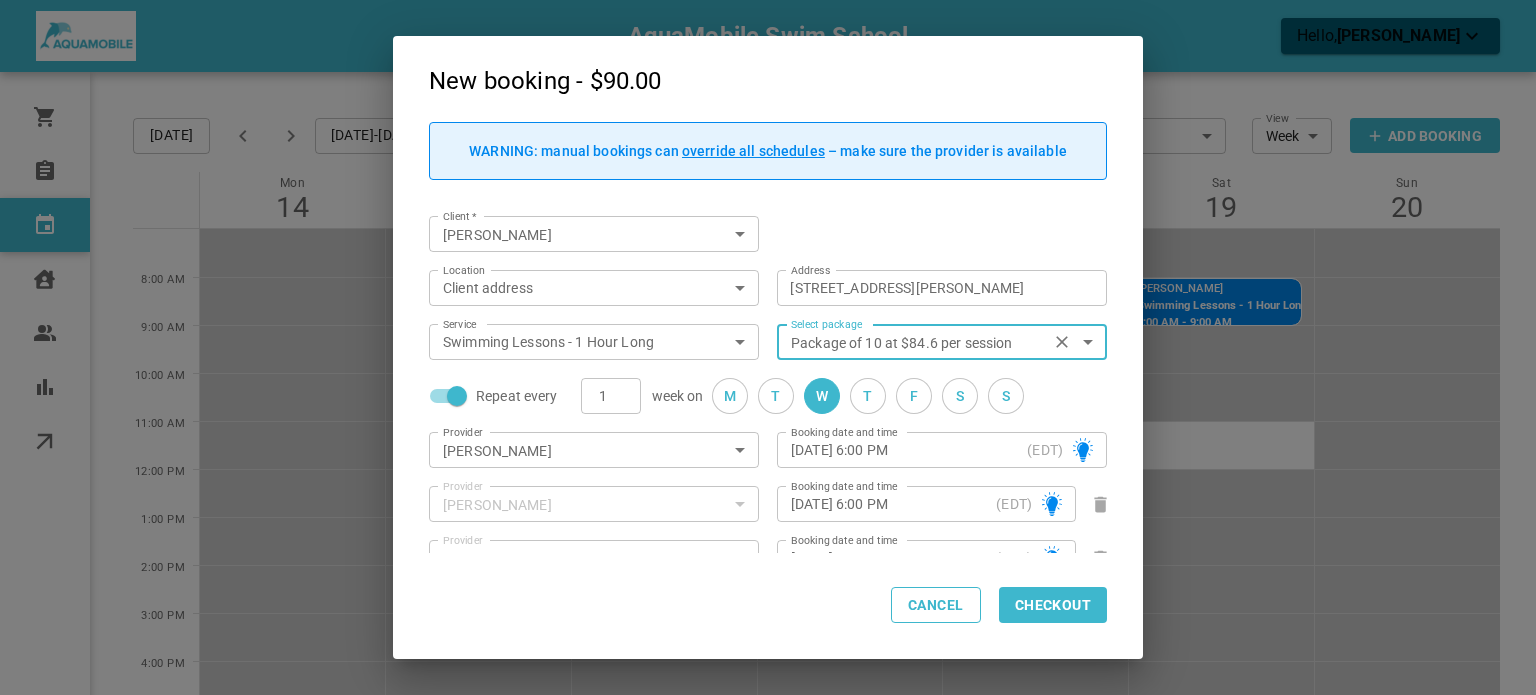 click on "Repeat every" at bounding box center (457, 396) 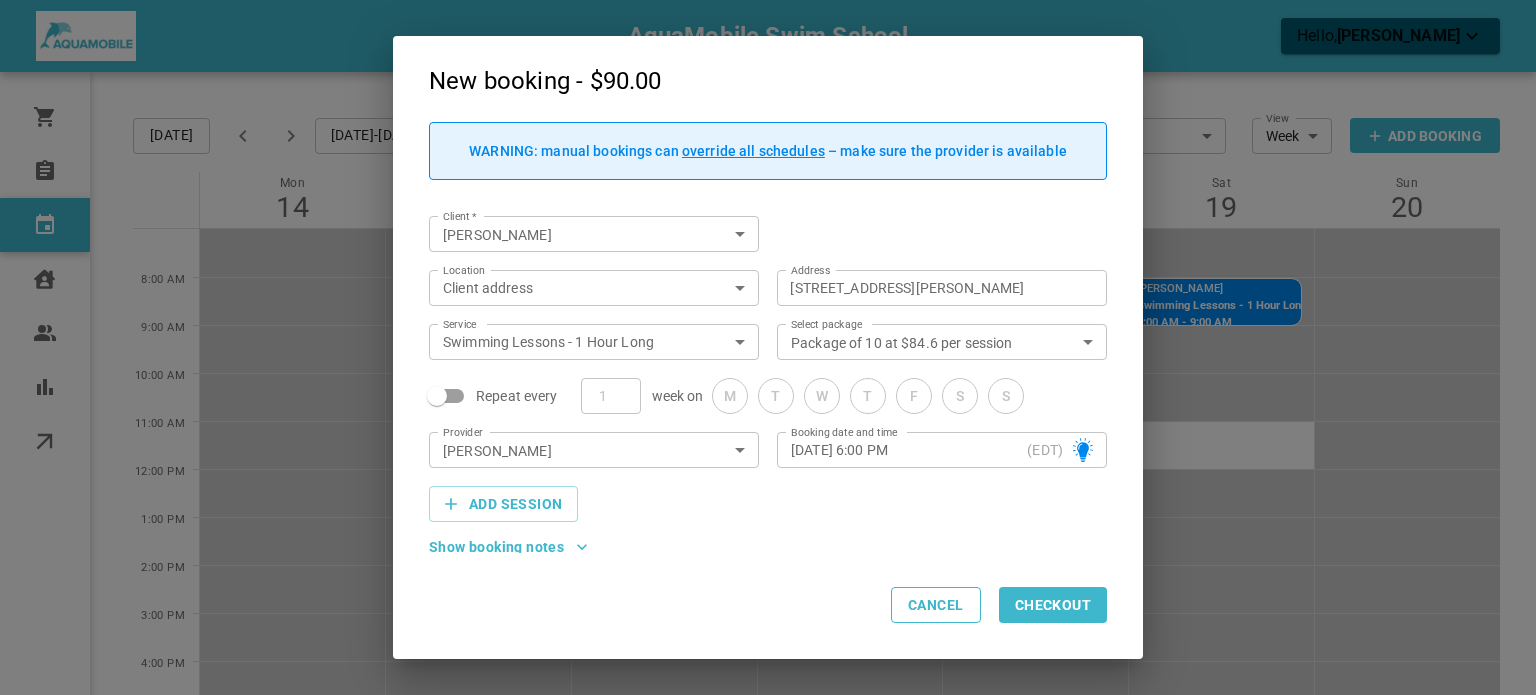 click on "Booking date and time" at bounding box center (844, 432) 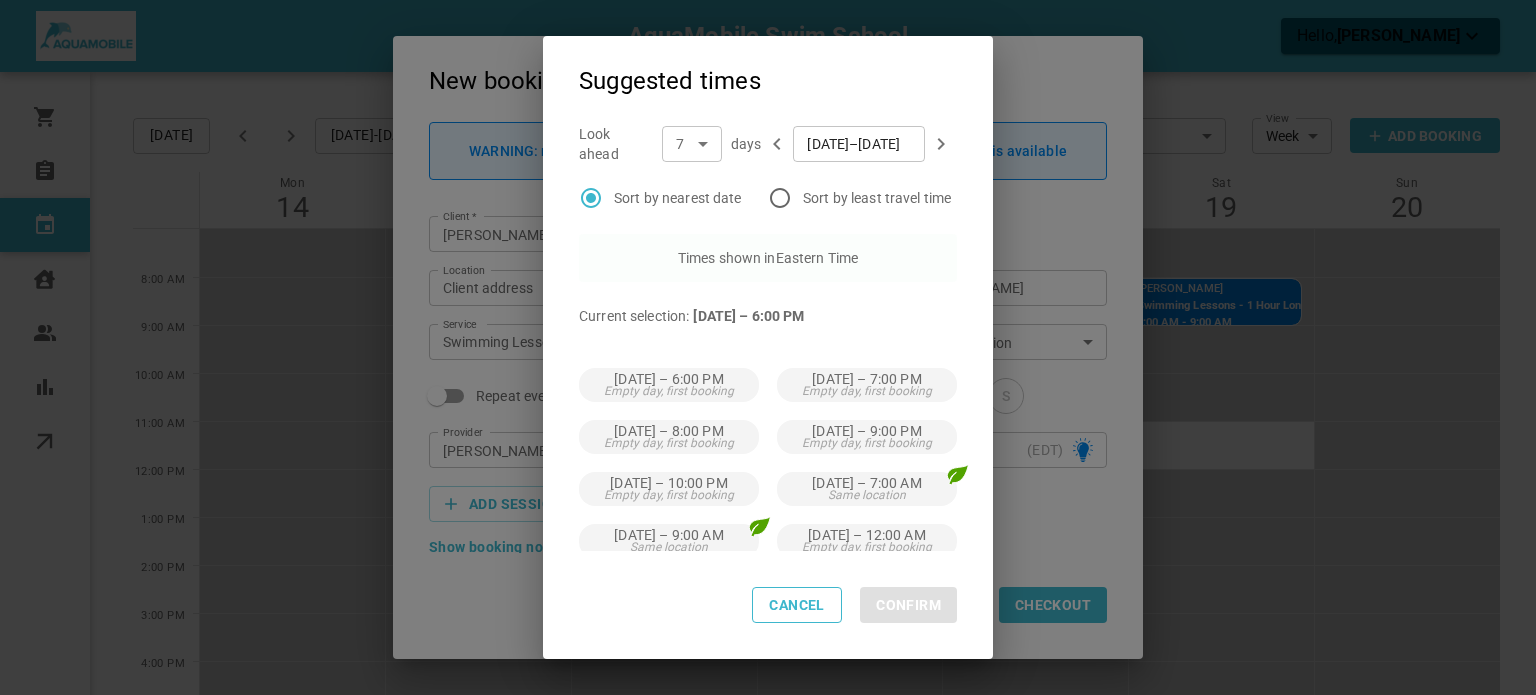 scroll, scrollTop: 105, scrollLeft: 0, axis: vertical 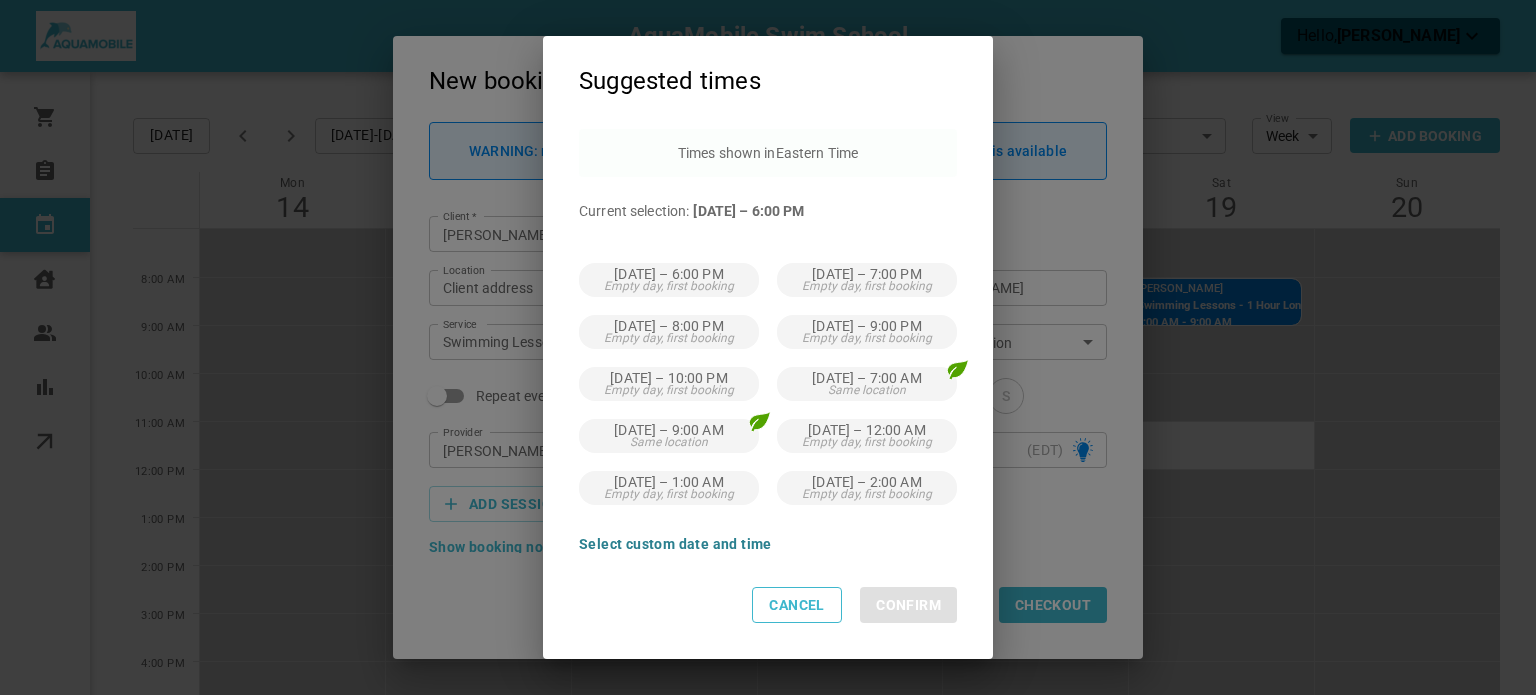 click on "Select custom date and time" at bounding box center [675, 544] 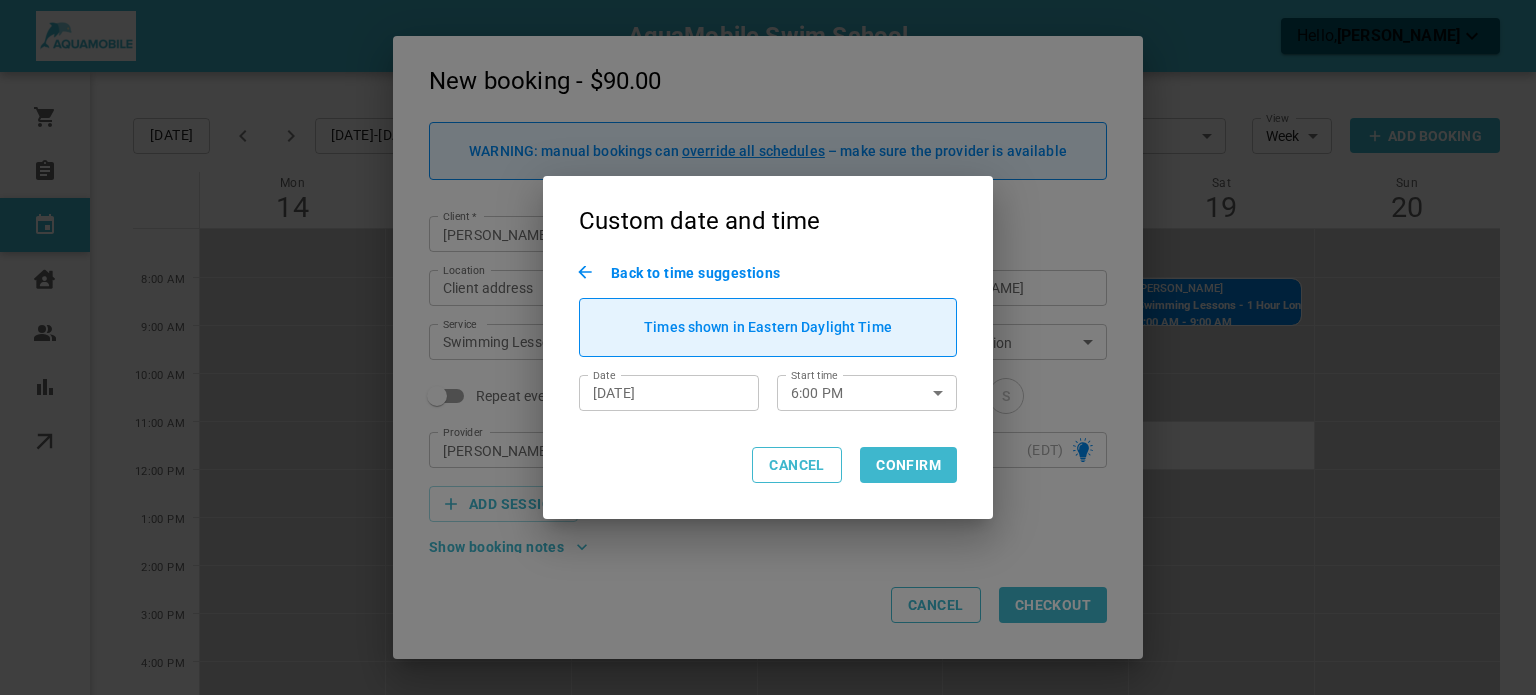 click on "[DATE]" at bounding box center [669, 393] 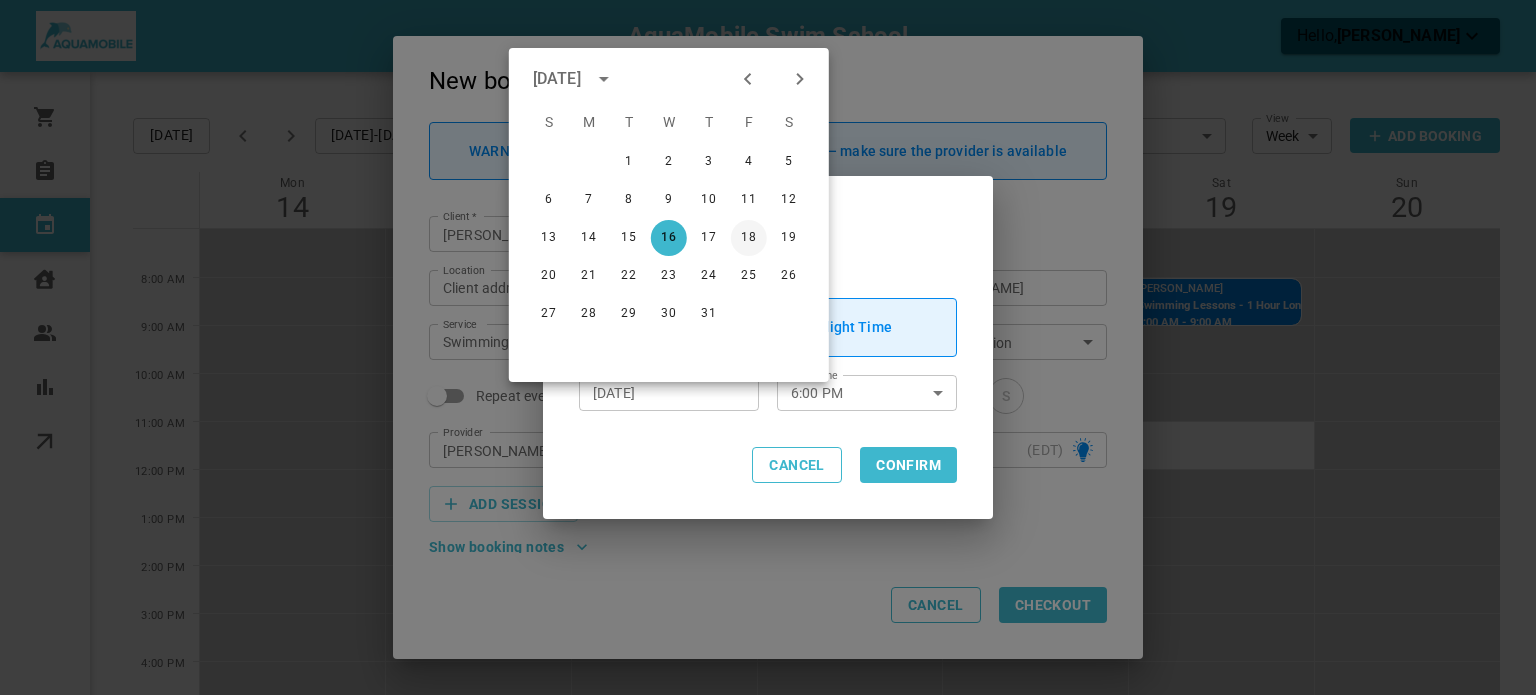 click on "18" at bounding box center (749, 238) 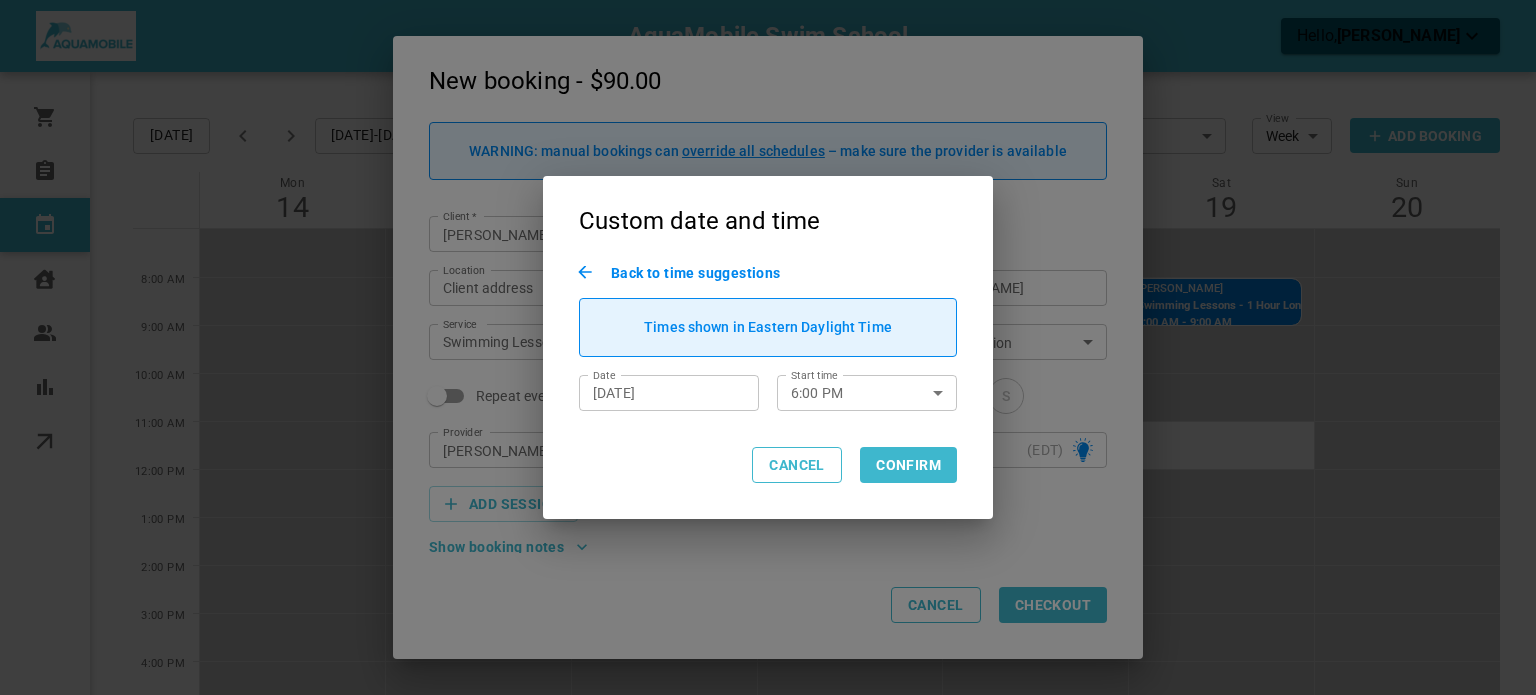 type on "[DATE]" 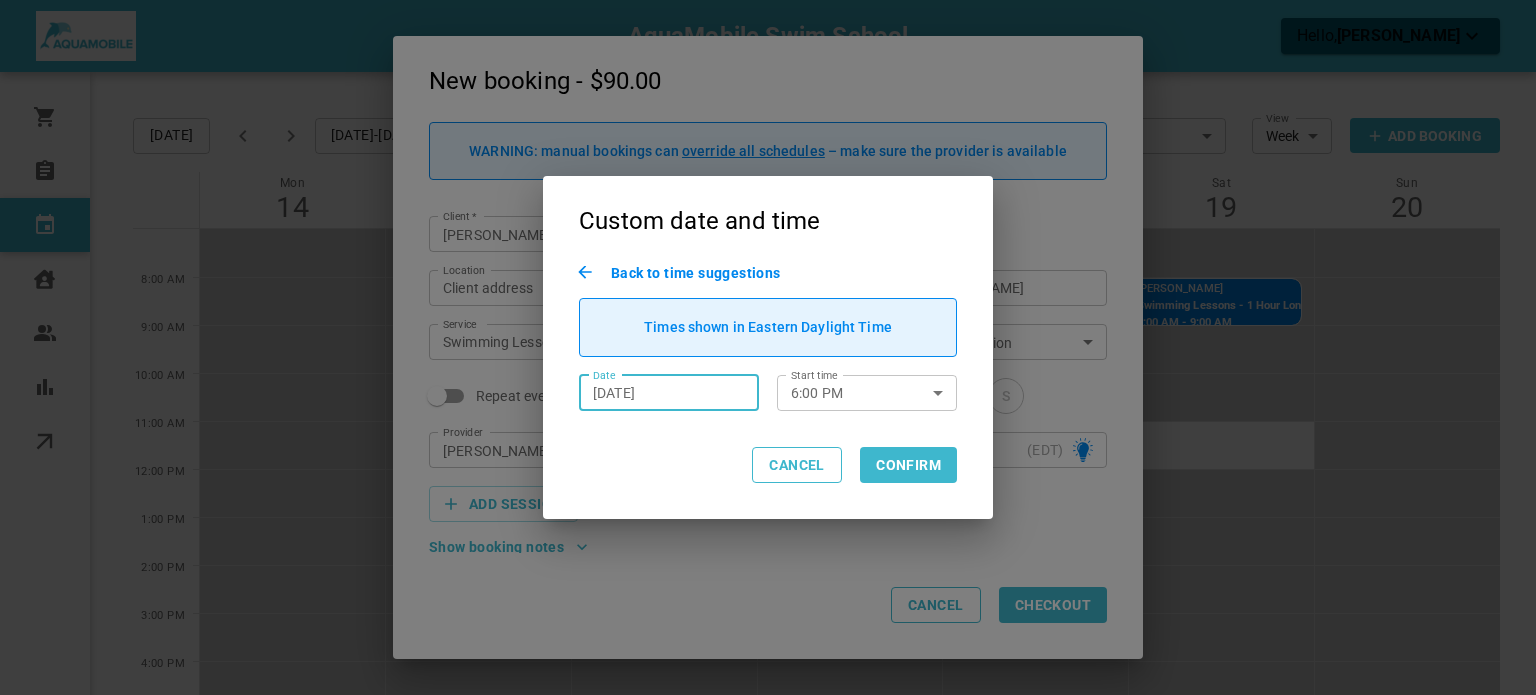 click on "6:00 PM" at bounding box center (845, 392) 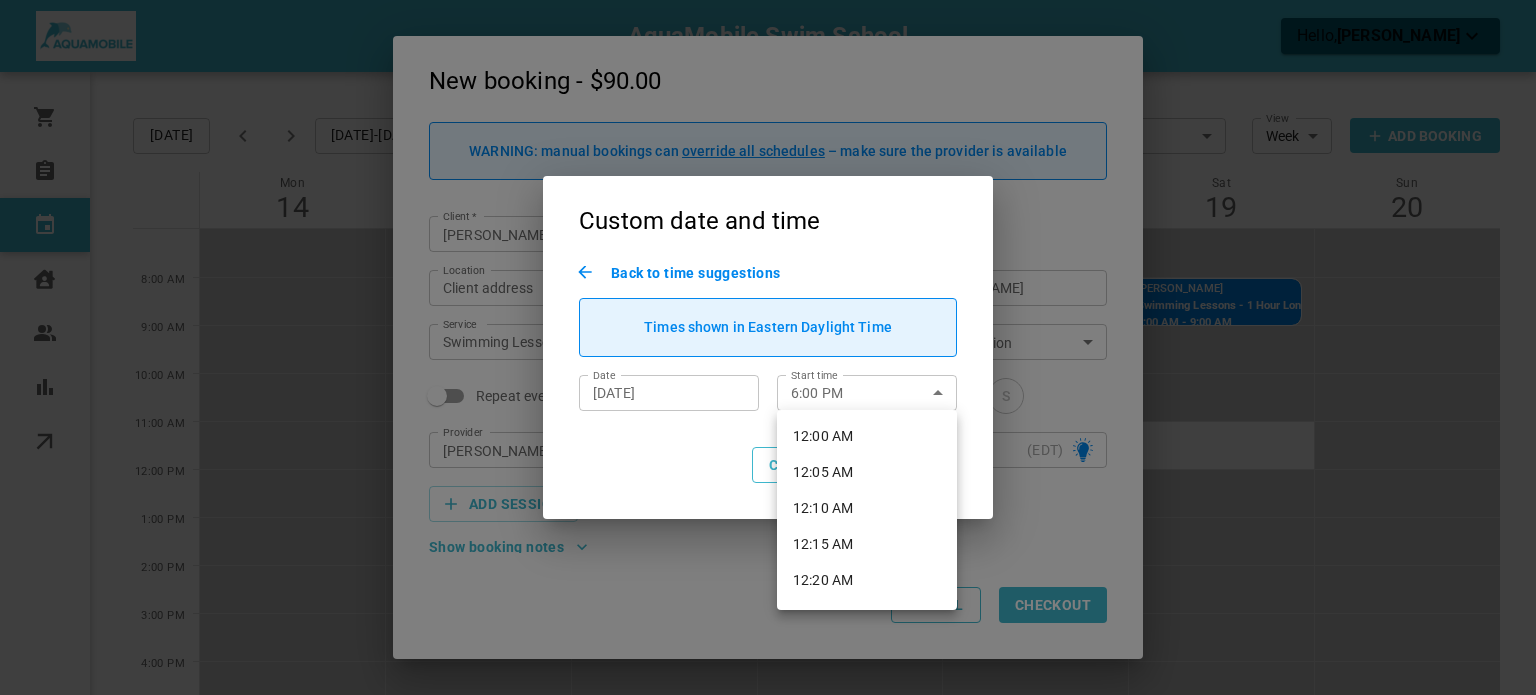 scroll, scrollTop: 7702, scrollLeft: 0, axis: vertical 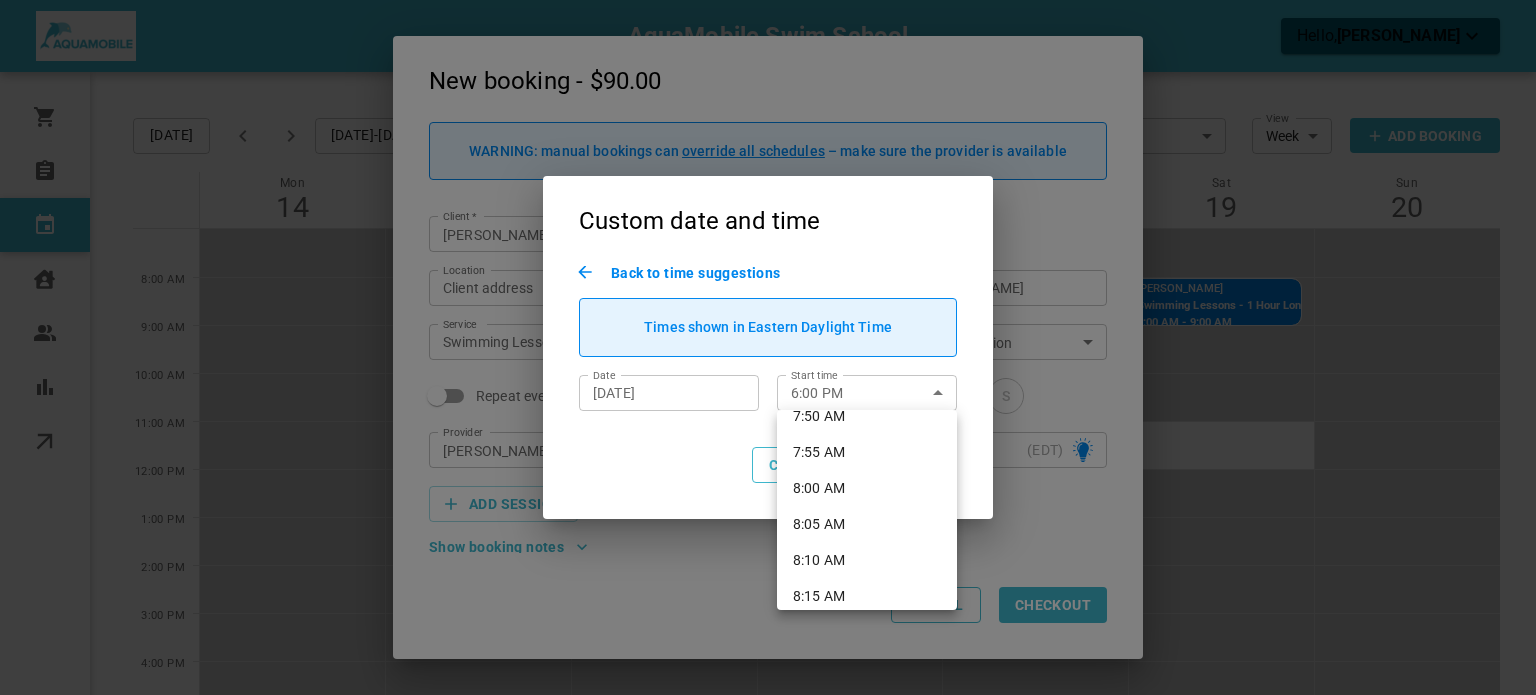 click on "8:00 AM" at bounding box center (867, 488) 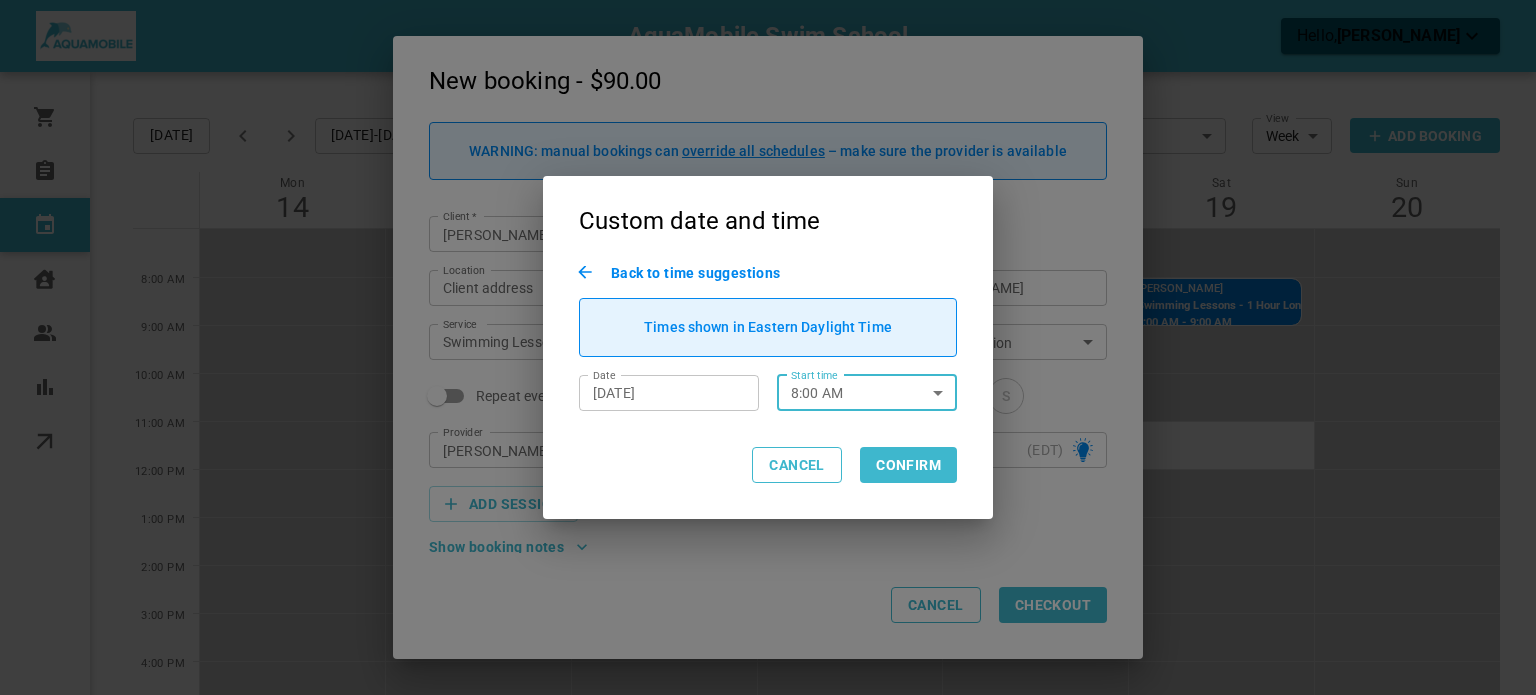 click on "Confirm" at bounding box center (908, 465) 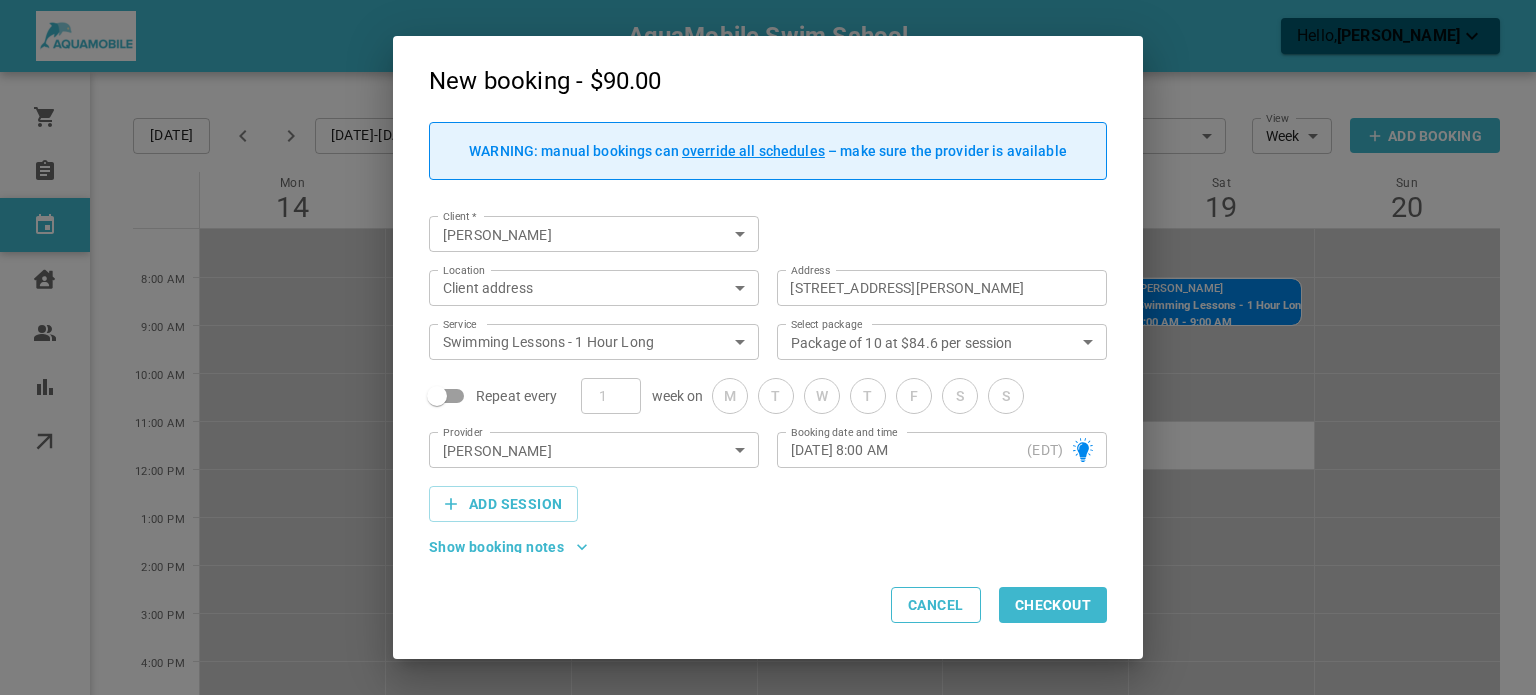 click on "Checkout" at bounding box center (1053, 605) 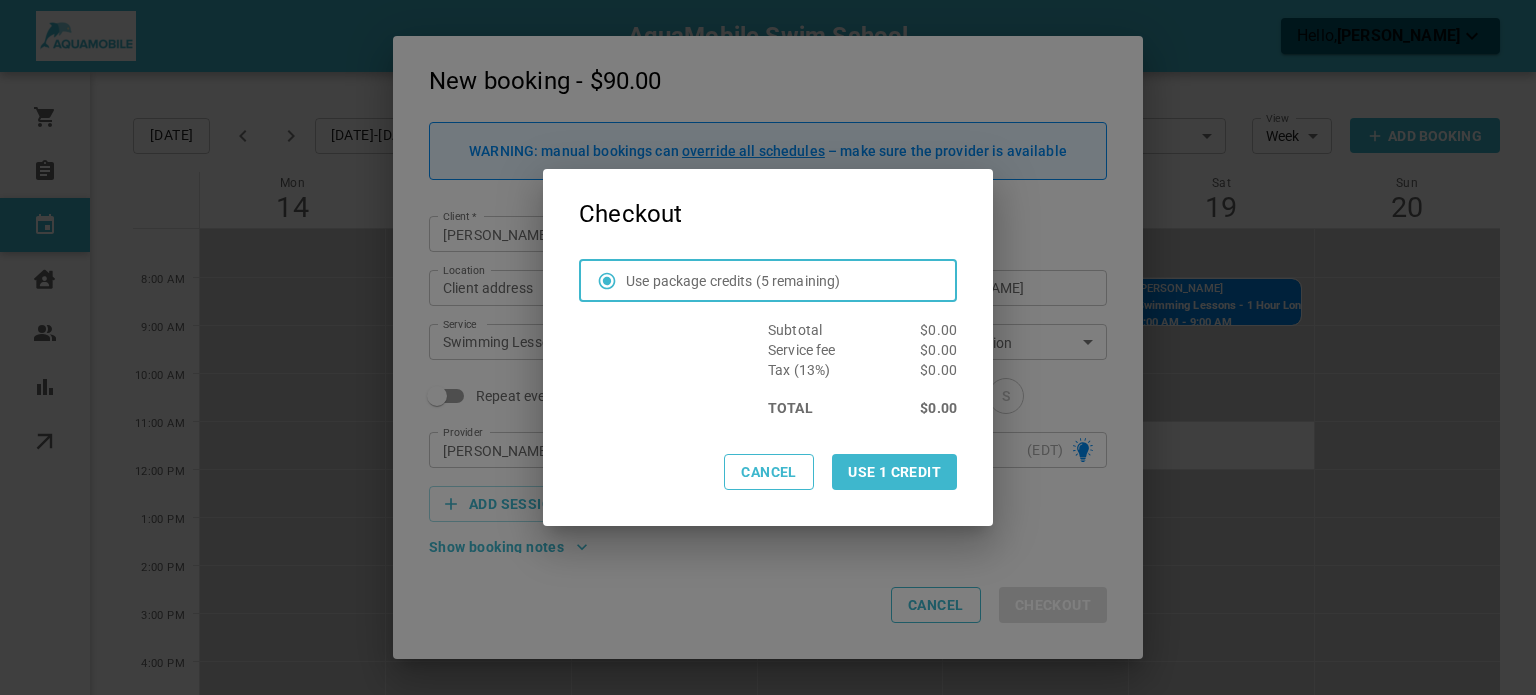 click on "Use 1 credit" at bounding box center [894, 472] 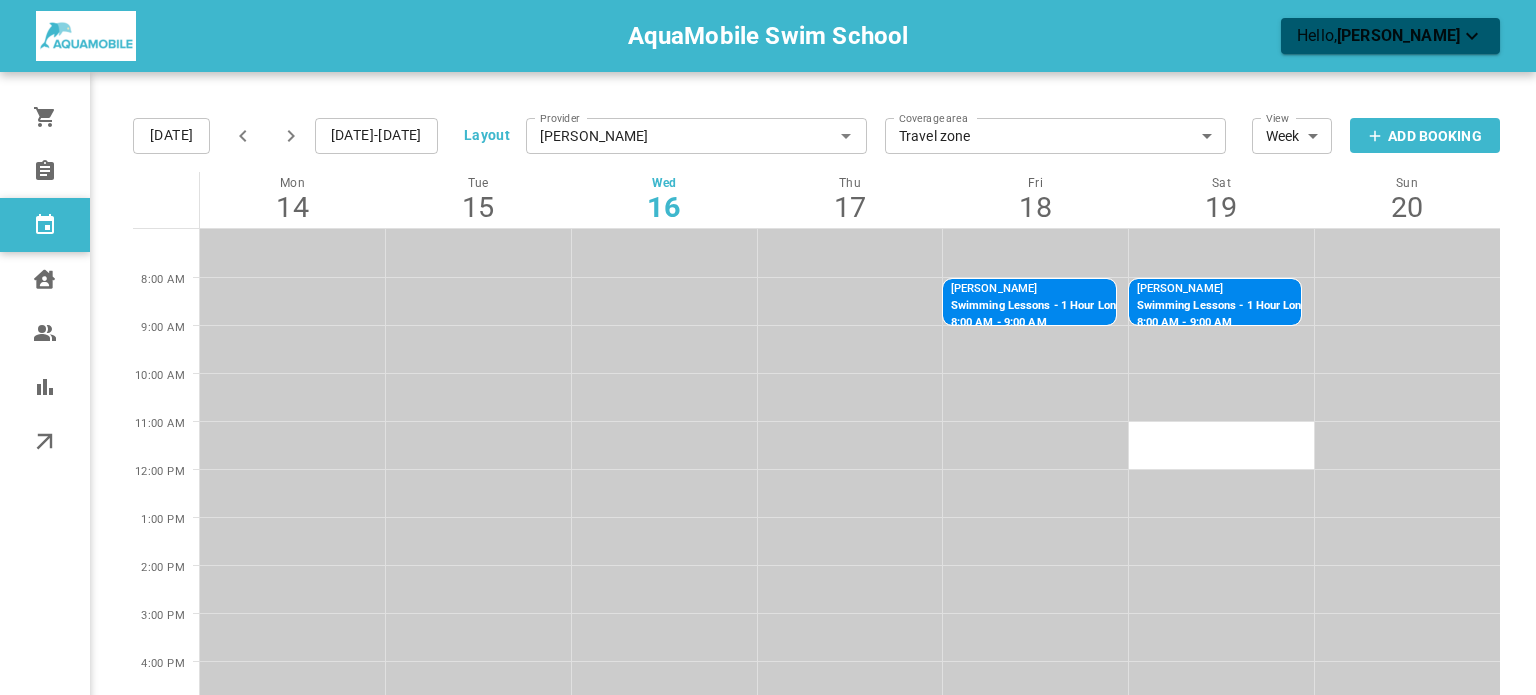 click at bounding box center (1407, 301) 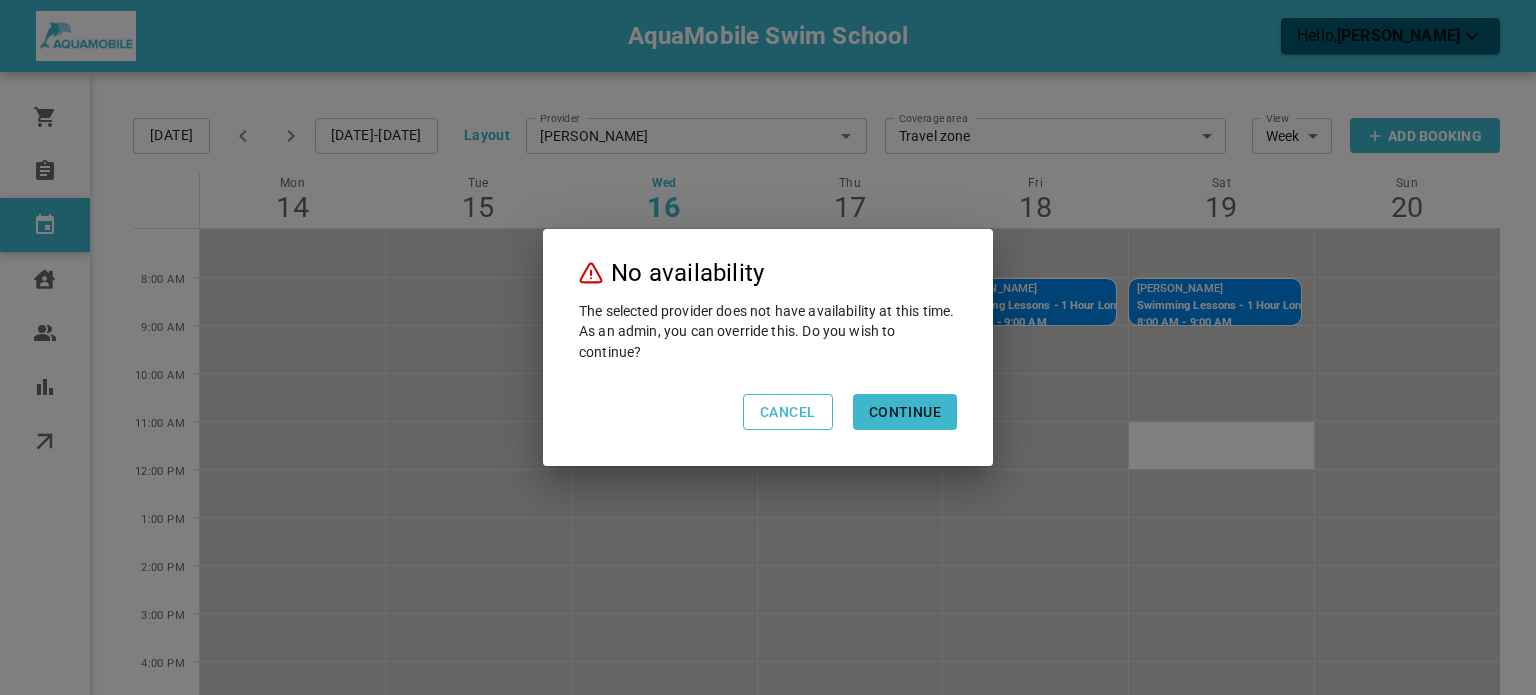 click on "Continue" at bounding box center (905, 412) 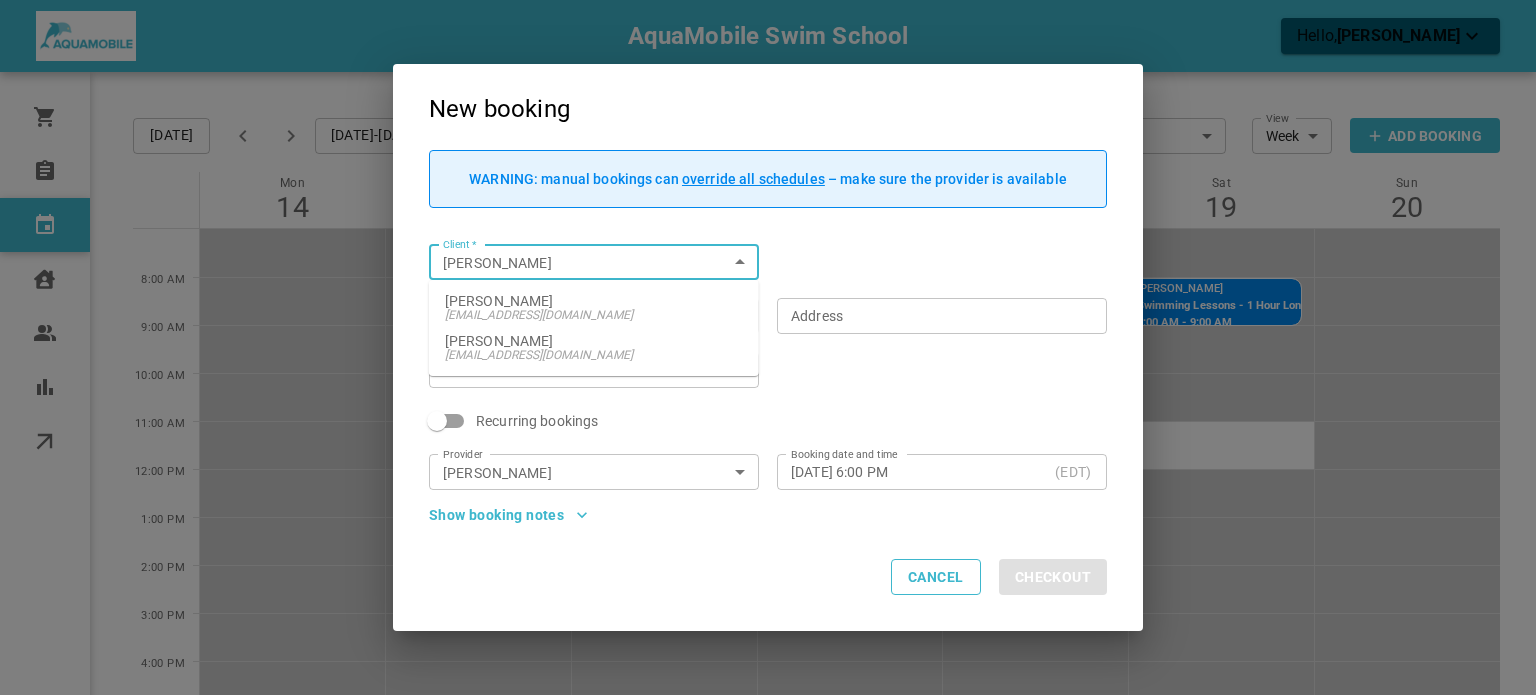 click on "[PERSON_NAME] [EMAIL_ADDRESS][DOMAIN_NAME]" at bounding box center (594, 348) 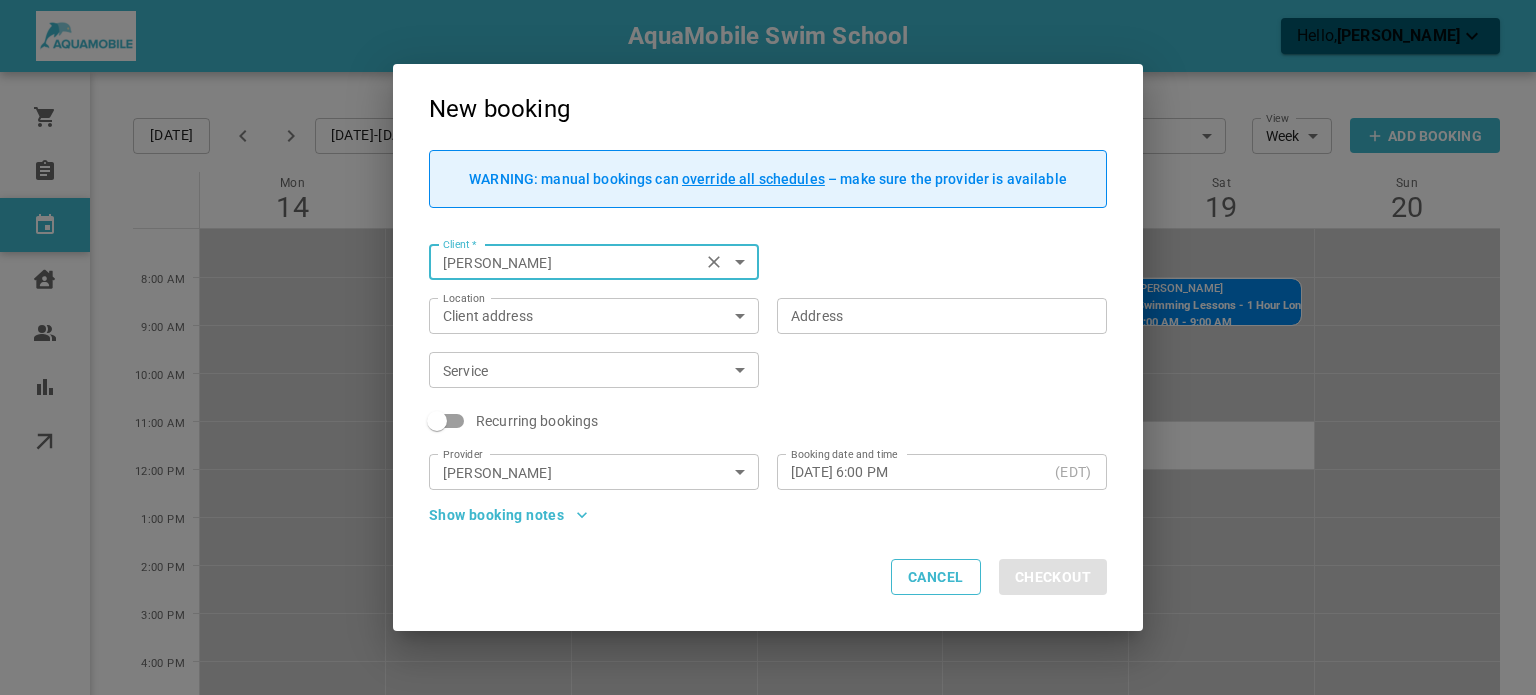 type on "[PERSON_NAME]" 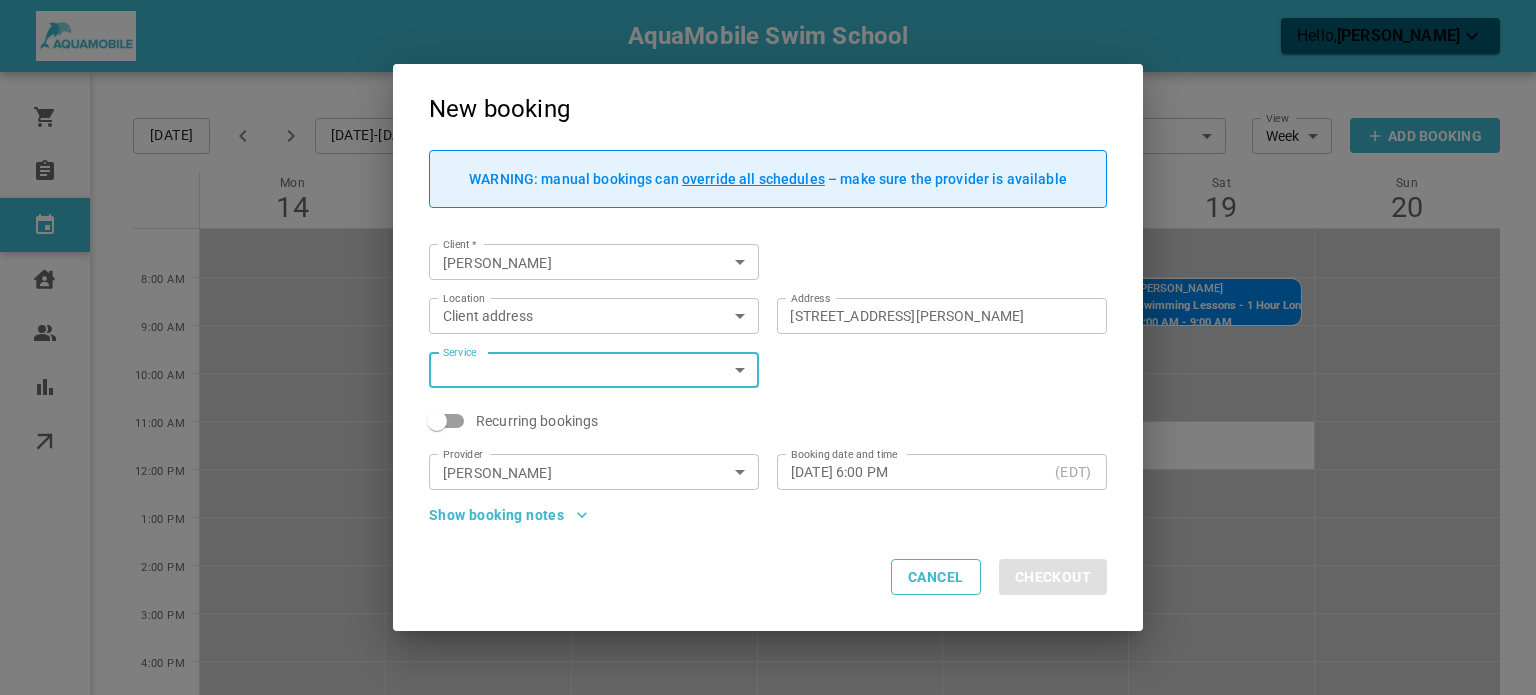 click on "AquaMobile Swim School Hello,  [PERSON_NAME] Orders Bookings Calendar Clients Users Reports Online booking Calendar Add Booking [DATE] [DATE]-[DATE] Layout Provider [PERSON_NAME] Provider Coverage area Travel zone 85e2bd52-7e37-4cc9-8be8-200fa62d5a85 Coverage area View Week Week View Add Booking Mon 14 Tue 15 Wed 16 Thu 17 Fri 18 Sat 19 Sun 20 8:00 AM 9:00 AM 10:00 AM 11:00 AM 12:00 PM 1:00 PM 2:00 PM 3:00 PM 4:00 PM 5:00 PM 6:00 PM   [PERSON_NAME] Swimming Lessons - 1 Hour Long 8:00 AM - 9:00 AM [STREET_ADDRESS][PERSON_NAME]   [GEOGRAPHIC_DATA][PERSON_NAME] Swimming Lessons - 1 Hour Long 8:00 AM - 9:00 AM [STREET_ADDRESS][PERSON_NAME] Profile My account New booking  WARNING: manual bookings can   override all schedules   – make sure the provider is available Client   * [PERSON_NAME] Client   * Location Client address customerLocation Location Address [STREET_ADDRESS][PERSON_NAME] Address Service ​ Service Recurring bookings Provider Provider" at bounding box center [768, 439] 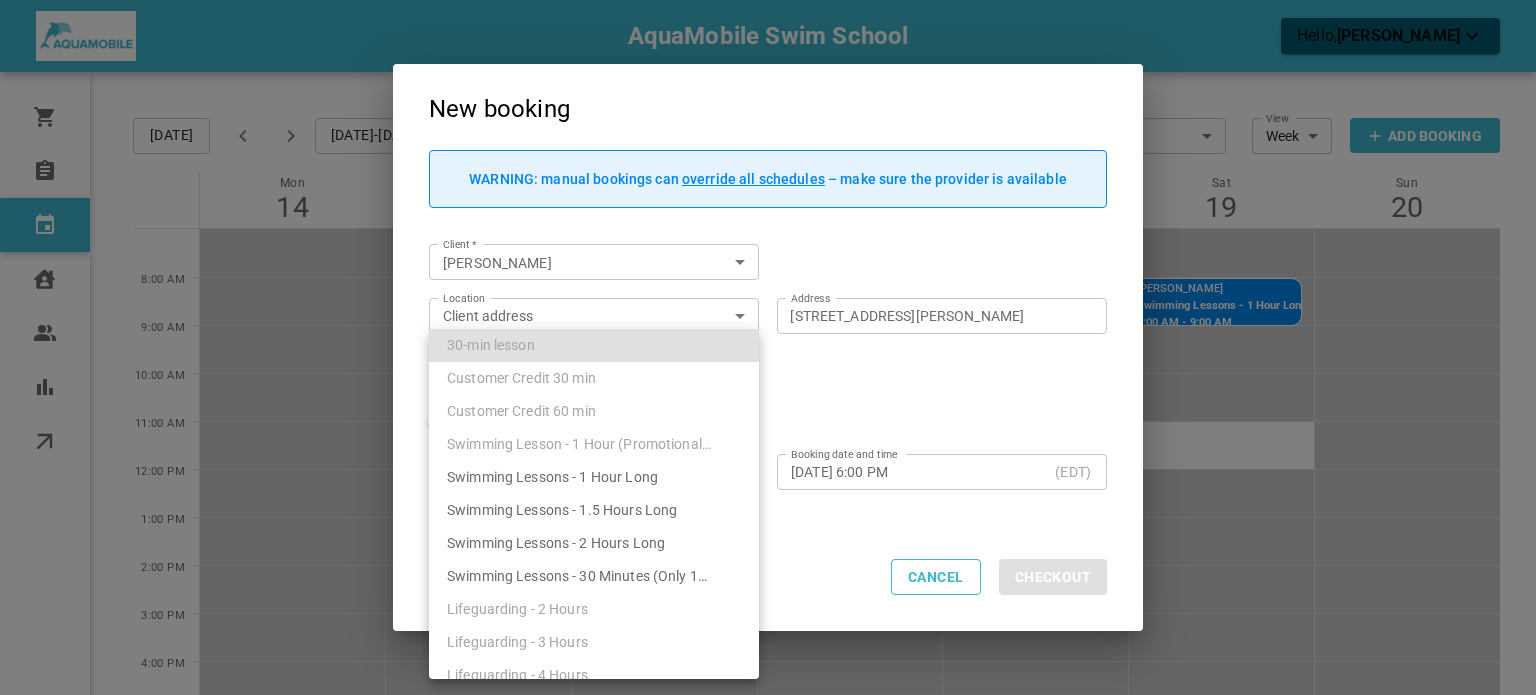click on "Swimming Lessons - 1 Hour Long" at bounding box center [594, 477] 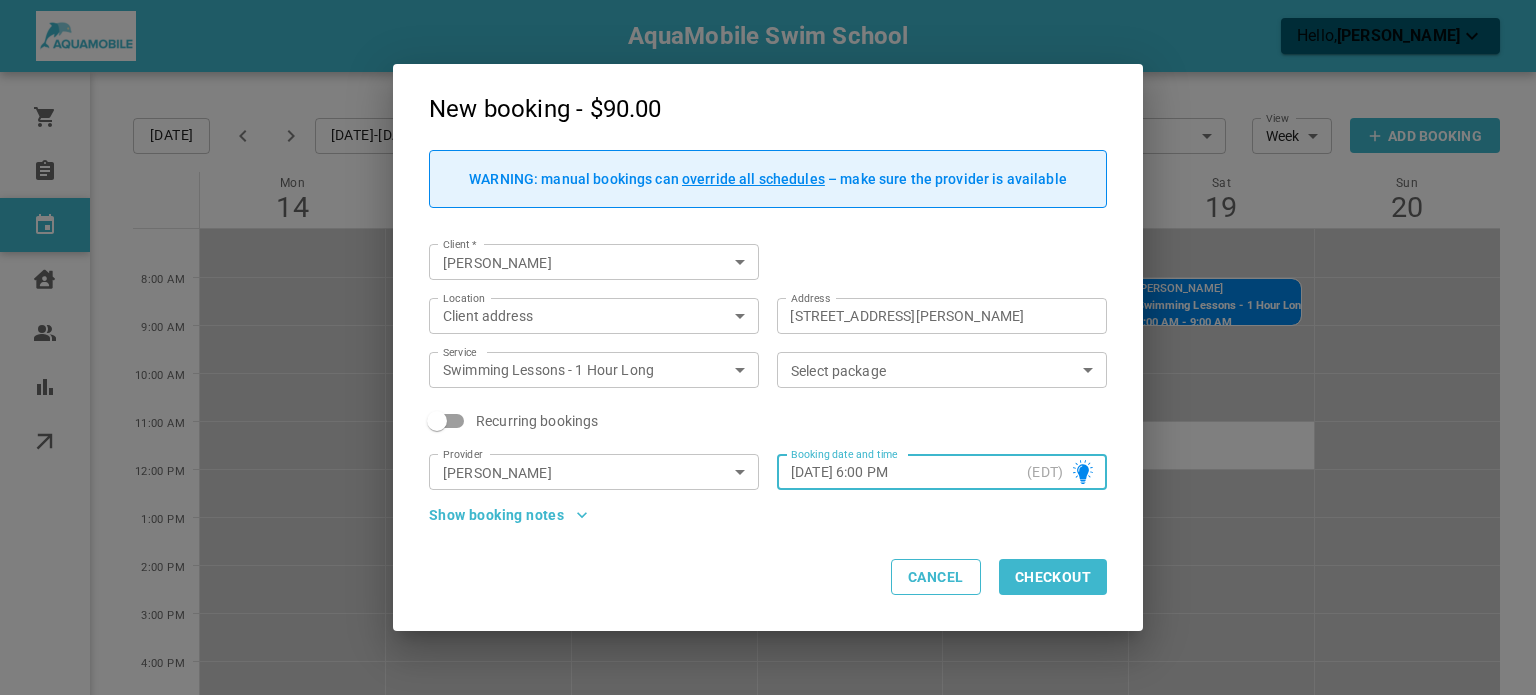 click on "Select package" at bounding box center (925, 370) 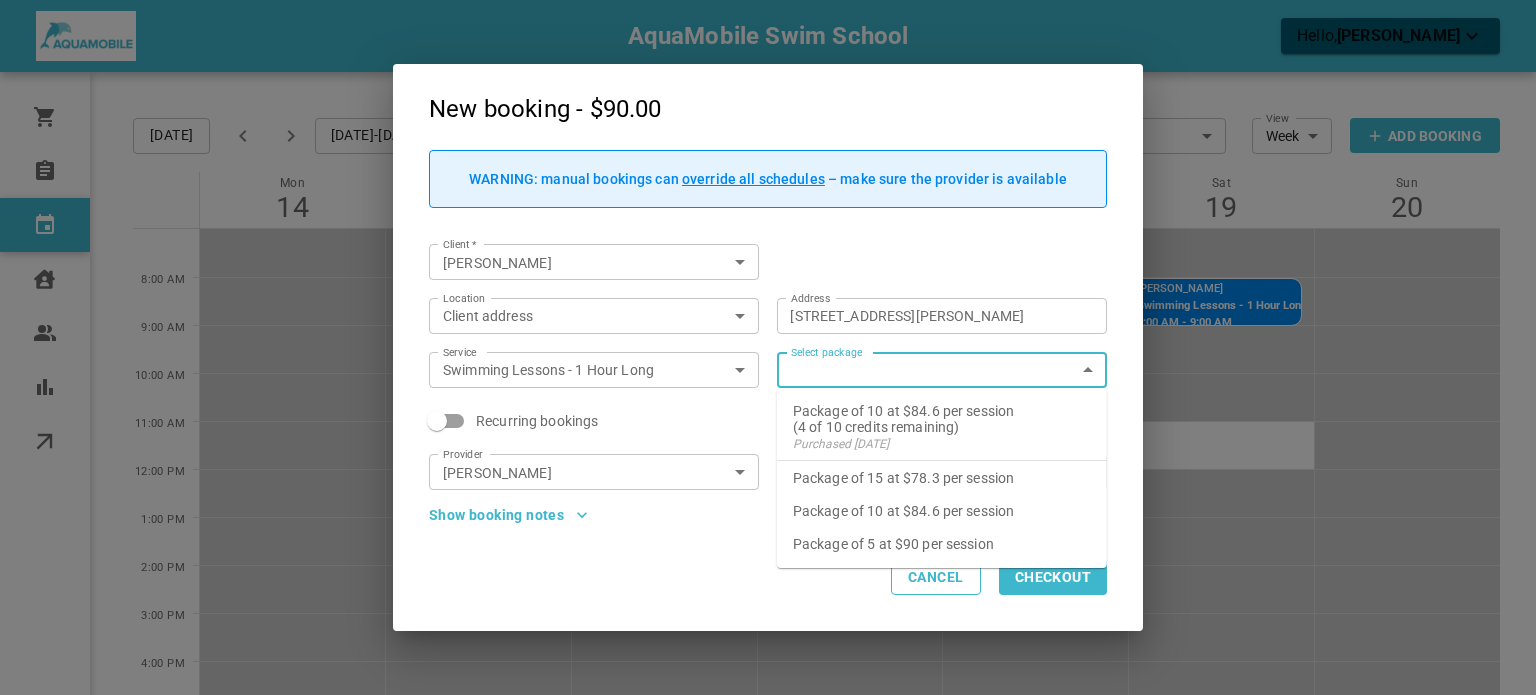 click on "(4 of 10 credits remaining)" at bounding box center [942, 427] 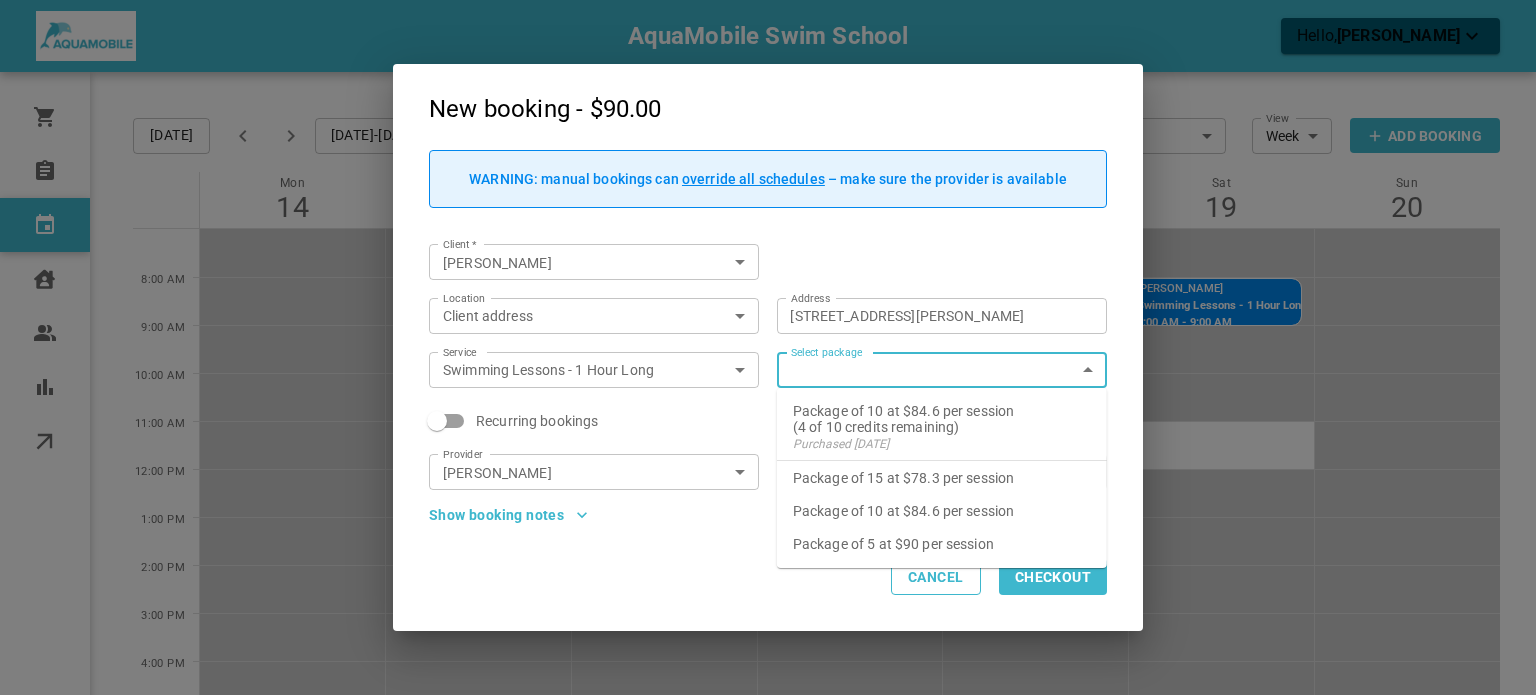 checkbox on "true" 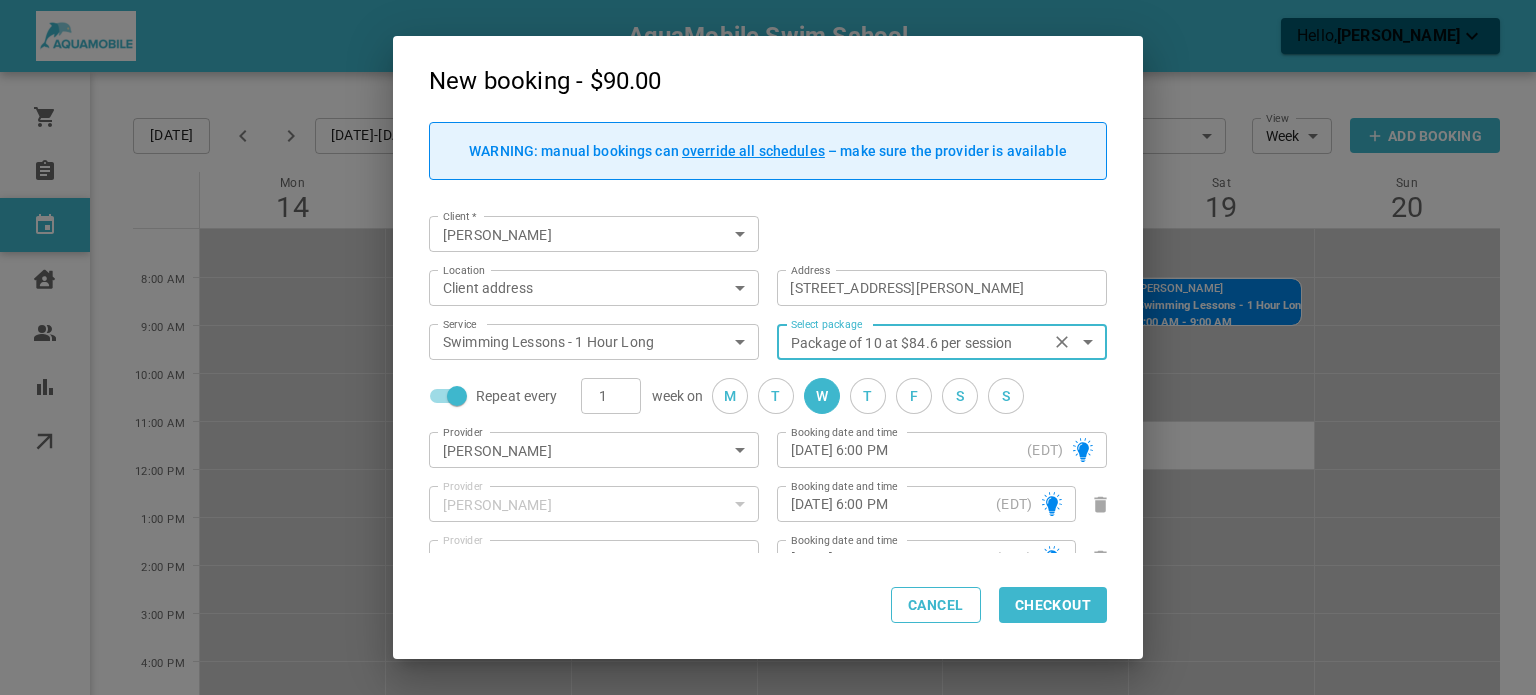 click on "Repeat every" at bounding box center [457, 396] 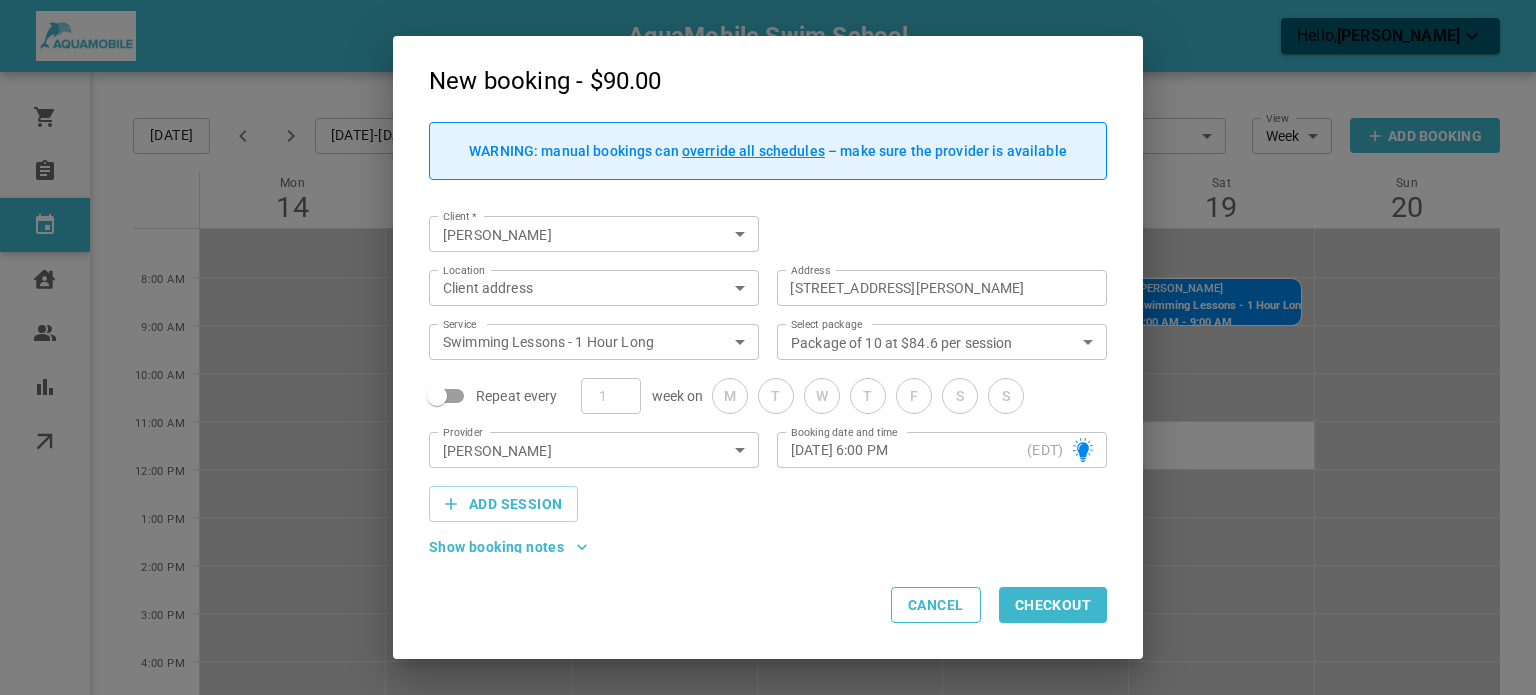click on "[DATE] 6:00 PM" at bounding box center (905, 450) 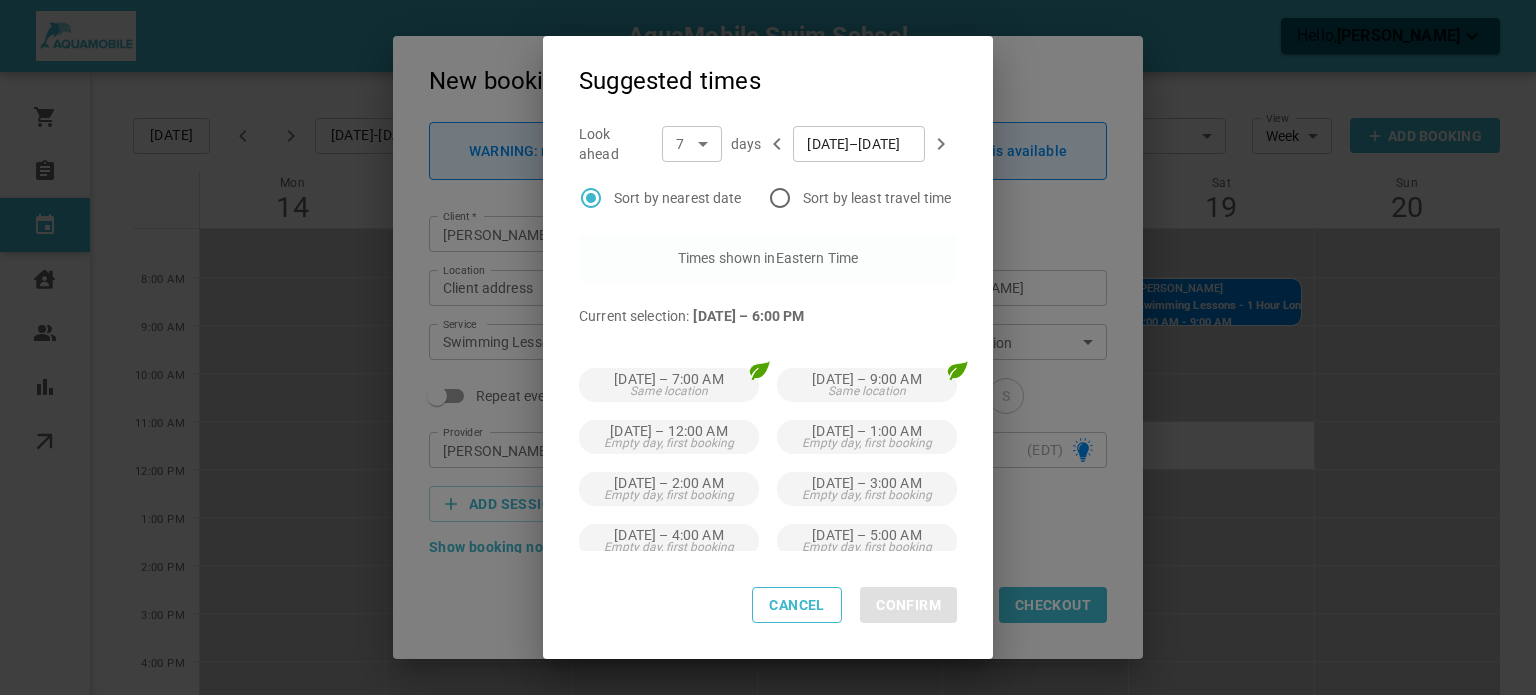 scroll, scrollTop: 105, scrollLeft: 0, axis: vertical 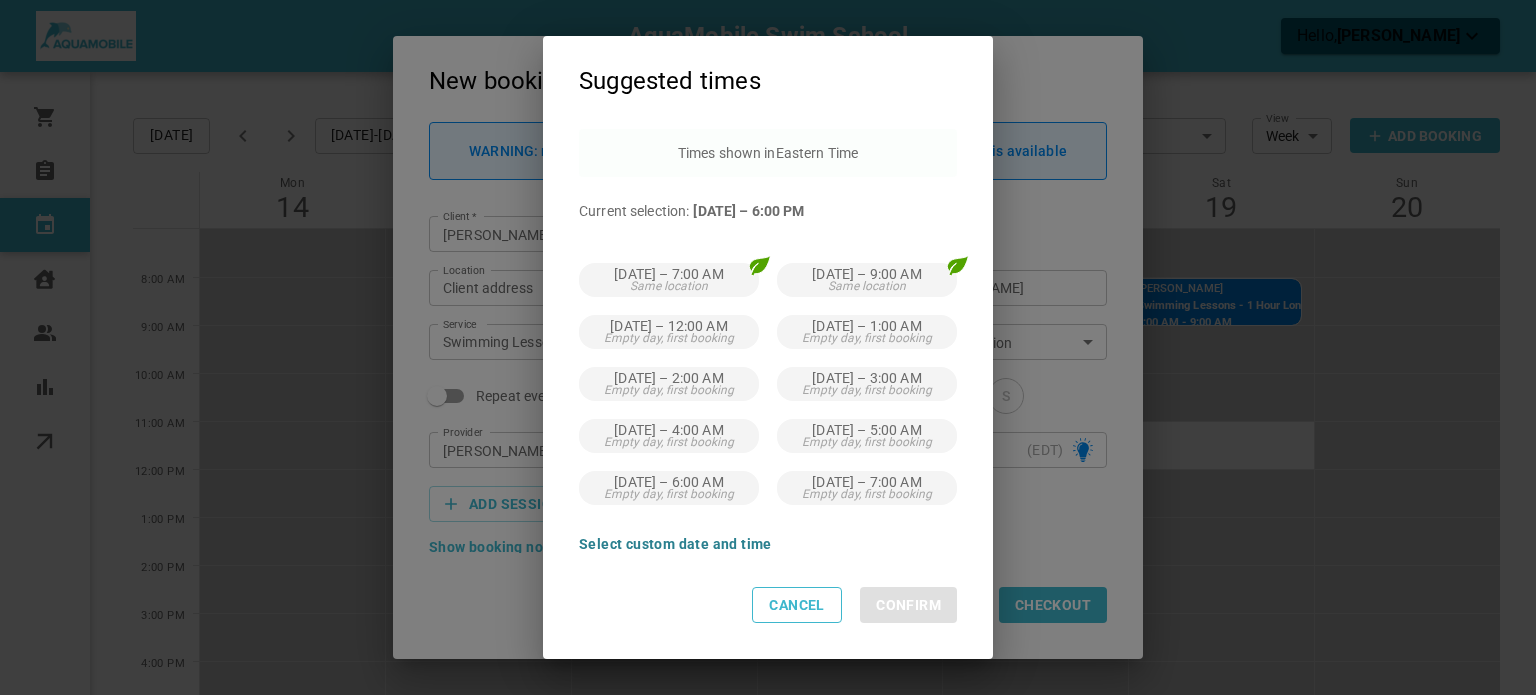 click on "Select custom date and time" at bounding box center (675, 544) 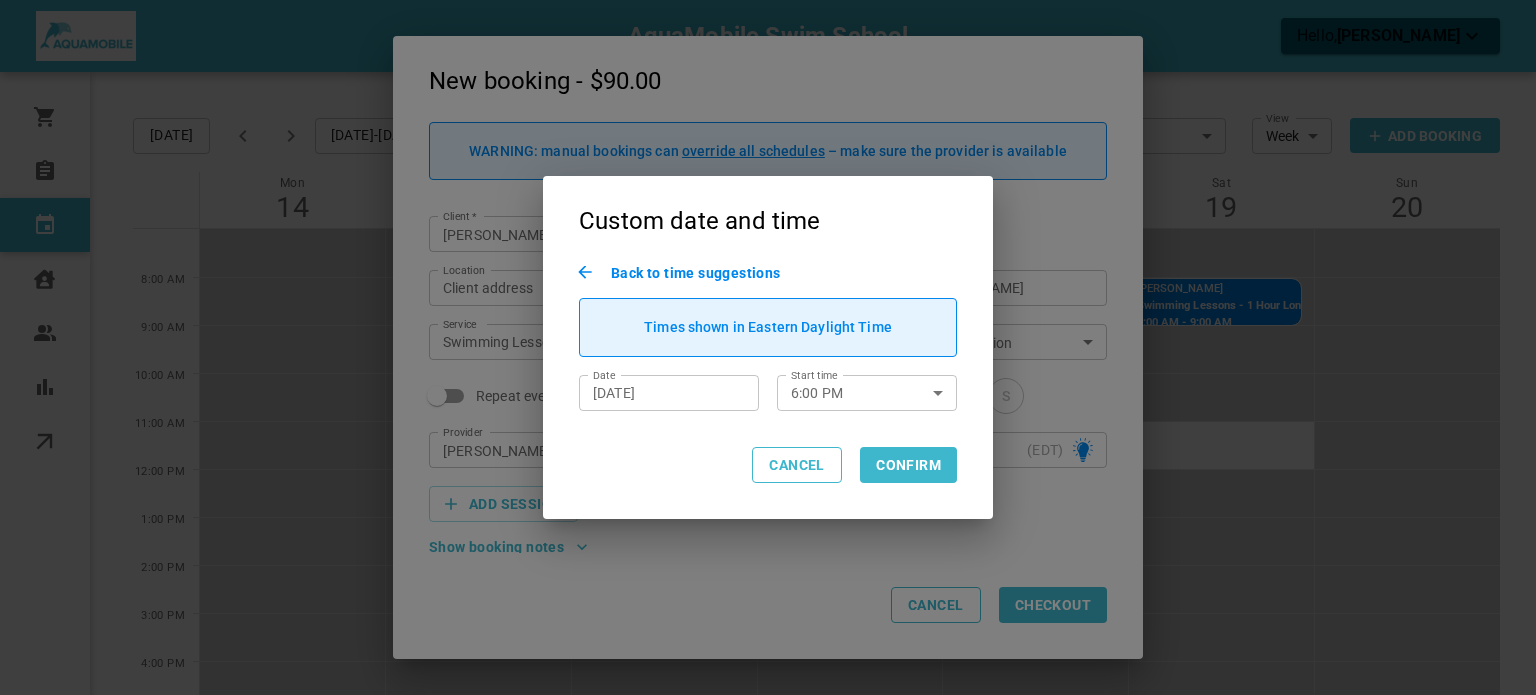 click on "6:00 PM" at bounding box center [845, 392] 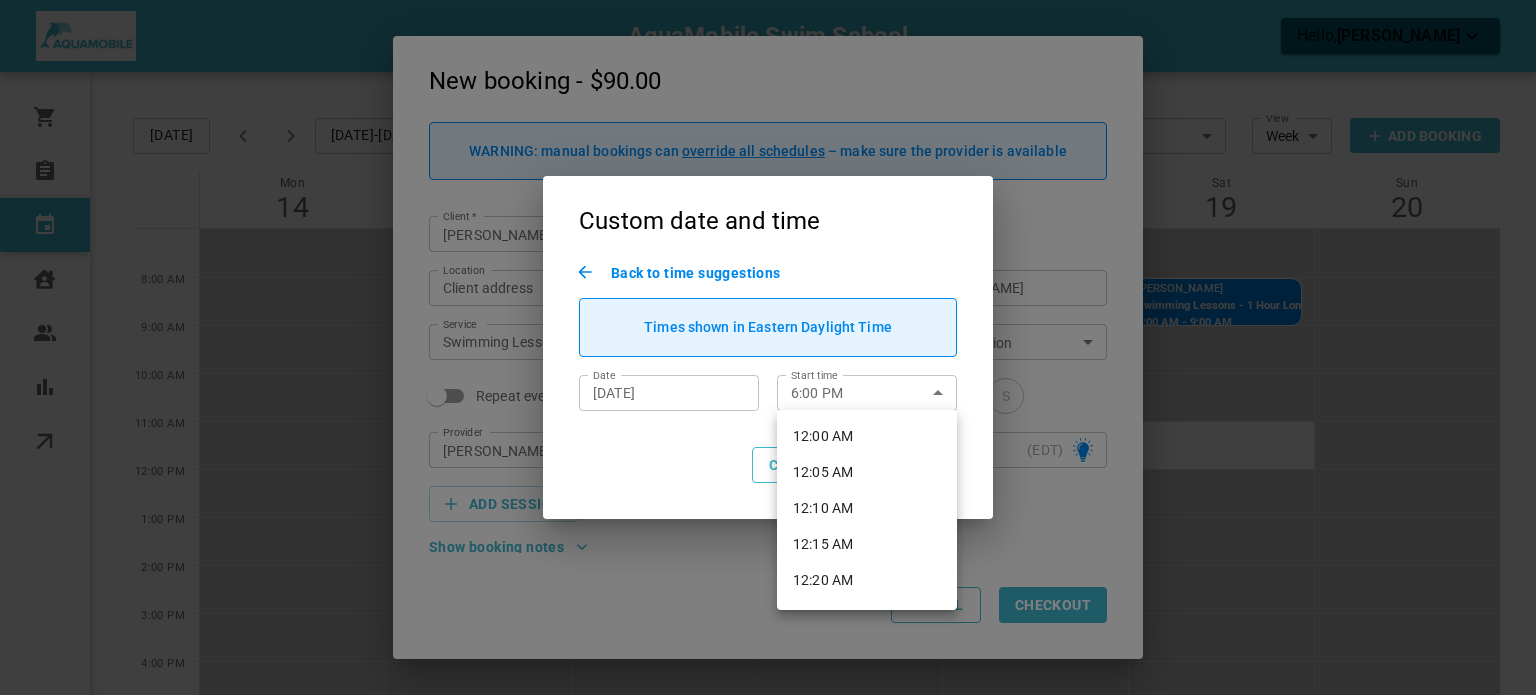 scroll, scrollTop: 7702, scrollLeft: 0, axis: vertical 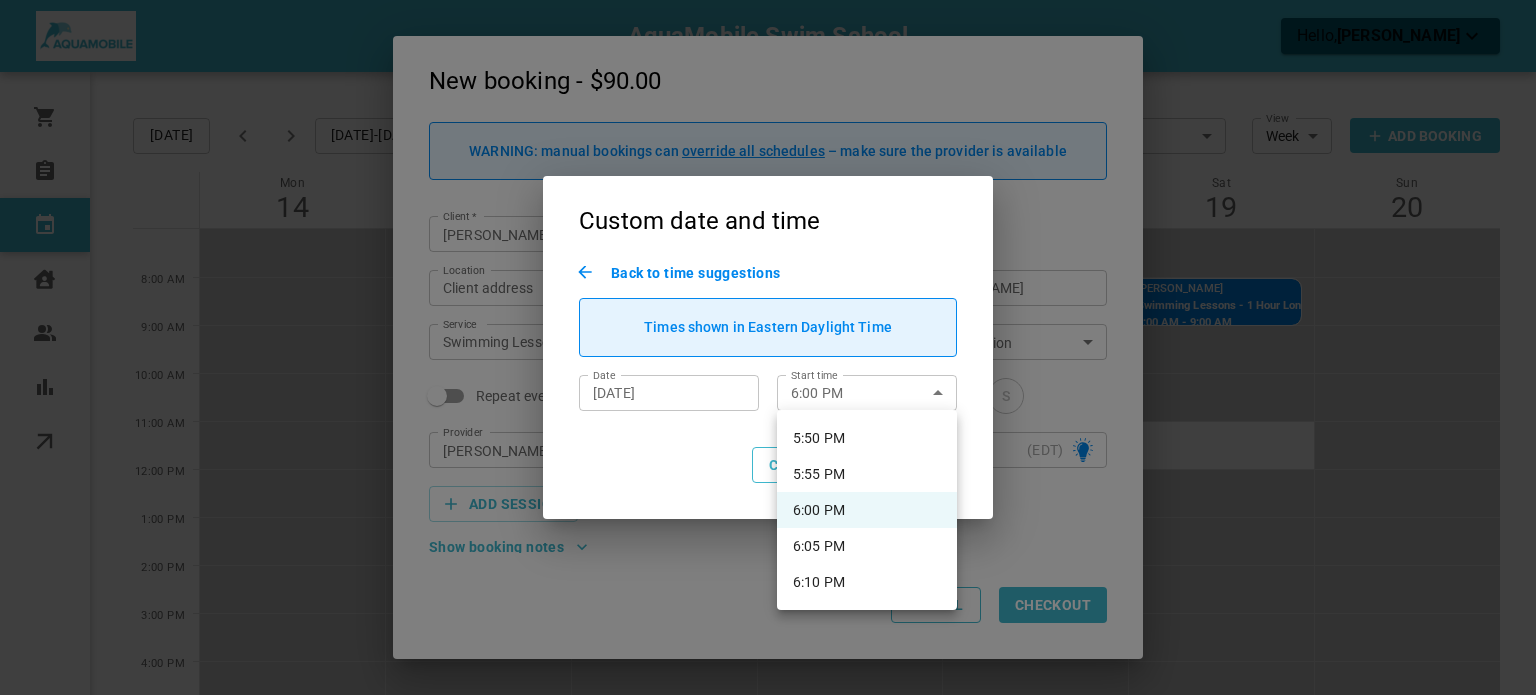 click at bounding box center (768, 347) 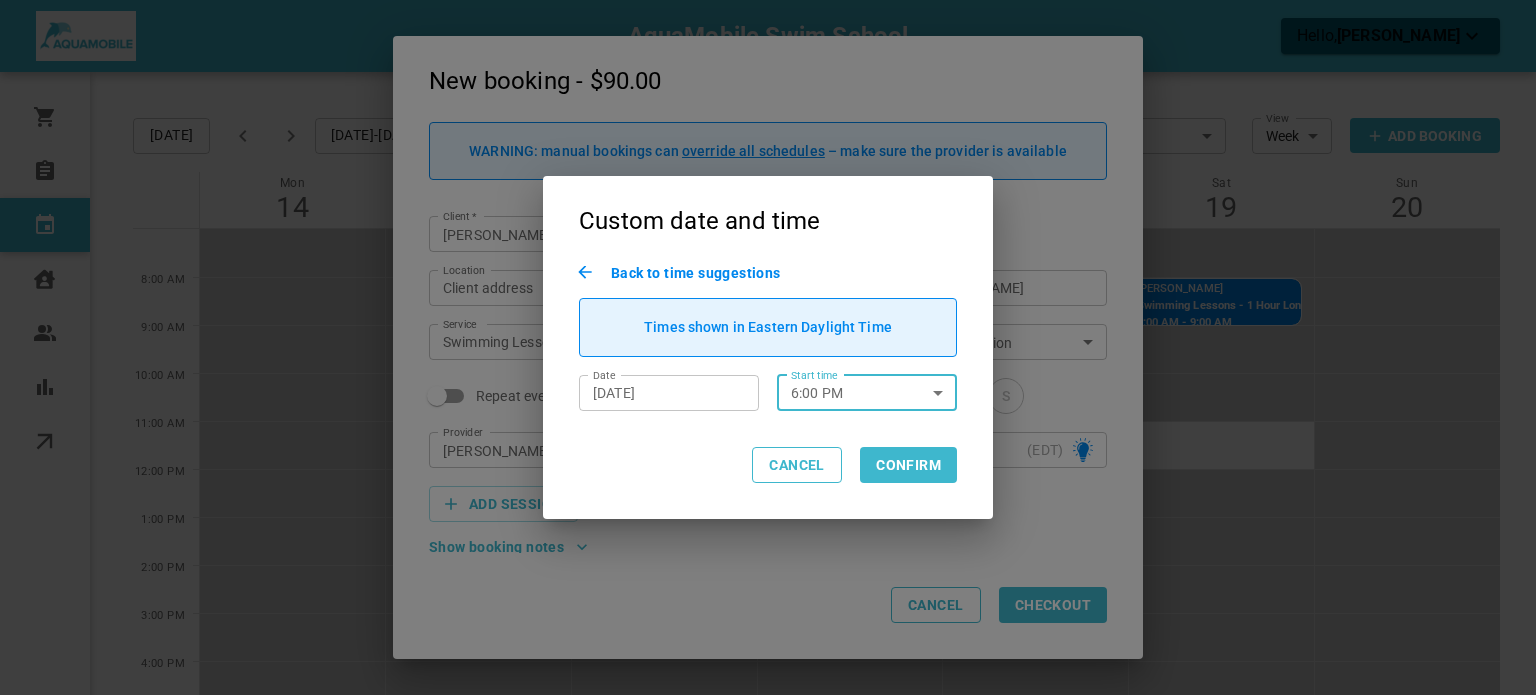 click on "[DATE]" at bounding box center [669, 393] 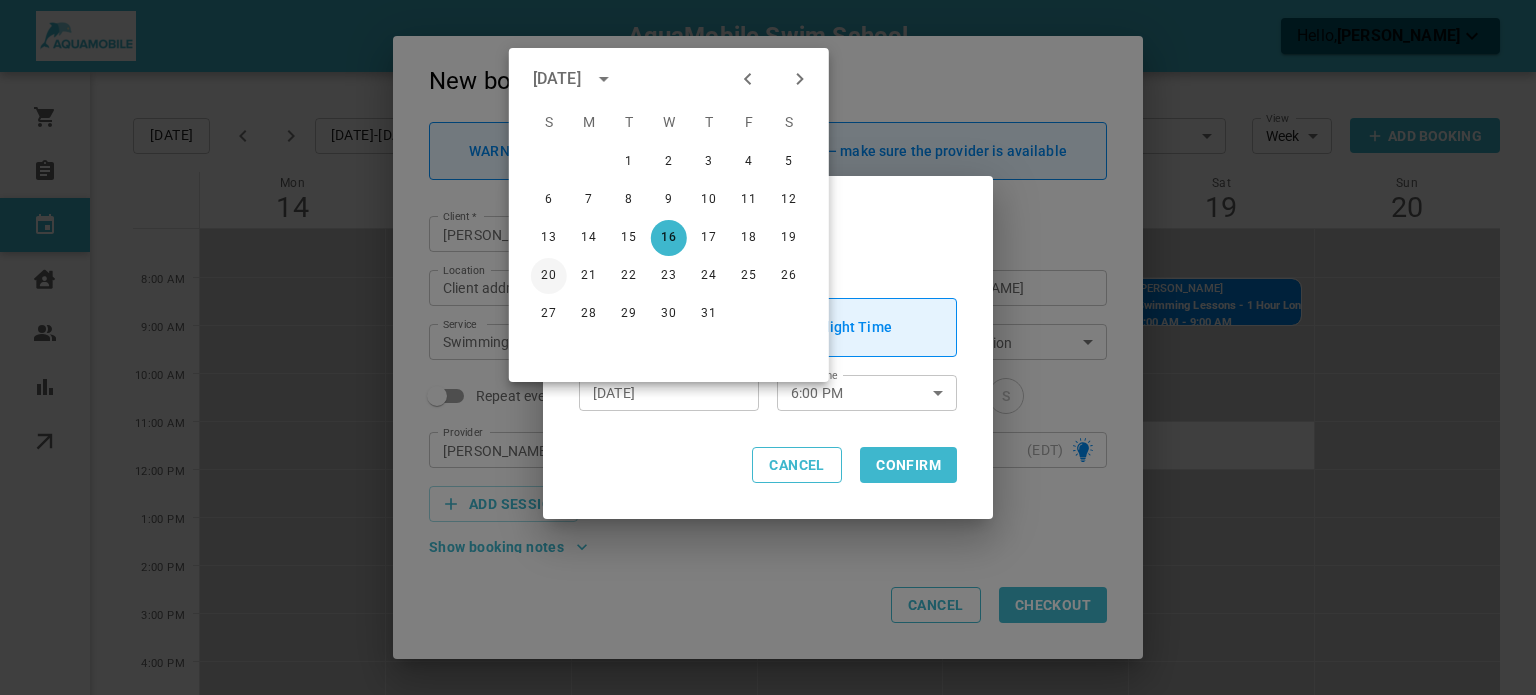 click on "20" at bounding box center (549, 276) 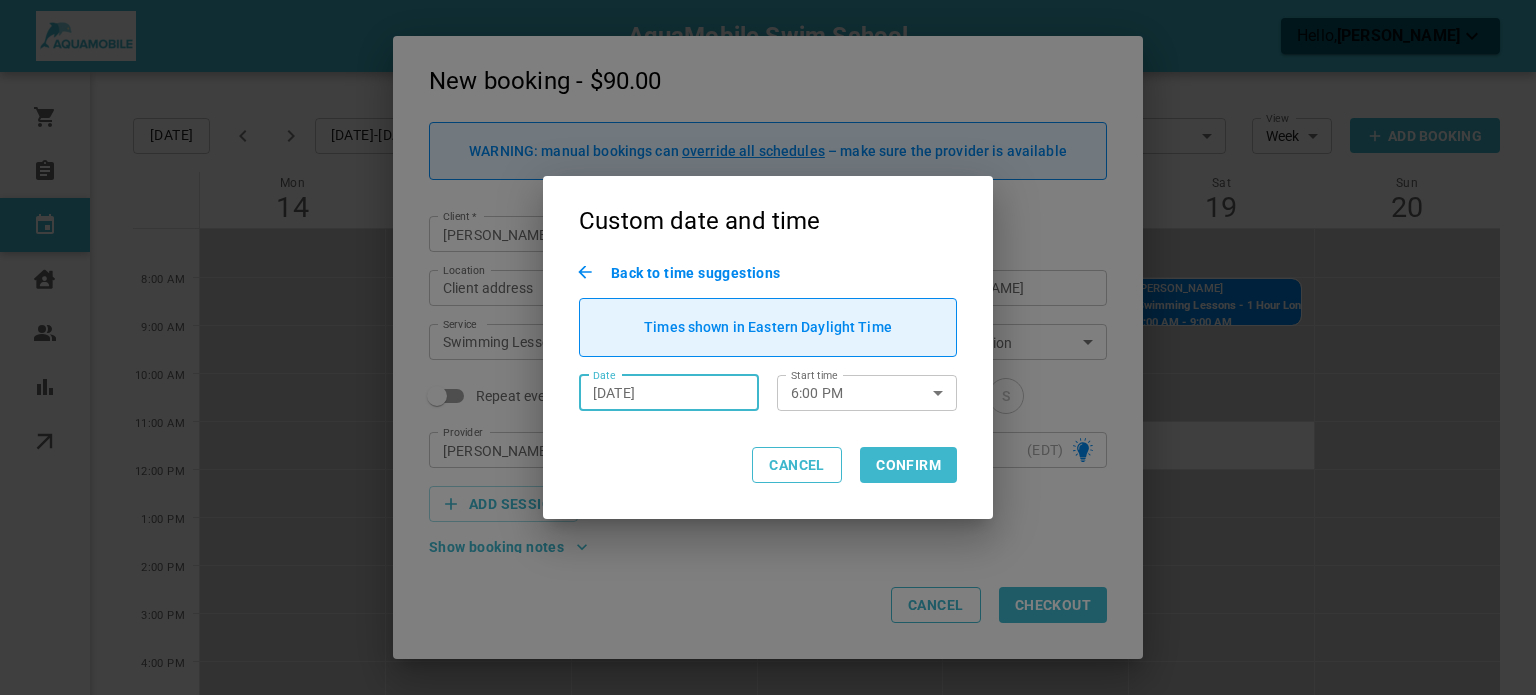 click on "6:00 PM" at bounding box center [845, 392] 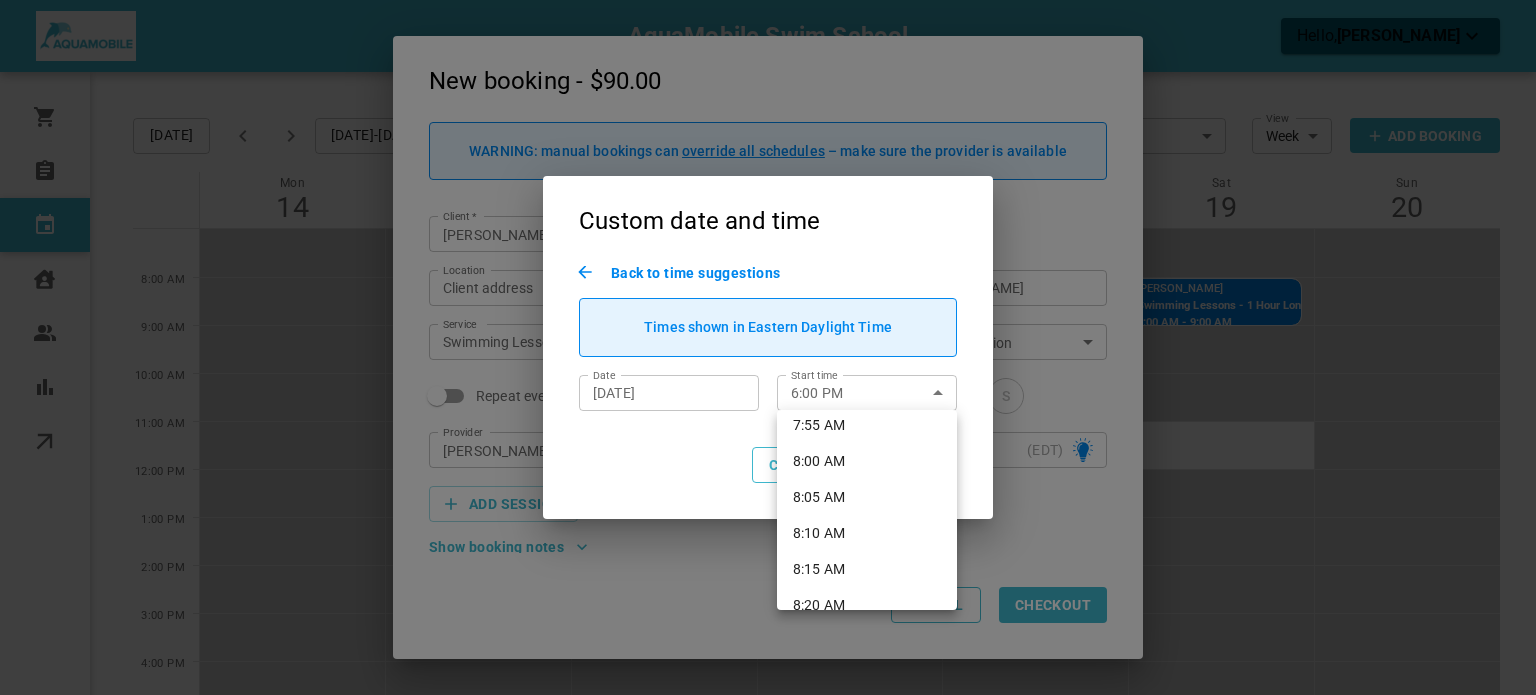 scroll, scrollTop: 3433, scrollLeft: 0, axis: vertical 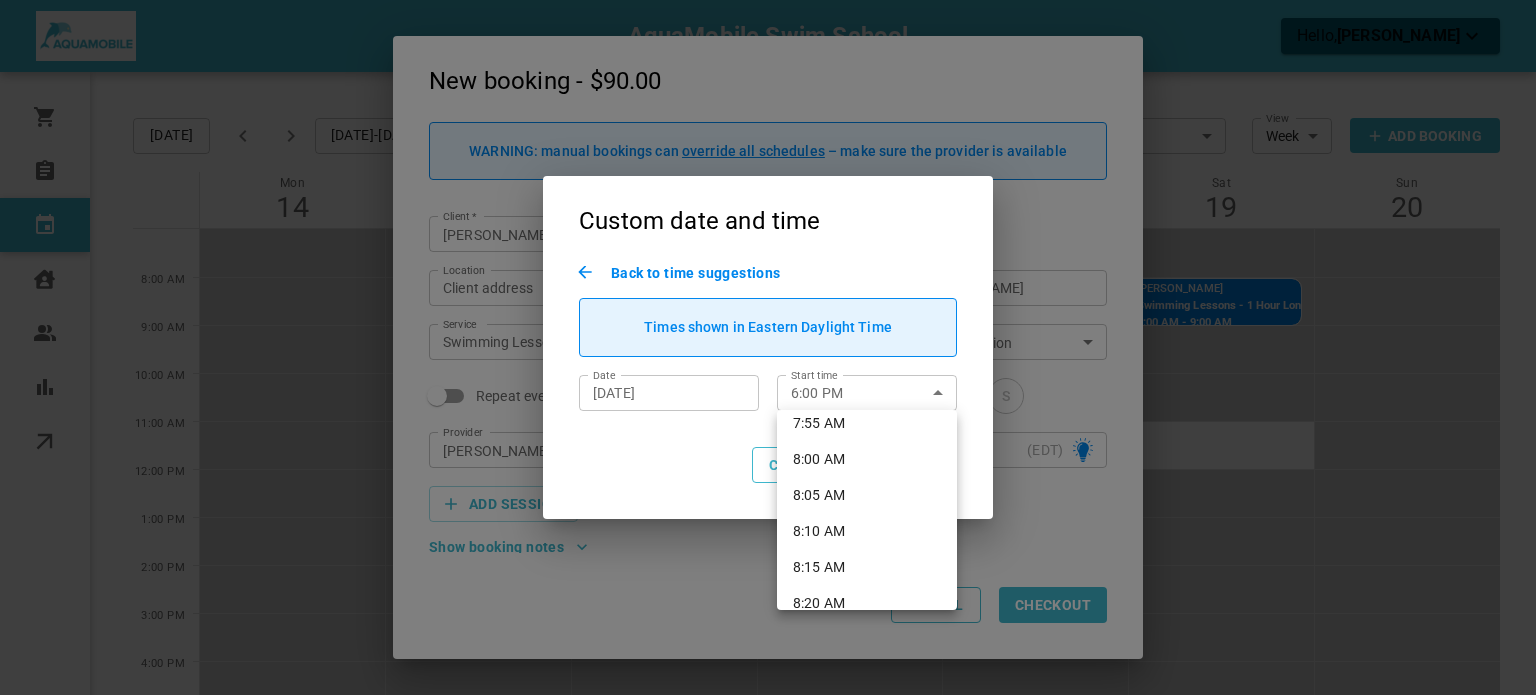 click on "8:00 AM" at bounding box center (867, 459) 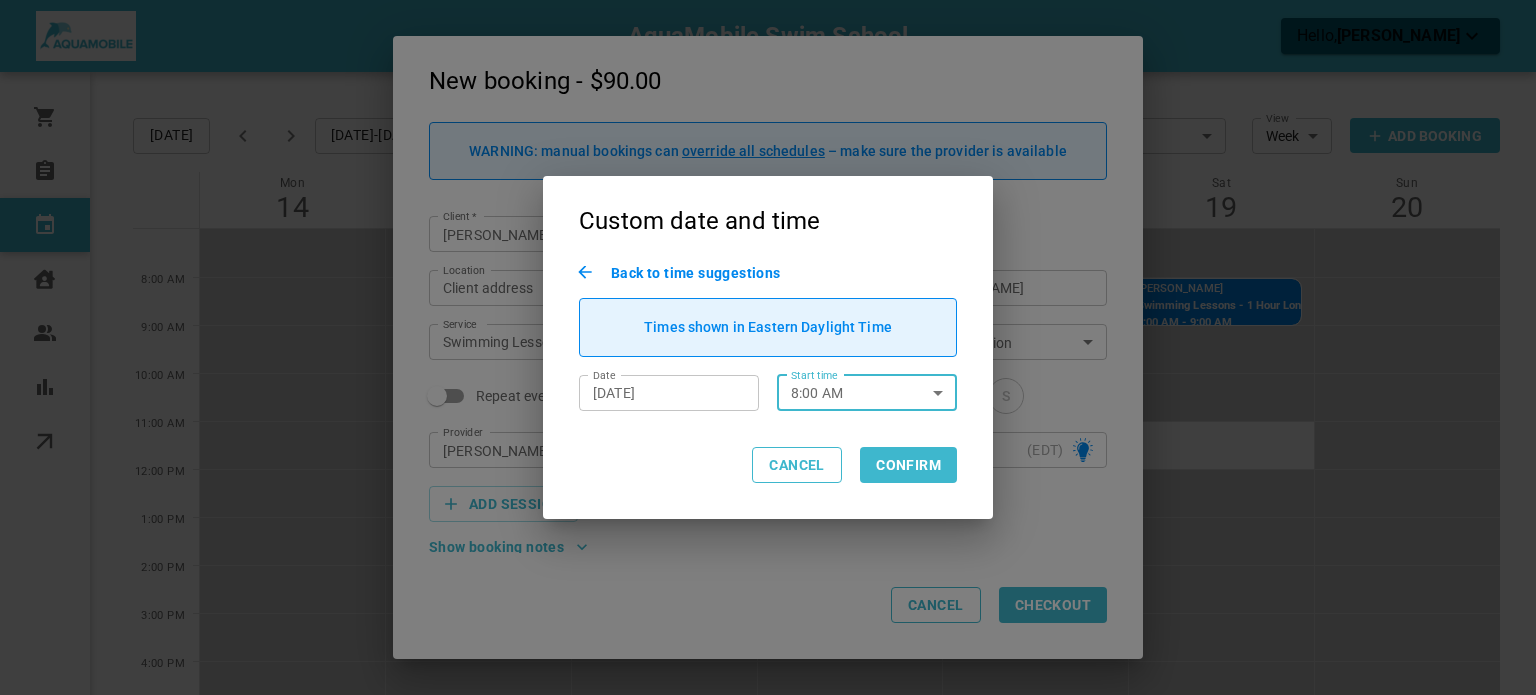 click on "Confirm" at bounding box center (908, 465) 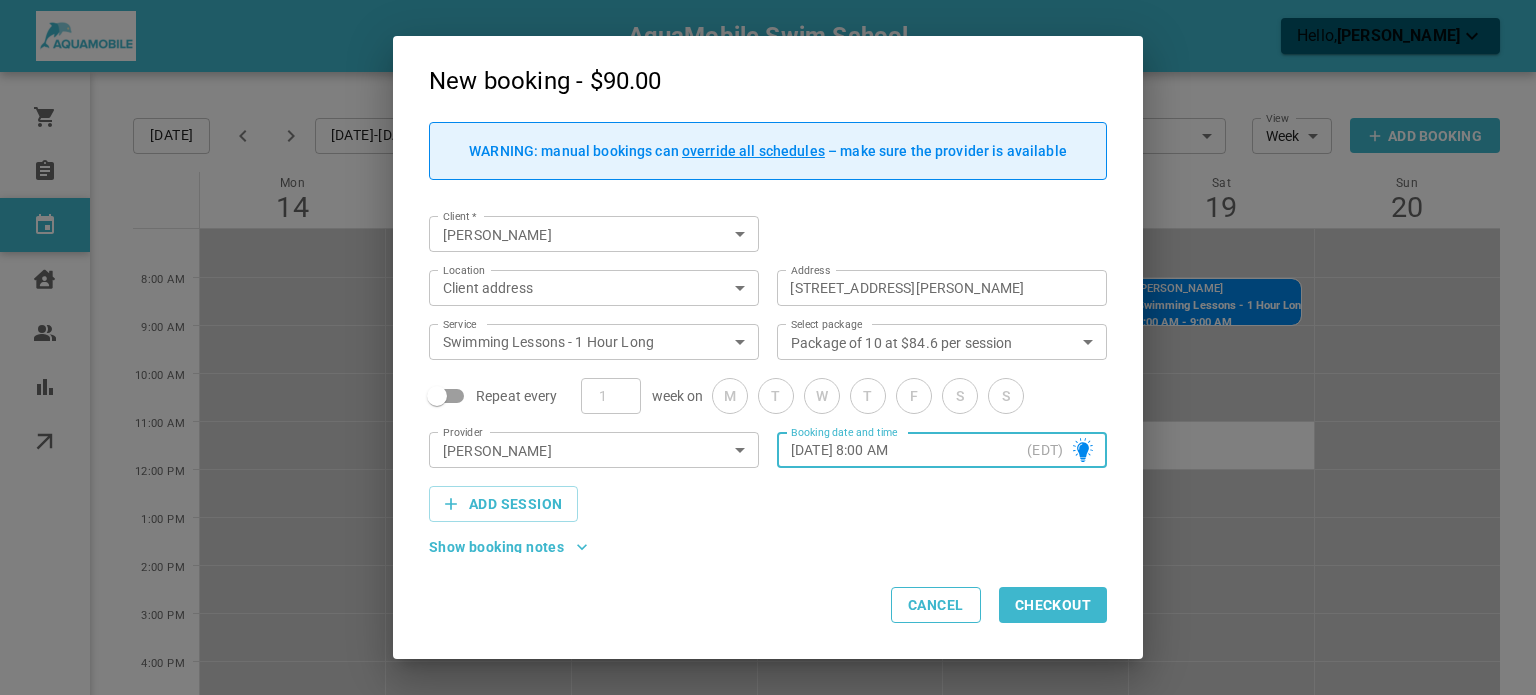 click on "Checkout" at bounding box center [1053, 605] 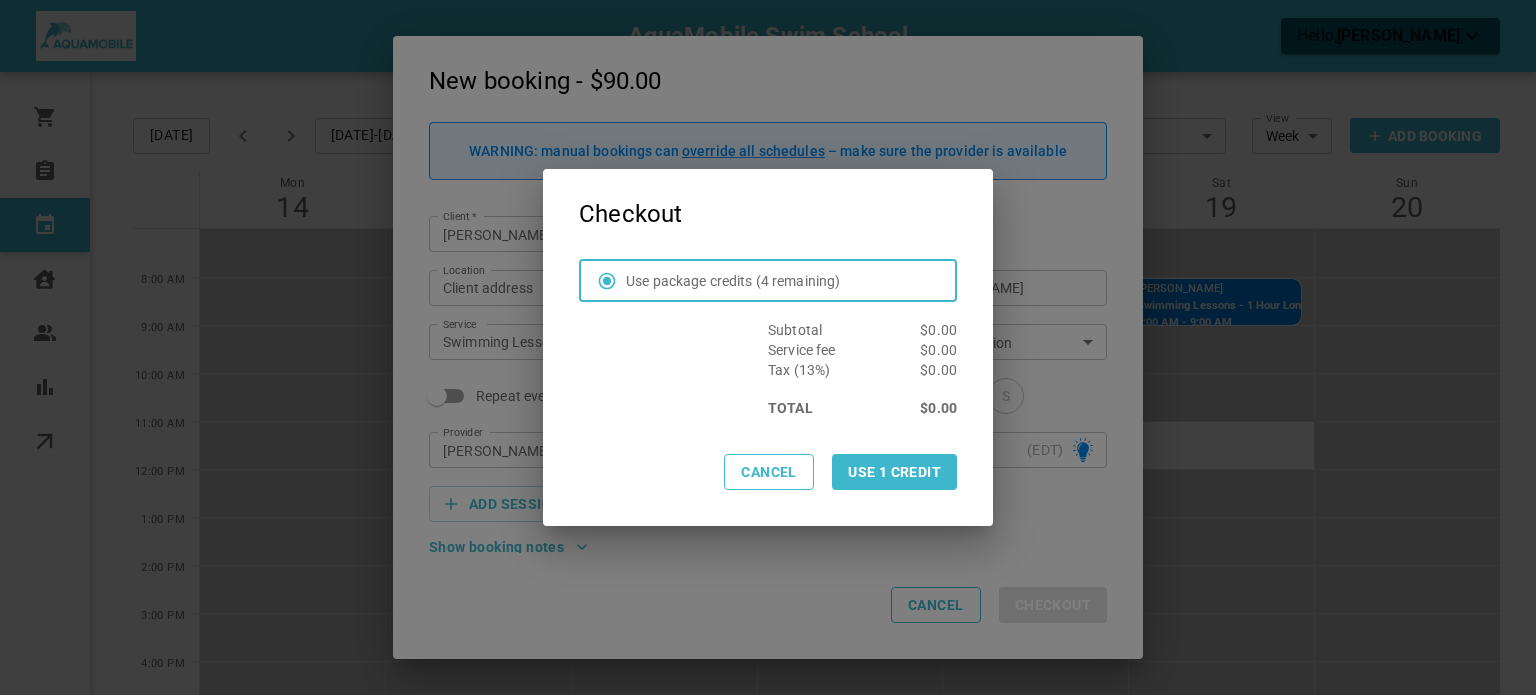 click on "Use 1 credit" at bounding box center (894, 472) 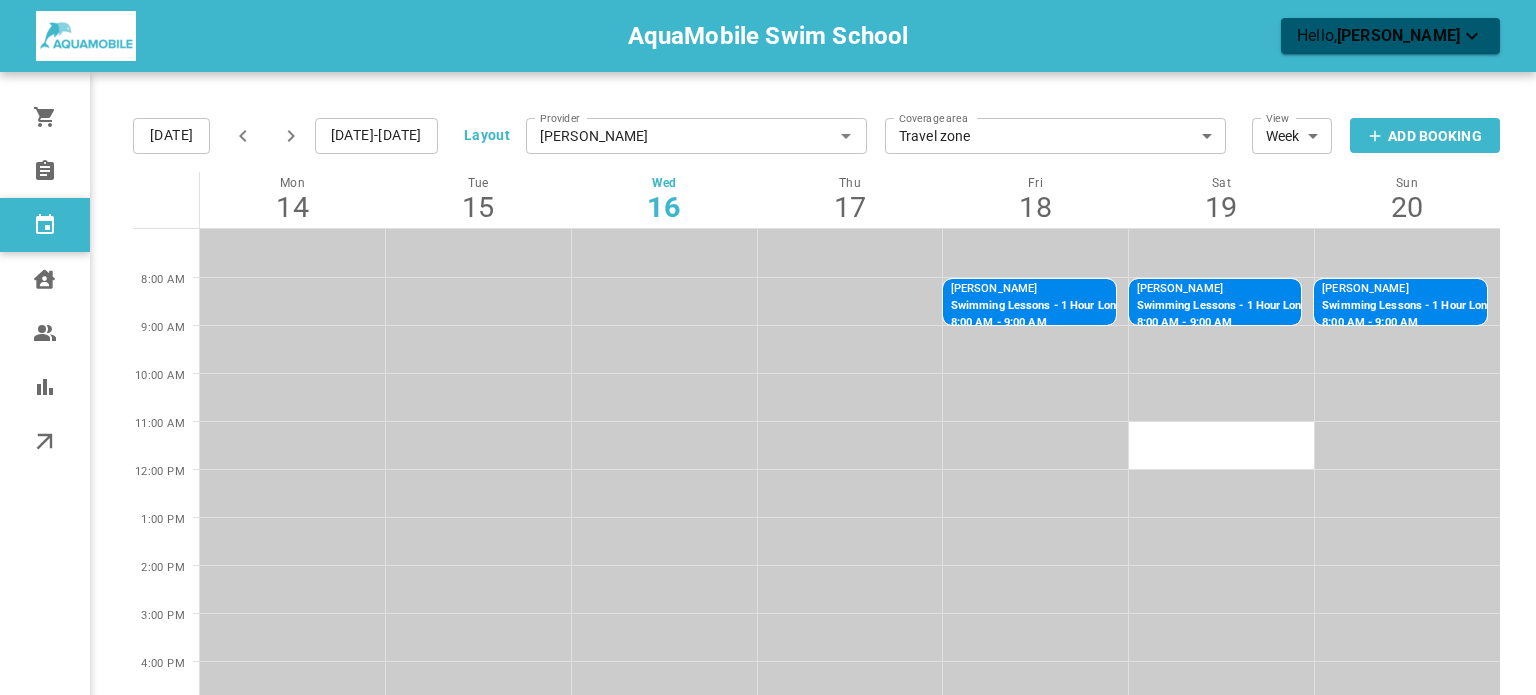 click 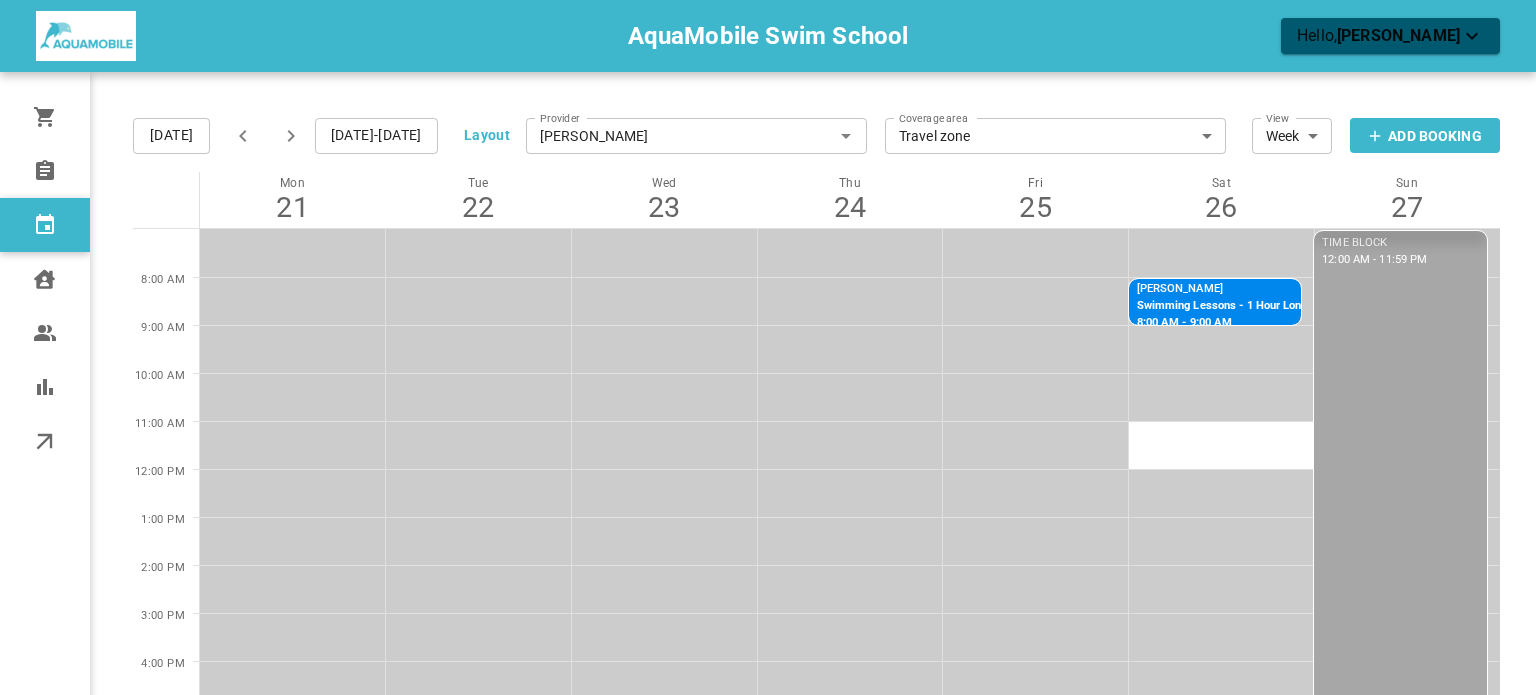 click at bounding box center (1036, 301) 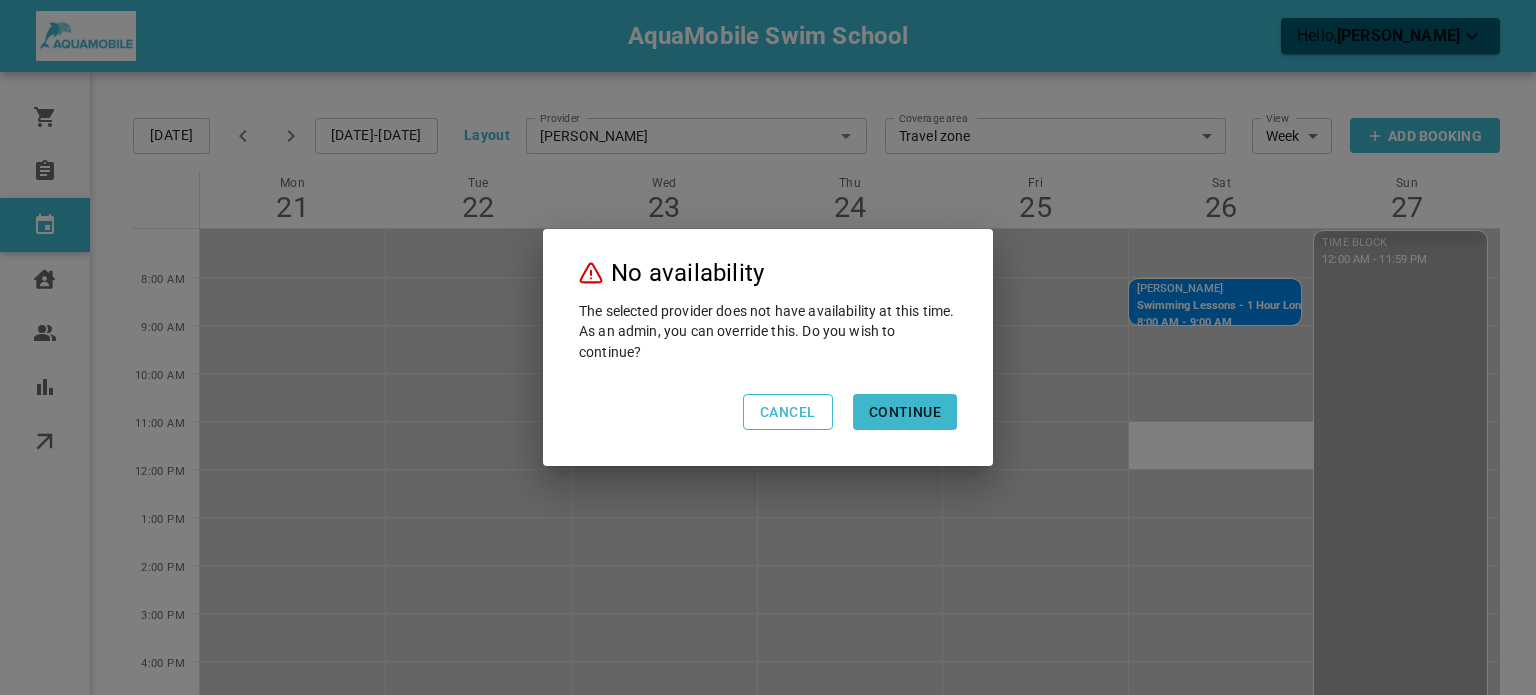 click on "Continue" at bounding box center (905, 412) 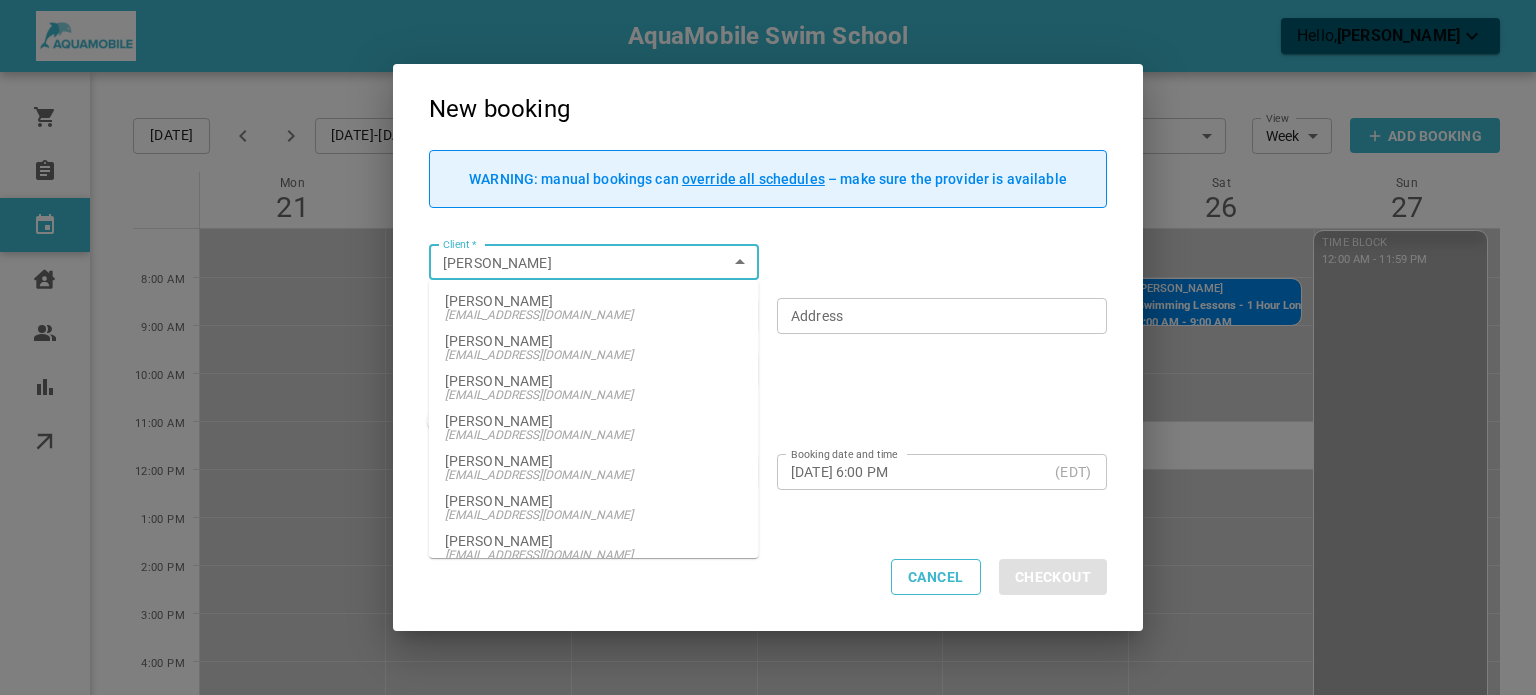 type on "[PERSON_NAME]" 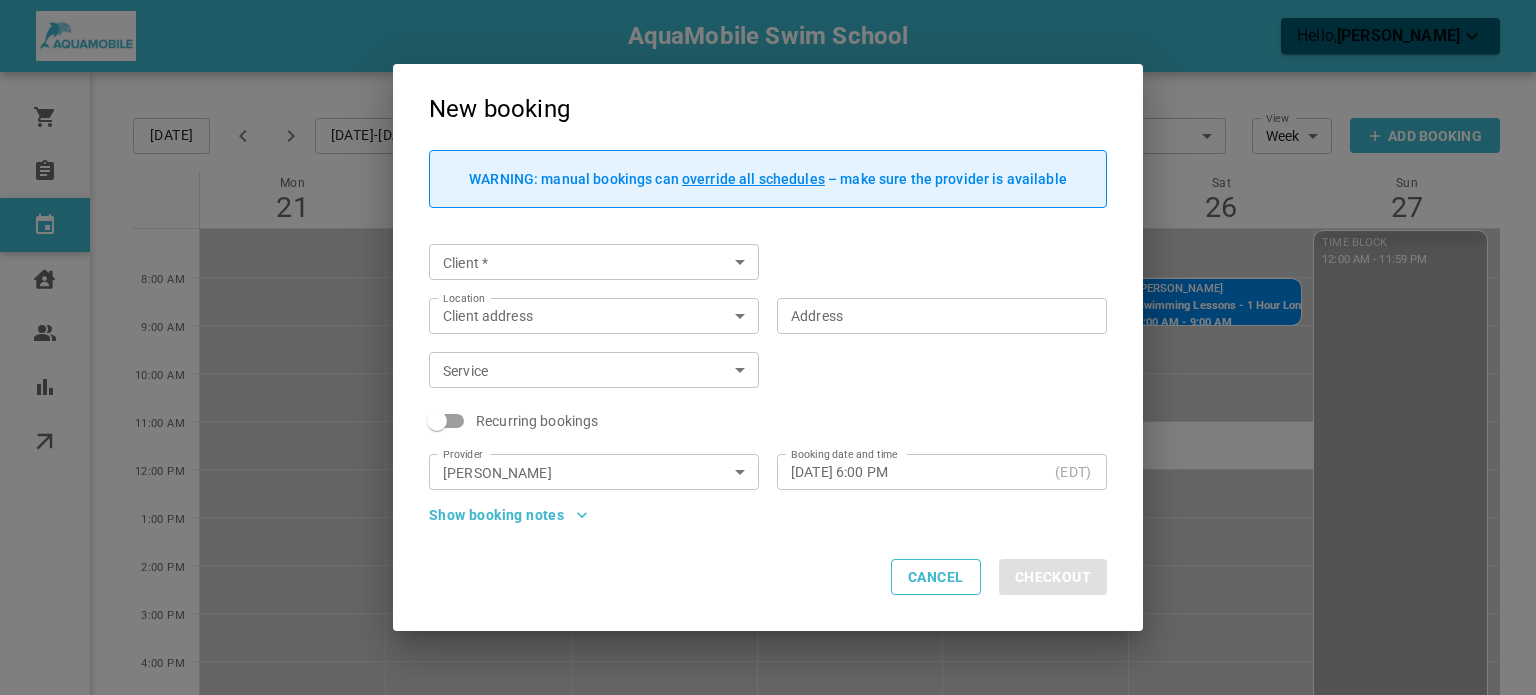 click on "Client   *" at bounding box center (594, 262) 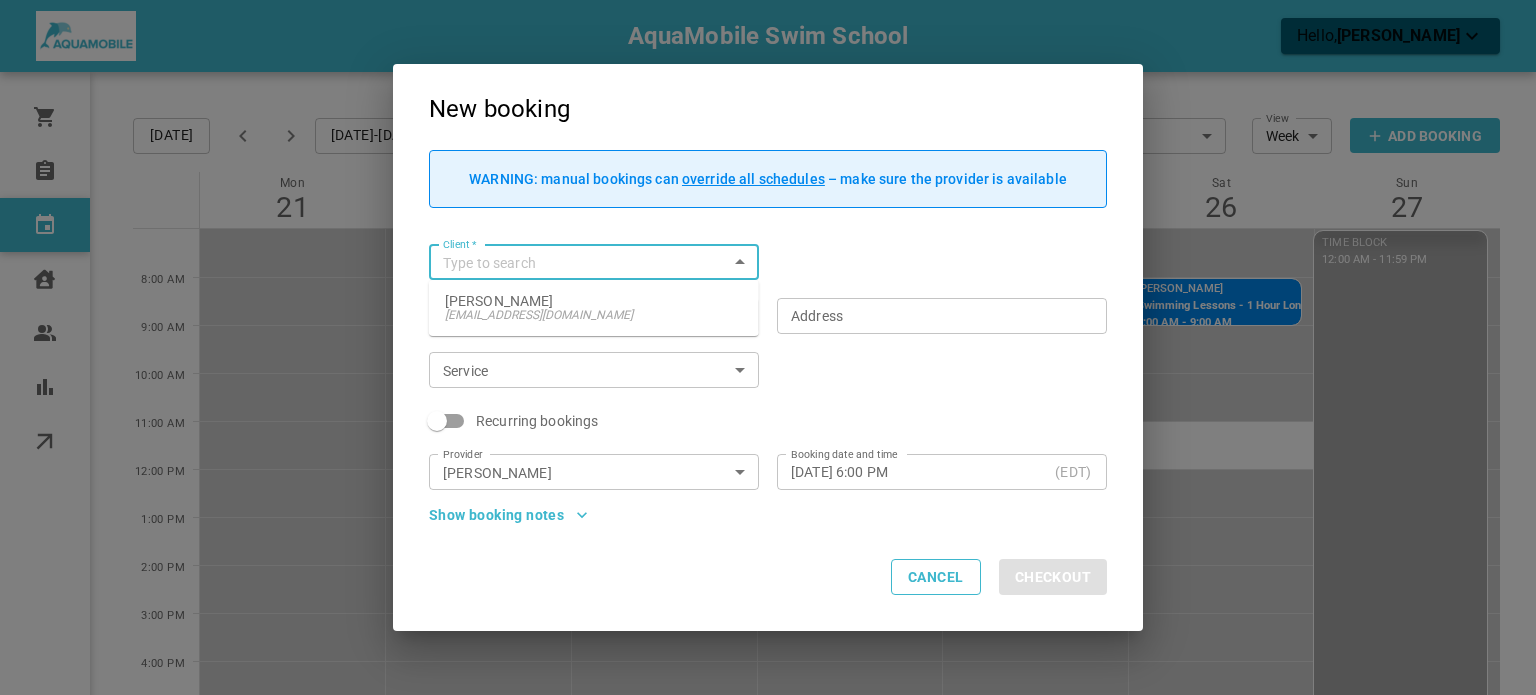 click on "[PERSON_NAME]" at bounding box center (594, 301) 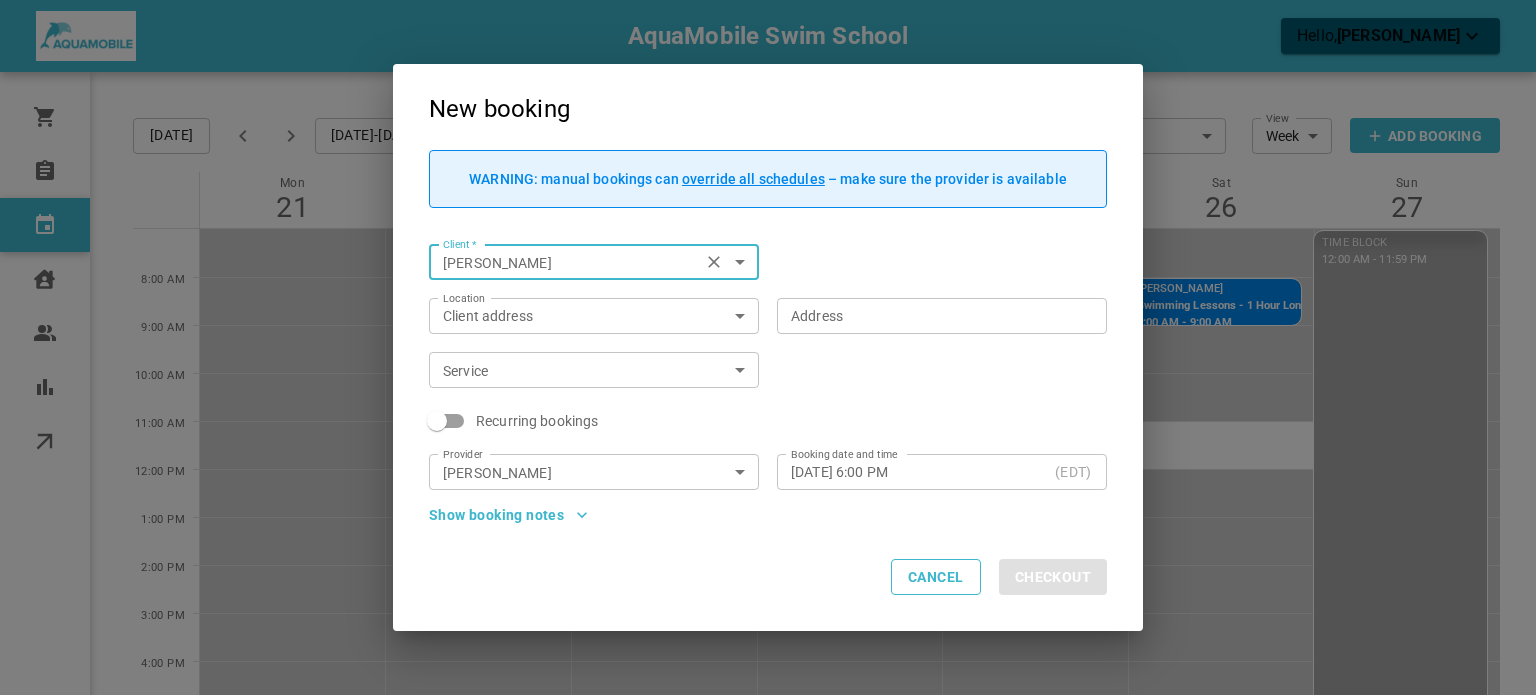 type on "[STREET_ADDRESS][PERSON_NAME]" 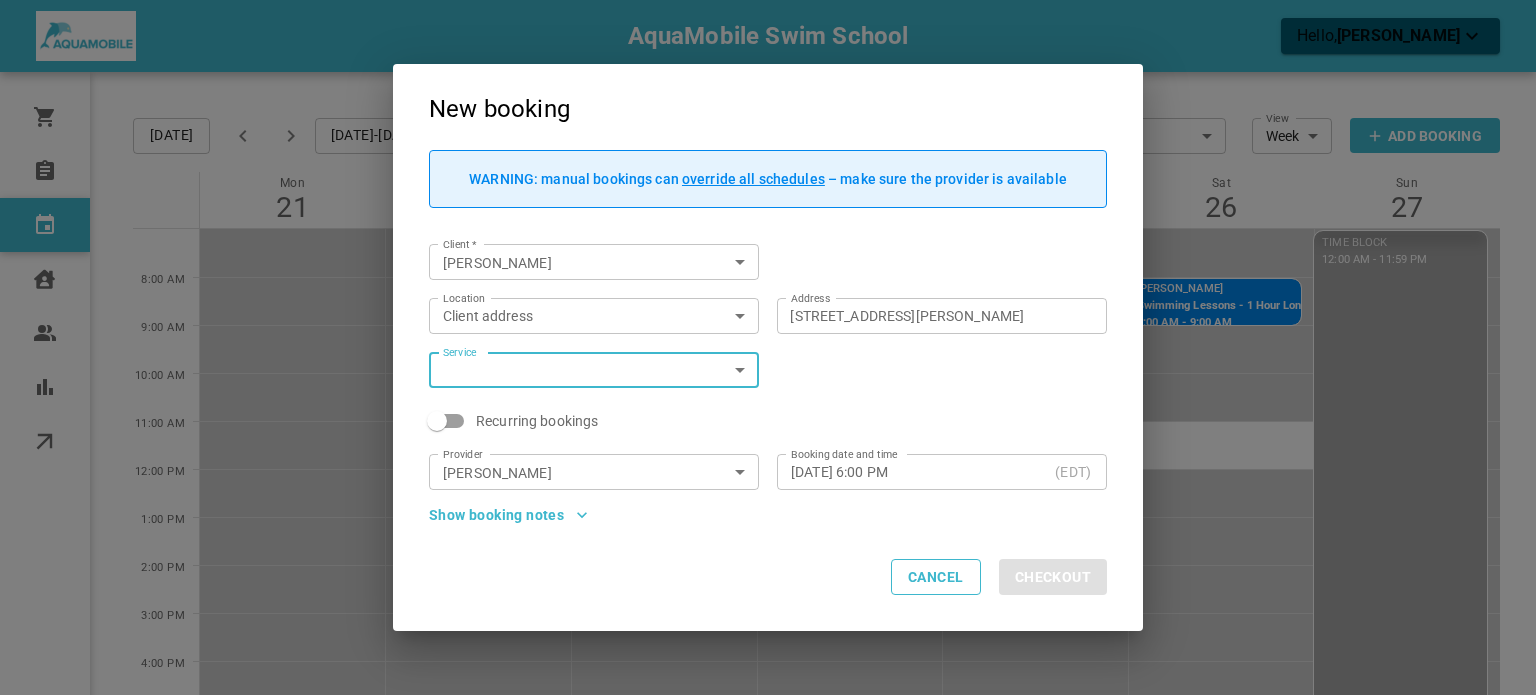 click on "AquaMobile Swim School Hello,  [PERSON_NAME] Orders Bookings Calendar Clients Users Reports Online booking Calendar Add Booking [DATE] [DATE]-[DATE] Layout Provider [PERSON_NAME] Provider Coverage area Travel zone 85e2bd52-7e37-4cc9-8be8-200fa62d5a85 Coverage area View Week Week View Add Booking Mon 21 Tue 22 Wed 23 Thu 24 Fri 25 Sat 26 Sun 27 8:00 AM 9:00 AM 10:00 AM 11:00 AM 12:00 PM 1:00 PM 2:00 PM 3:00 PM 4:00 PM 5:00 PM 6:00 PM   [PERSON_NAME] Swimming Lessons - 1 Hour Long 8:00 AM - 9:00 AM [STREET_ADDRESS][PERSON_NAME] TIME BLOCK 12:00 AM - 11:59 PM Profile My account New booking  WARNING: manual bookings can   override all schedules   – make sure the provider is available Client   * [PERSON_NAME] Client   * Location Client address customerLocation Location Address [STREET_ADDRESS][PERSON_NAME] Address Service ​ Service Recurring bookings Provider [PERSON_NAME] Provider Booking date and time [DATE] 6:00 PM (EDT) Cancel" at bounding box center (768, 439) 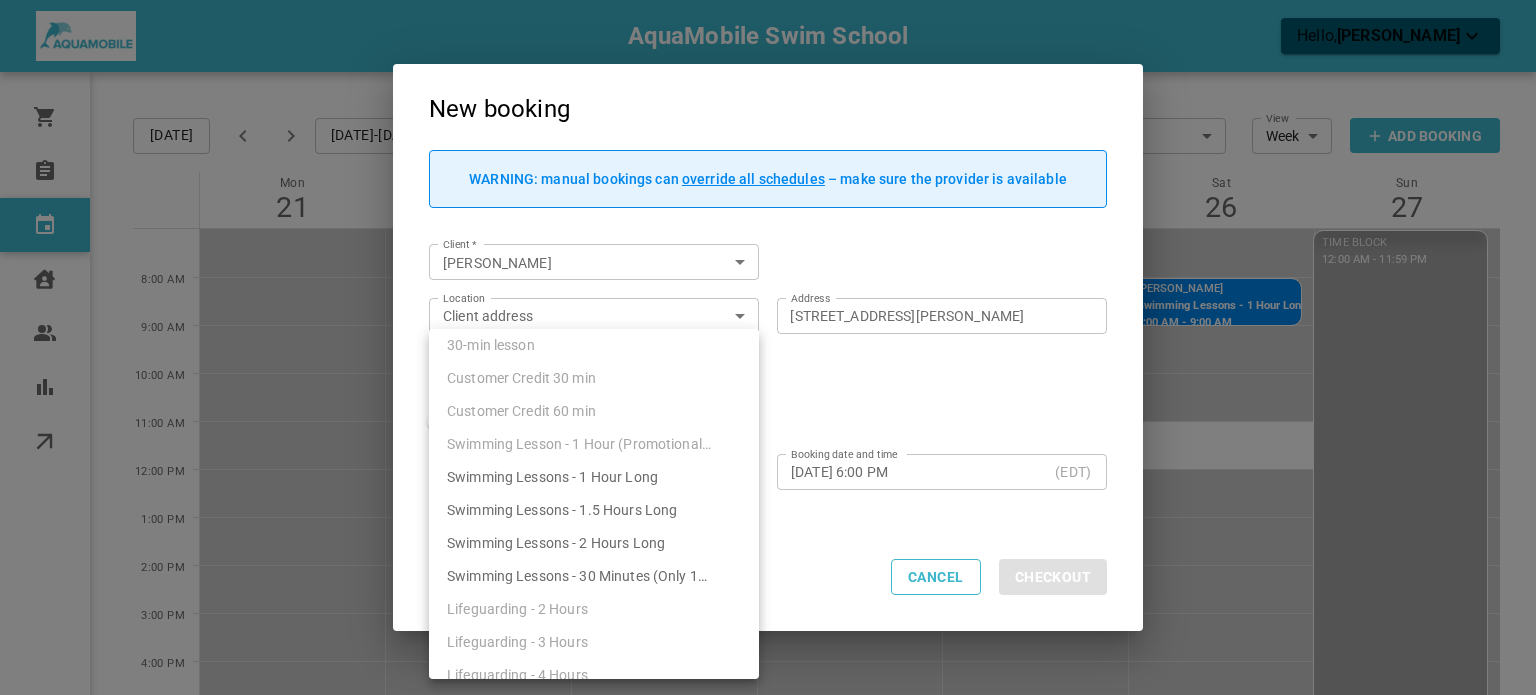 click on "Swimming Lessons - 1 Hour Long" at bounding box center (594, 477) 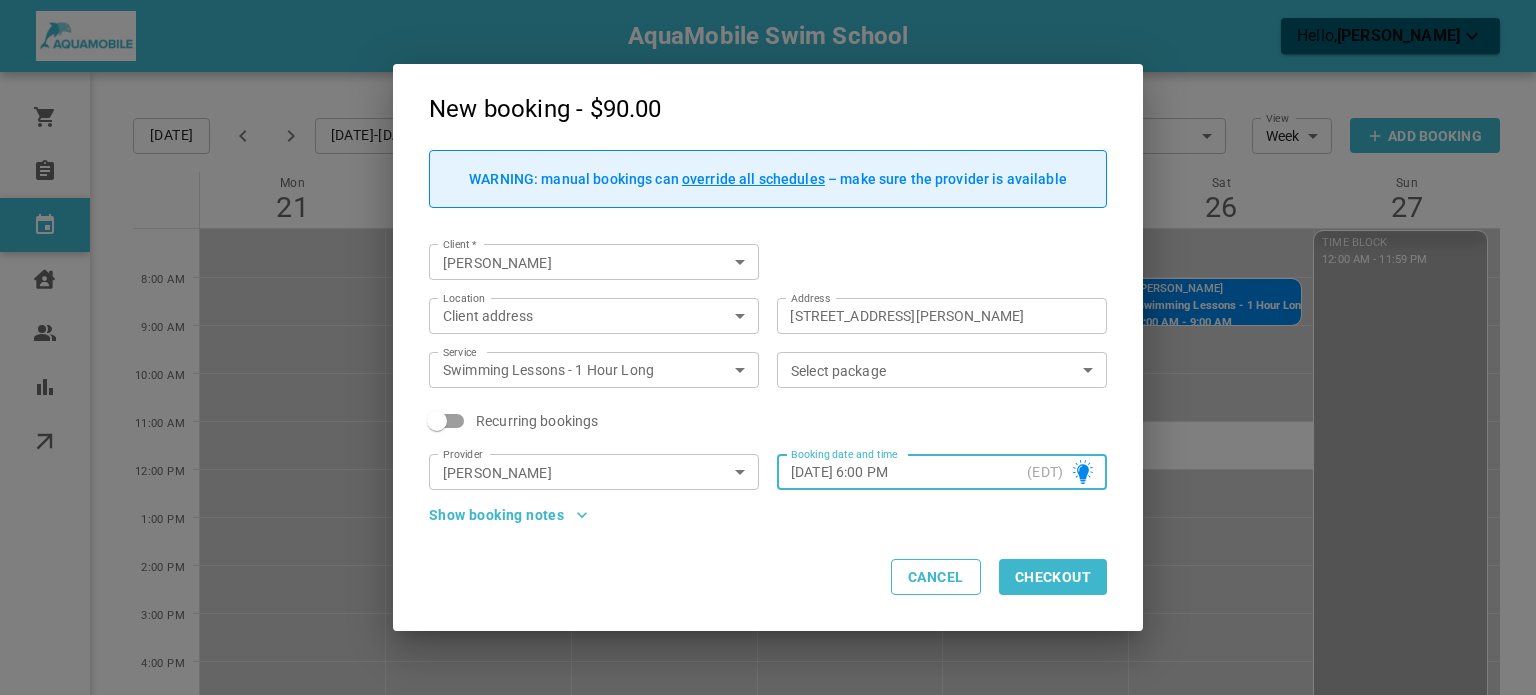 click on "Select package Select package" at bounding box center (942, 370) 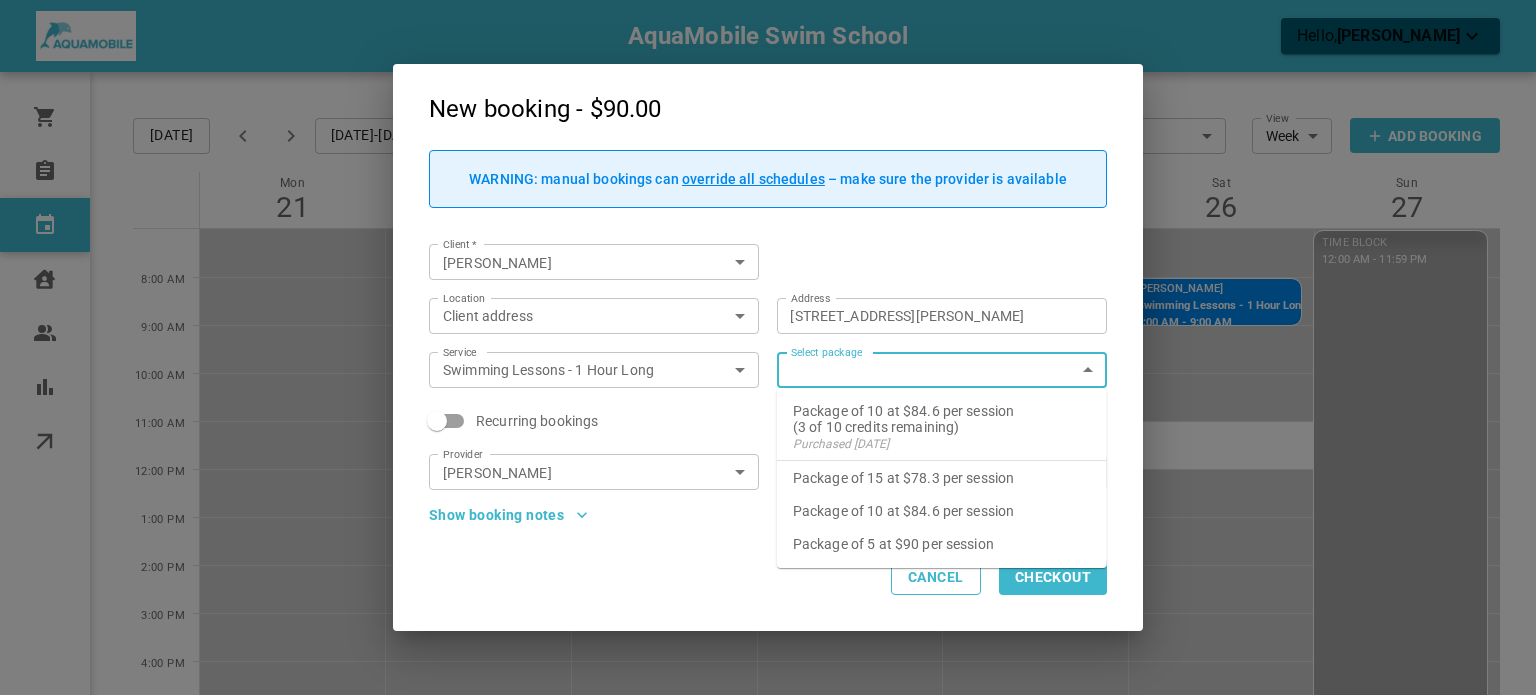 click on "Package of 10 at $84.6 per session (3 of 10 credits remaining) Purchased [DATE]" at bounding box center [942, 428] 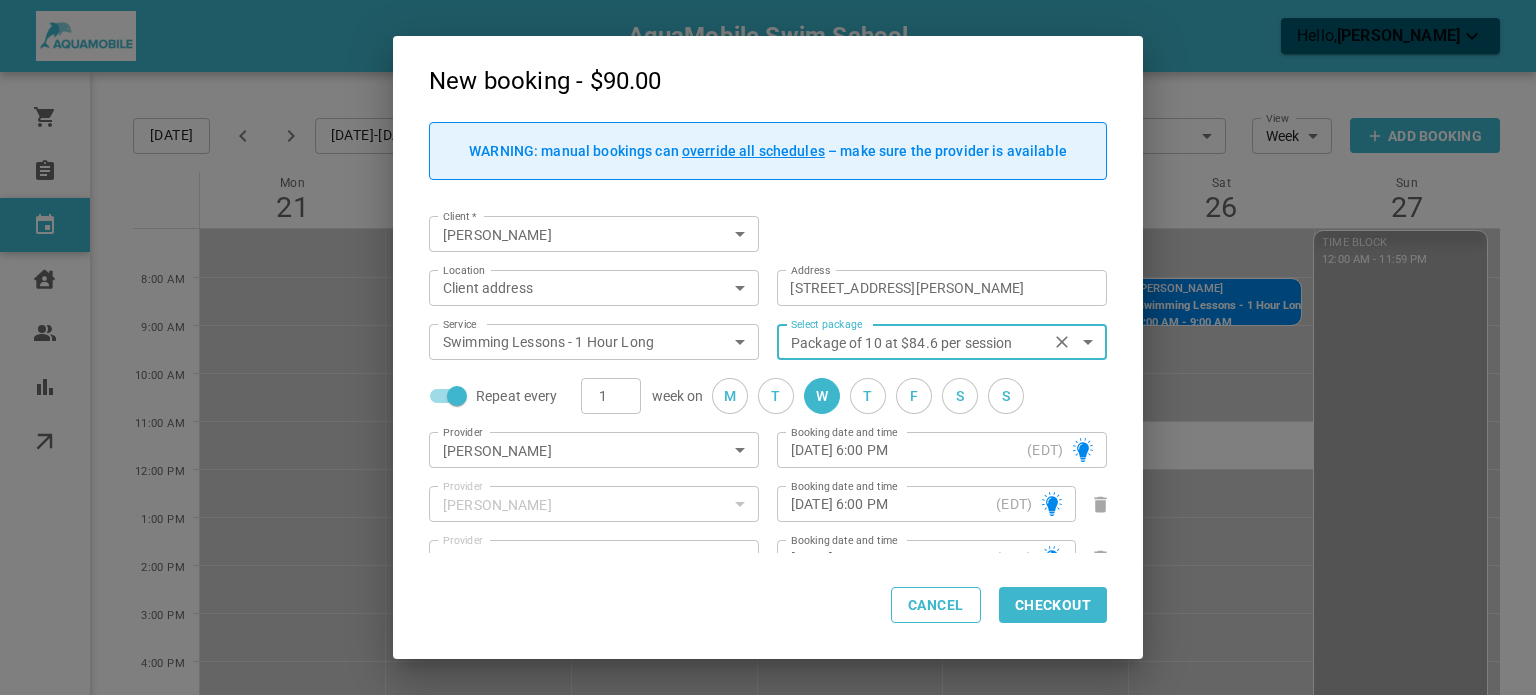 click on "Repeat every" at bounding box center (457, 396) 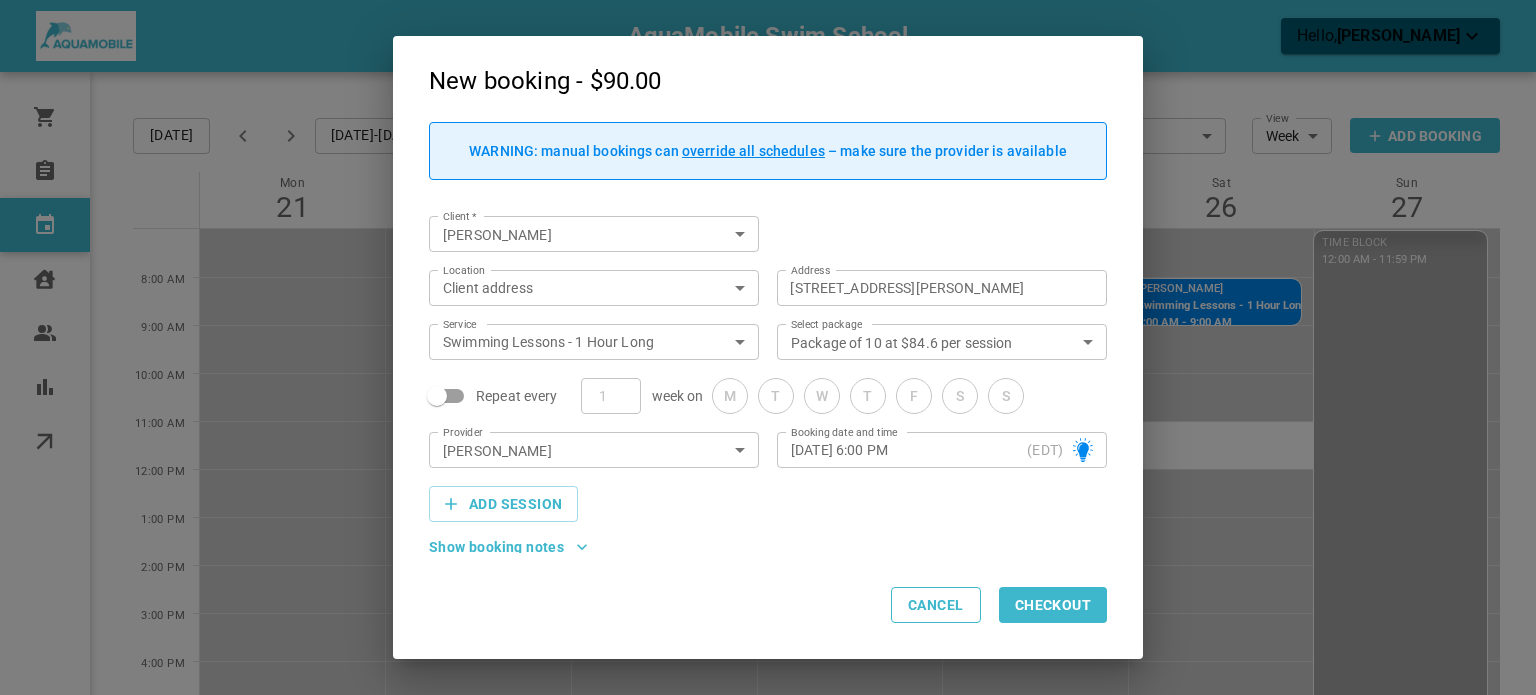 click on "[DATE] 6:00 PM" at bounding box center (905, 450) 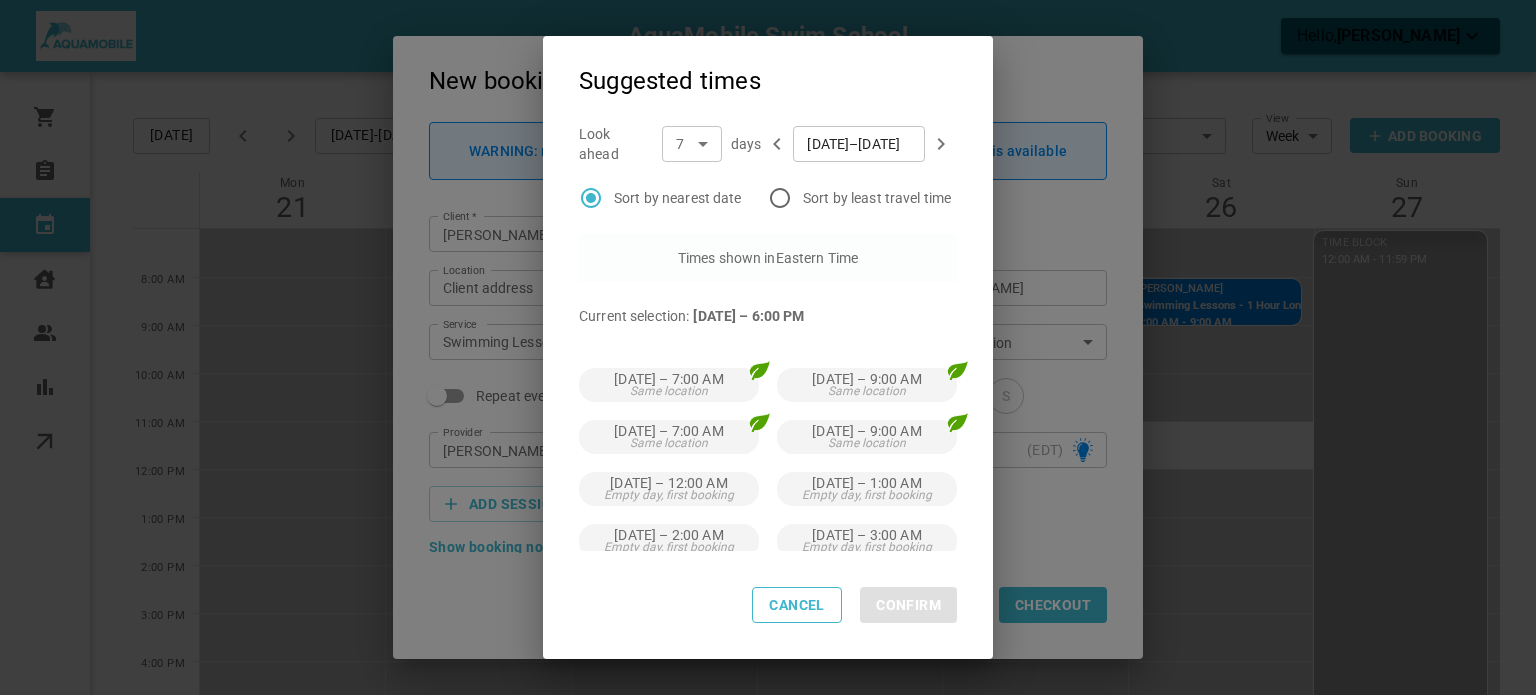 scroll, scrollTop: 105, scrollLeft: 0, axis: vertical 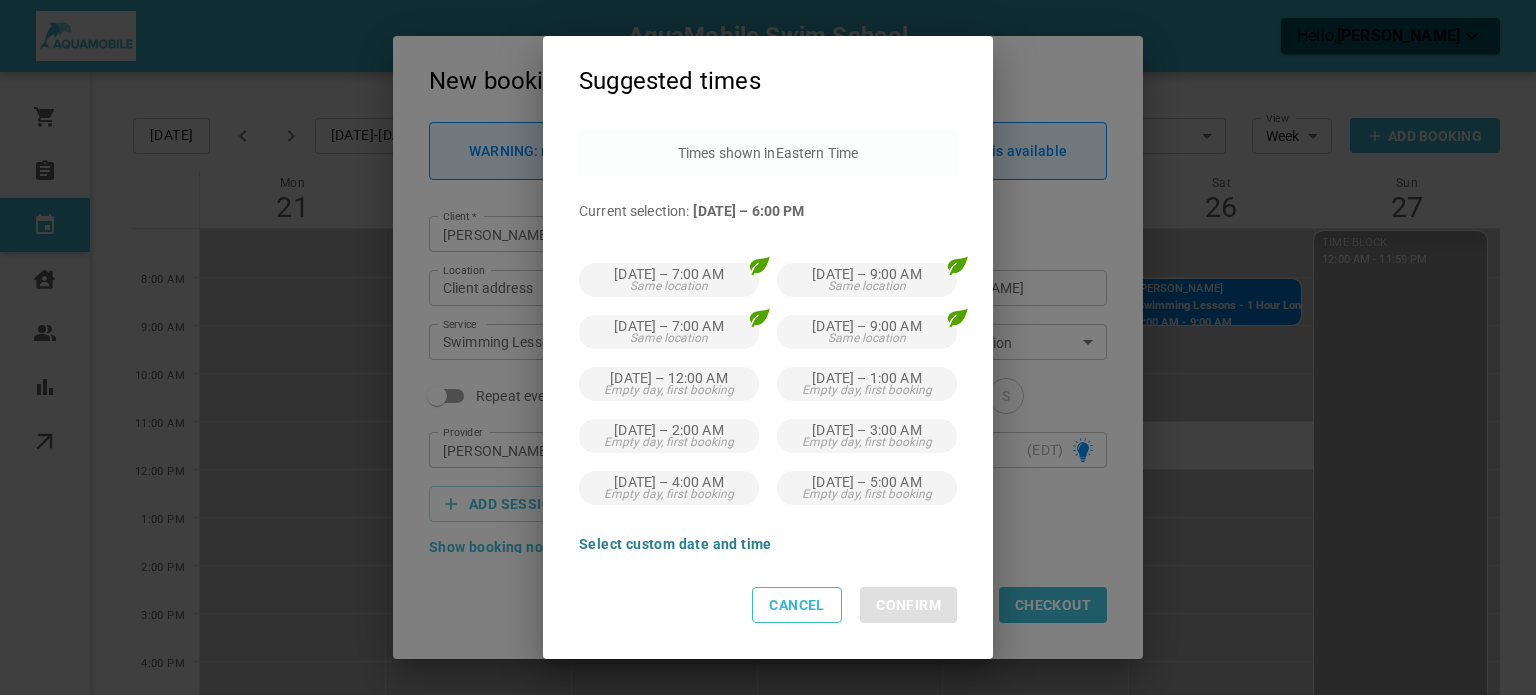 click on "Select custom date and time" at bounding box center [675, 544] 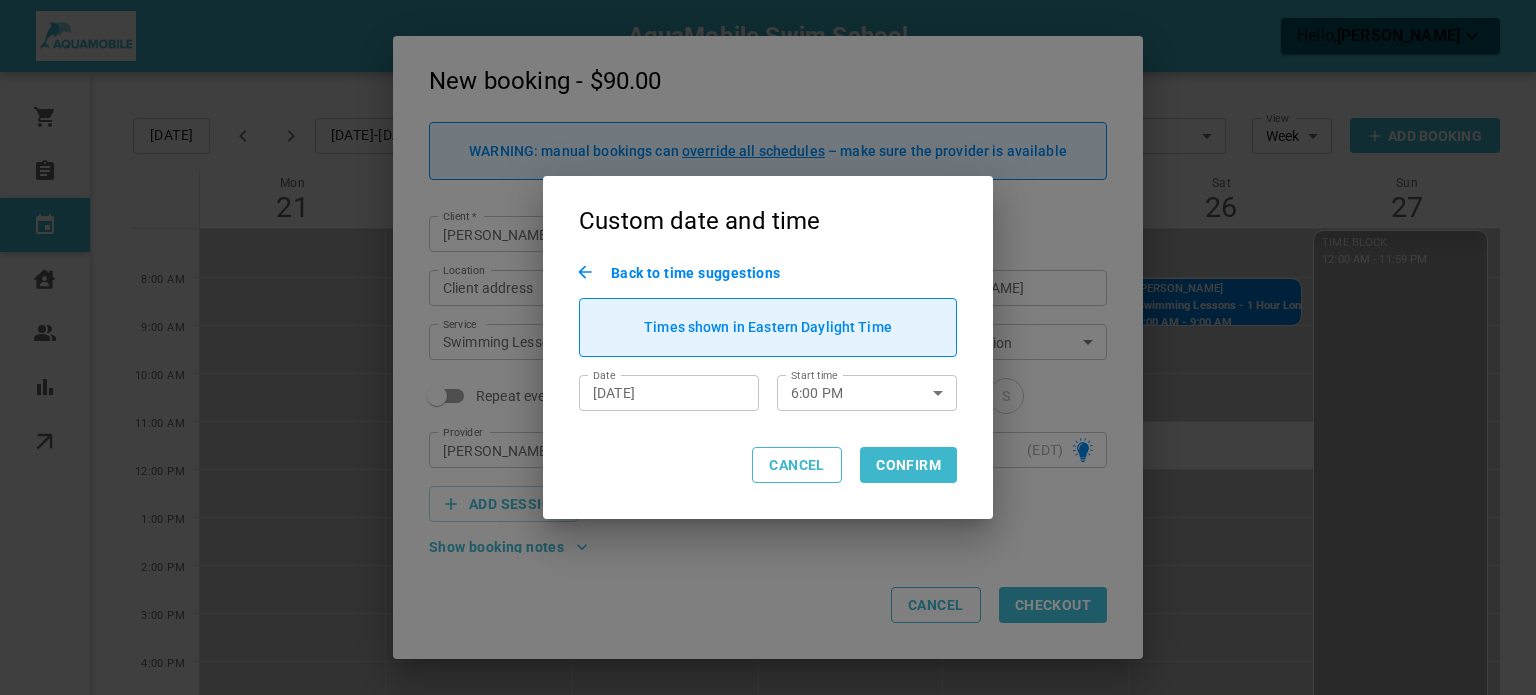 click on "[DATE]" at bounding box center (669, 393) 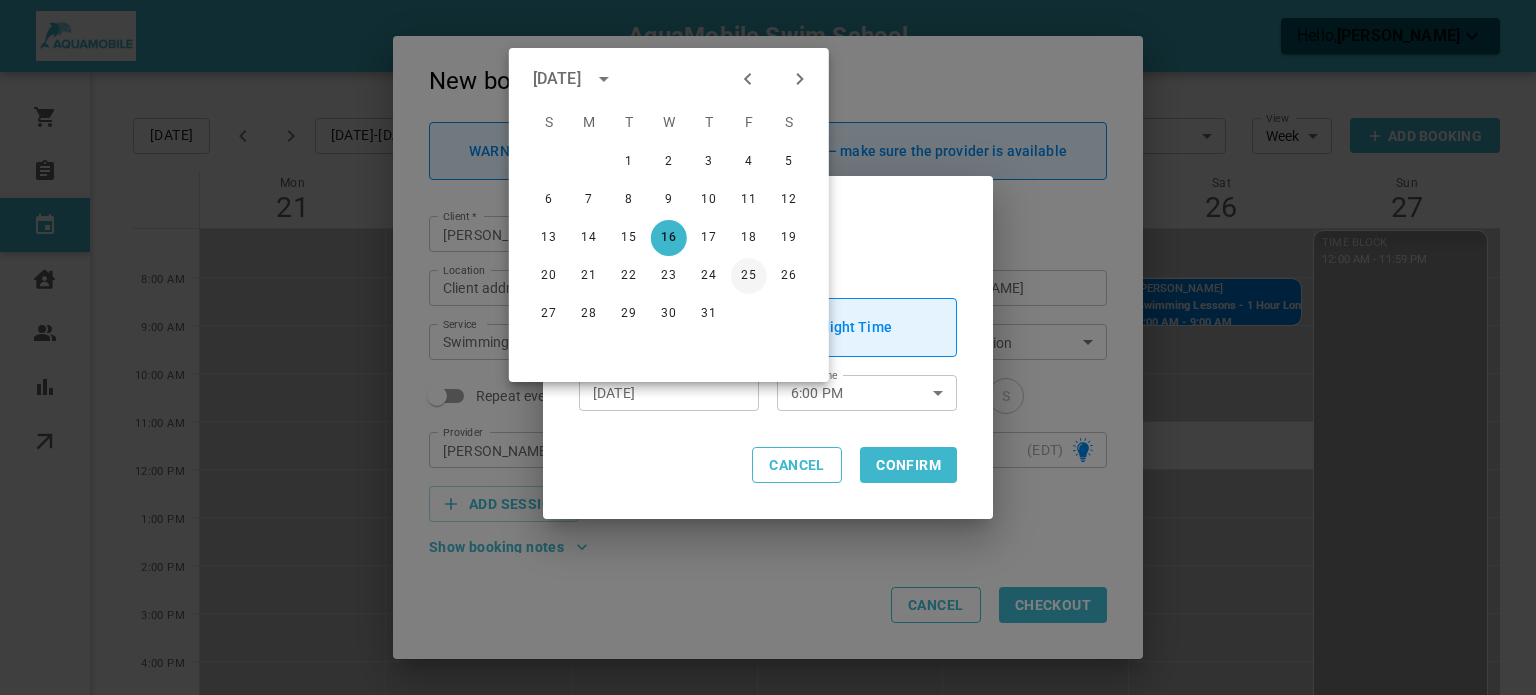 click on "25" at bounding box center (749, 276) 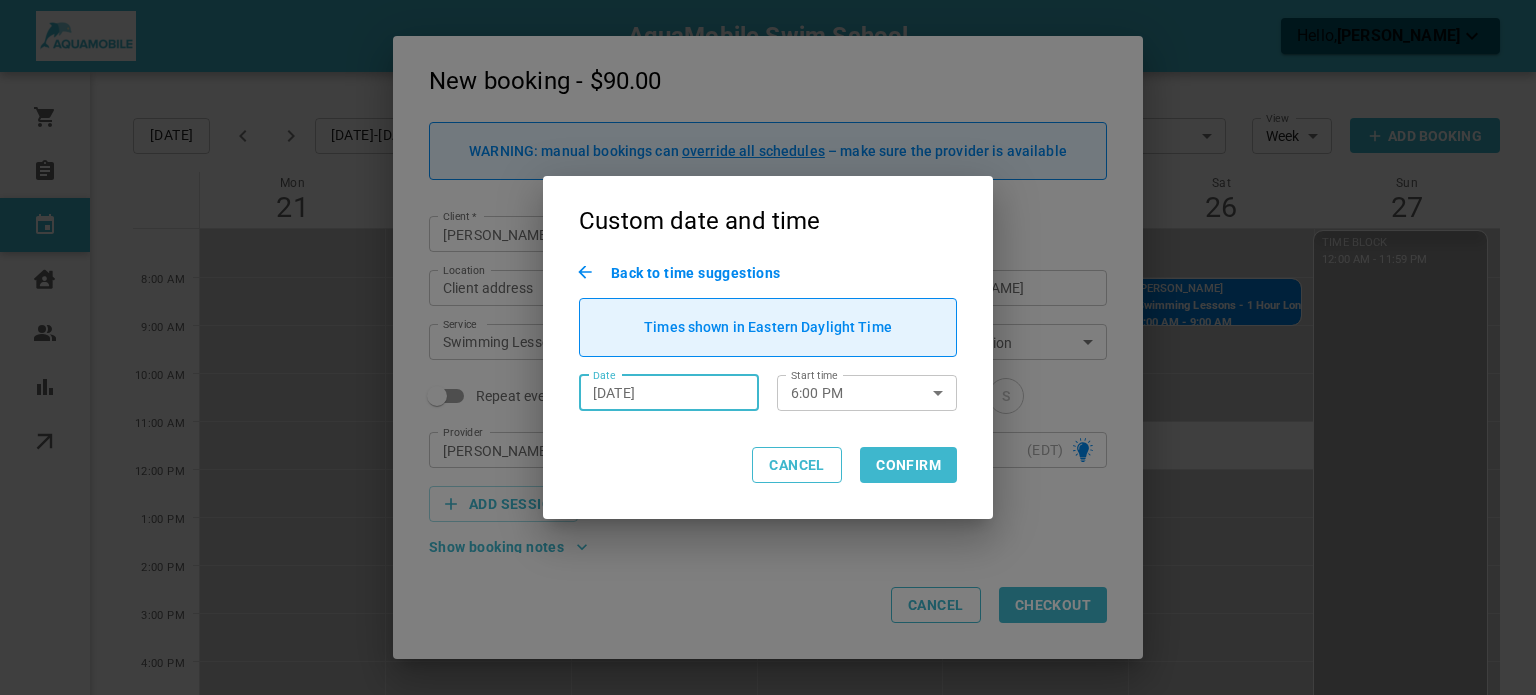 click on "6:00 PM" at bounding box center [845, 392] 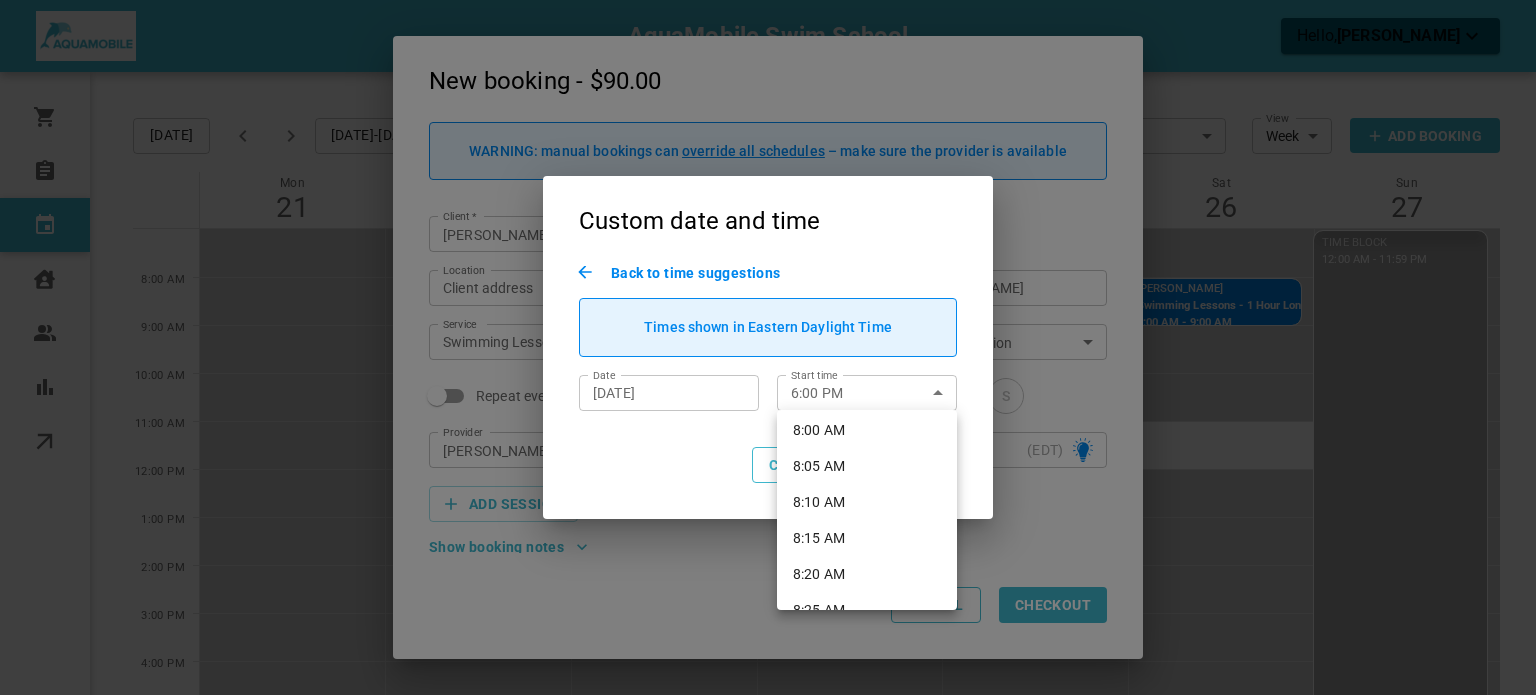 scroll, scrollTop: 3460, scrollLeft: 0, axis: vertical 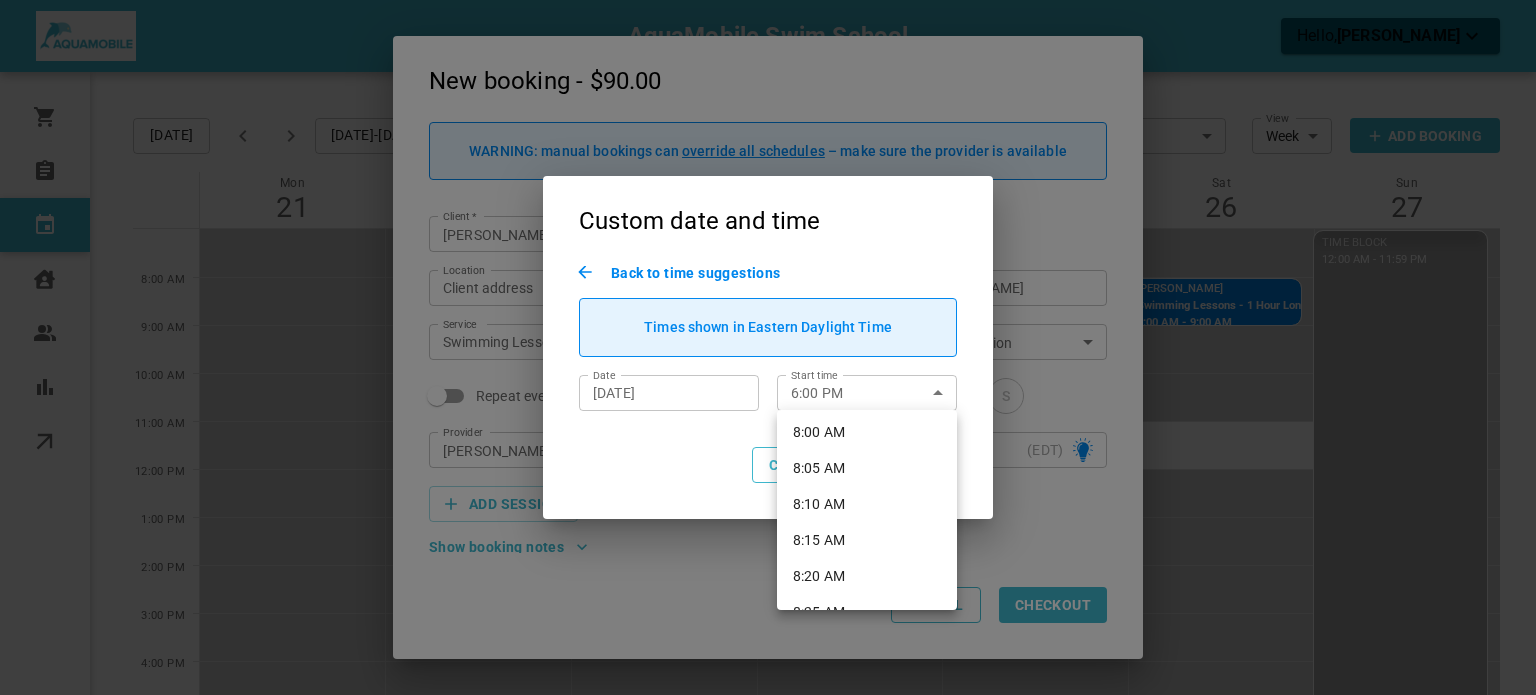 click on "8:00 AM" at bounding box center [867, 432] 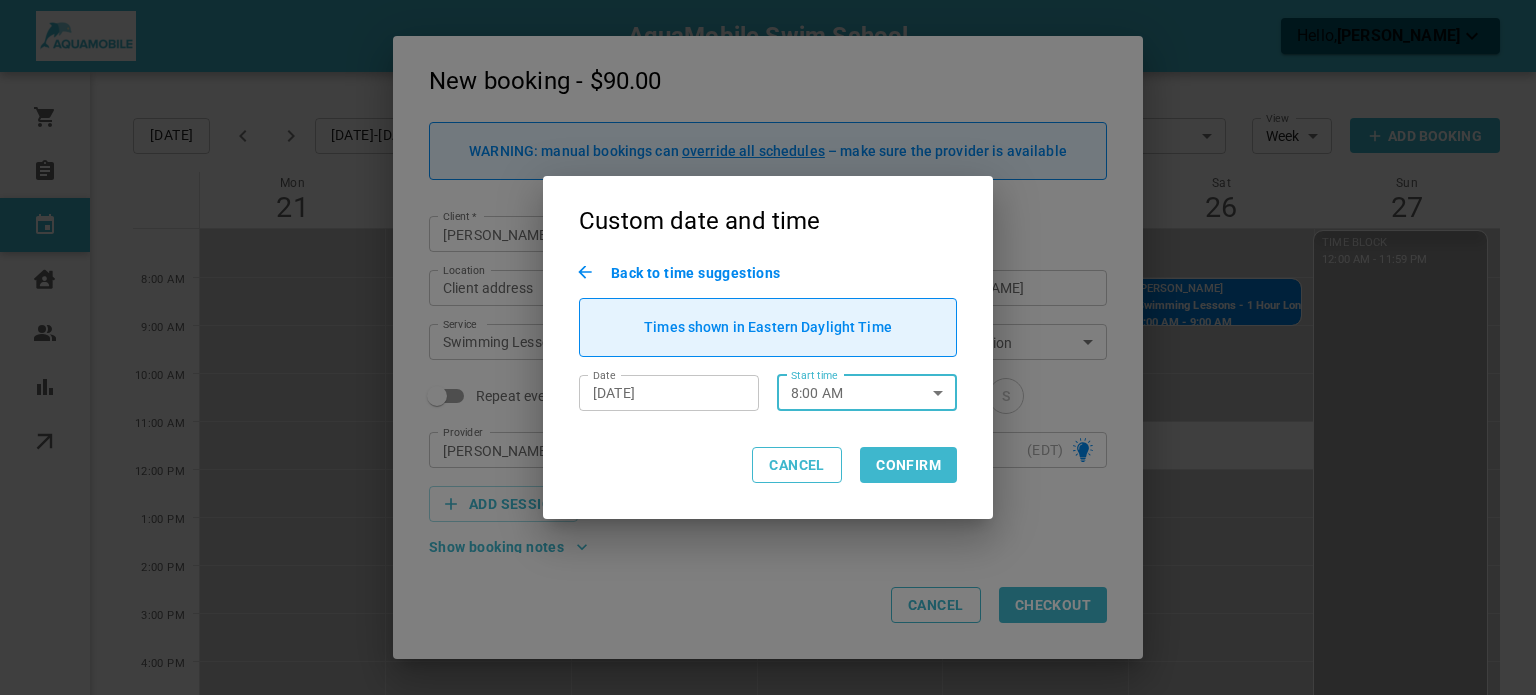 click on "Confirm" at bounding box center (908, 465) 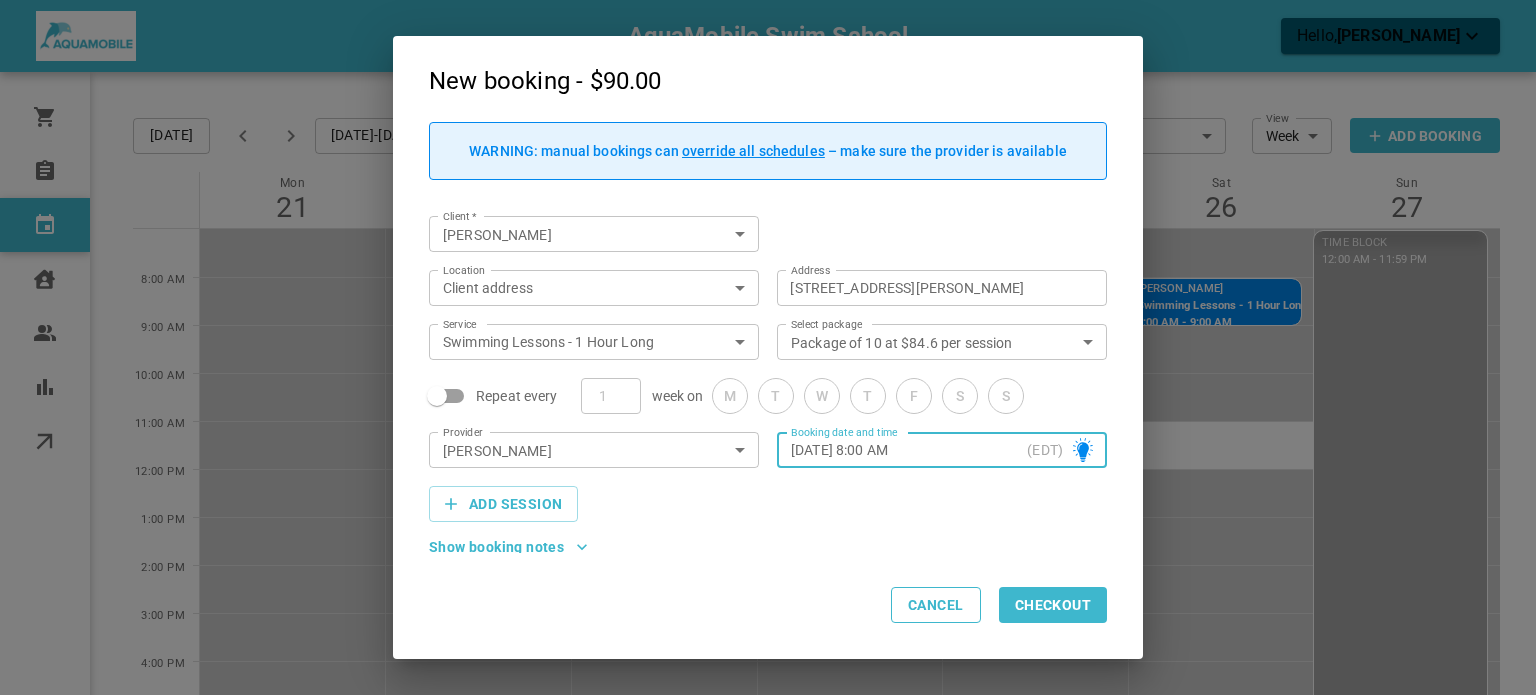 click on "Checkout" at bounding box center (1053, 605) 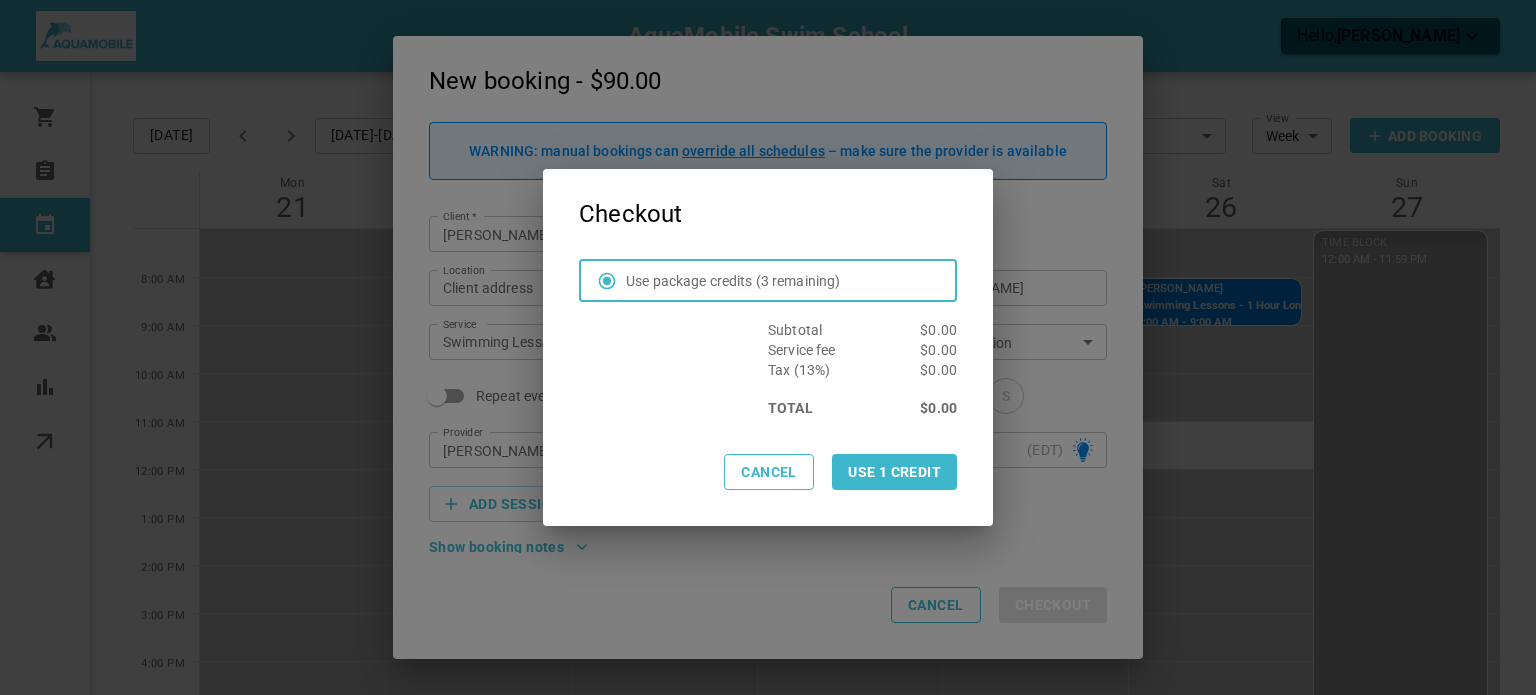 click on "Use 1 credit" at bounding box center [894, 472] 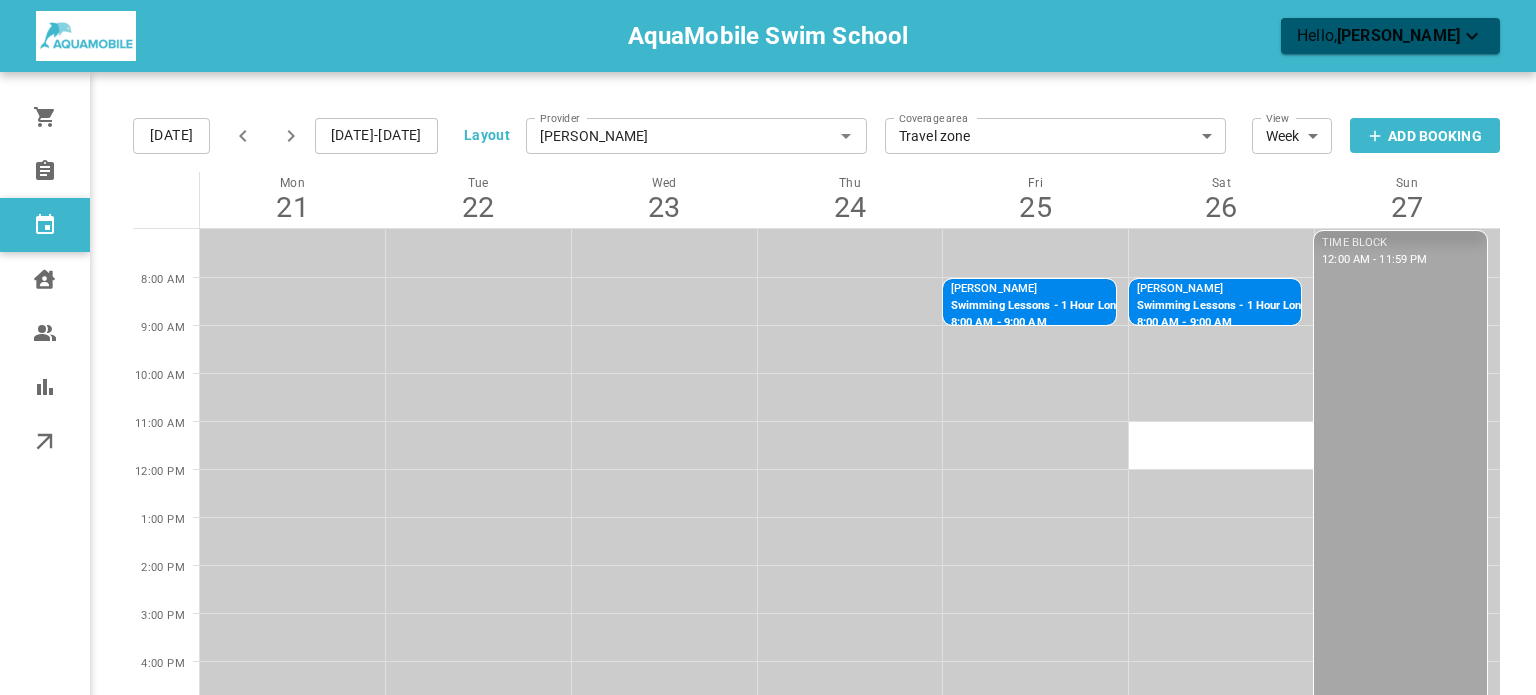click on "[DATE]-[DATE]" at bounding box center (376, 136) 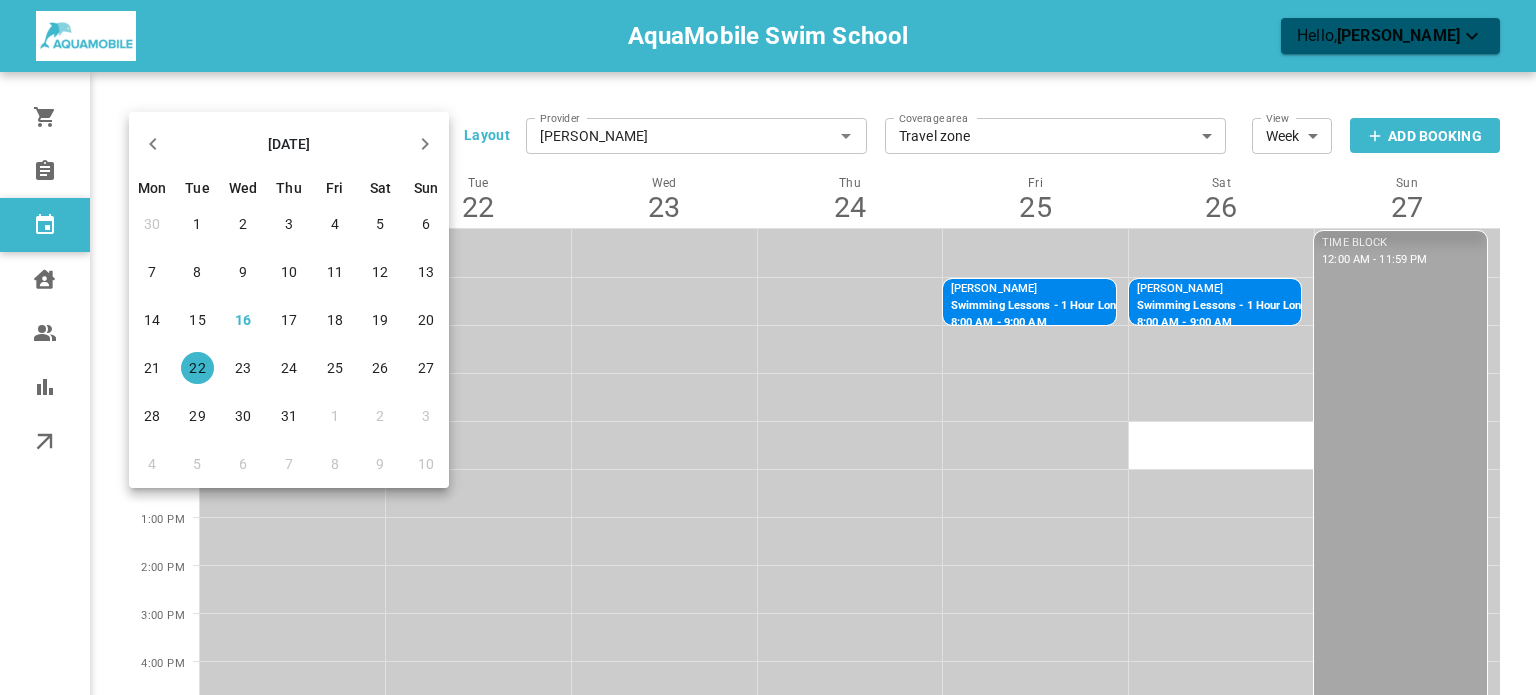 click at bounding box center [425, 144] 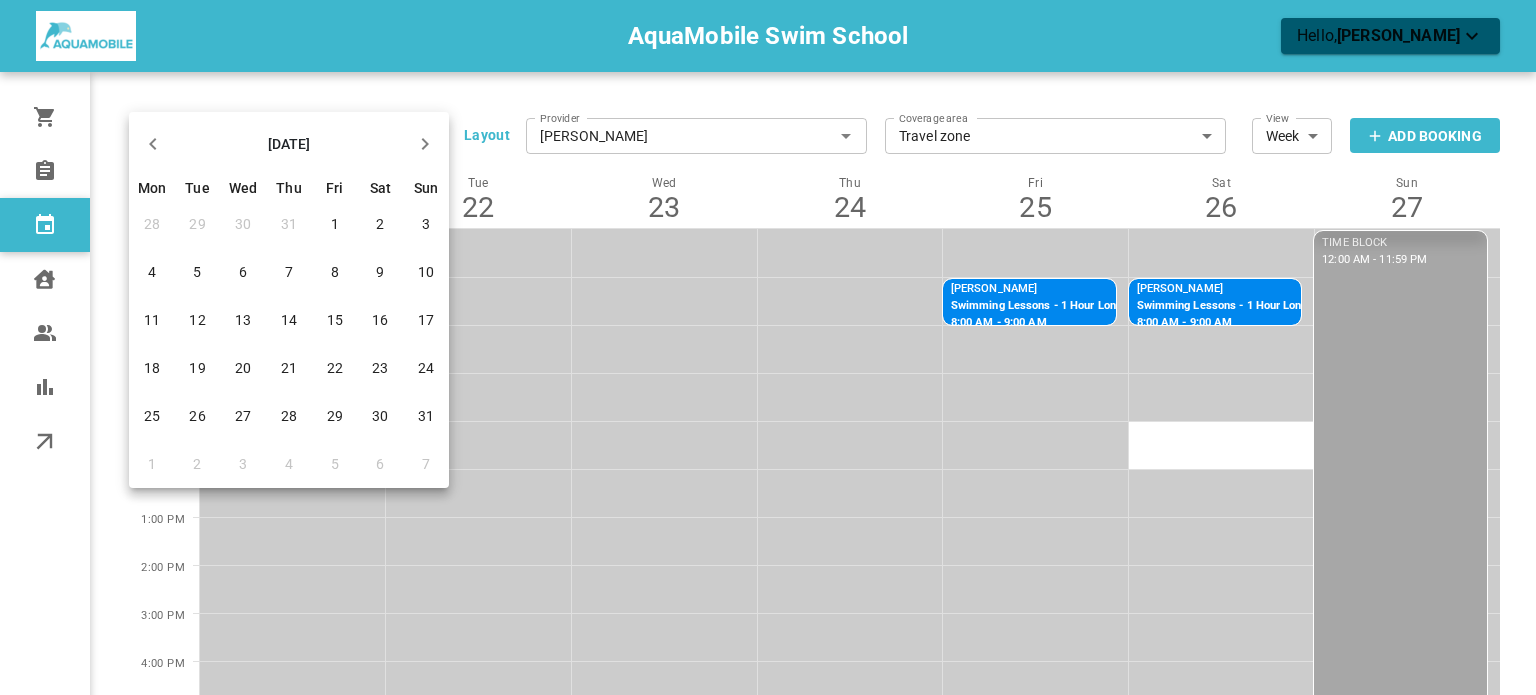 click on "1" at bounding box center (335, 224) 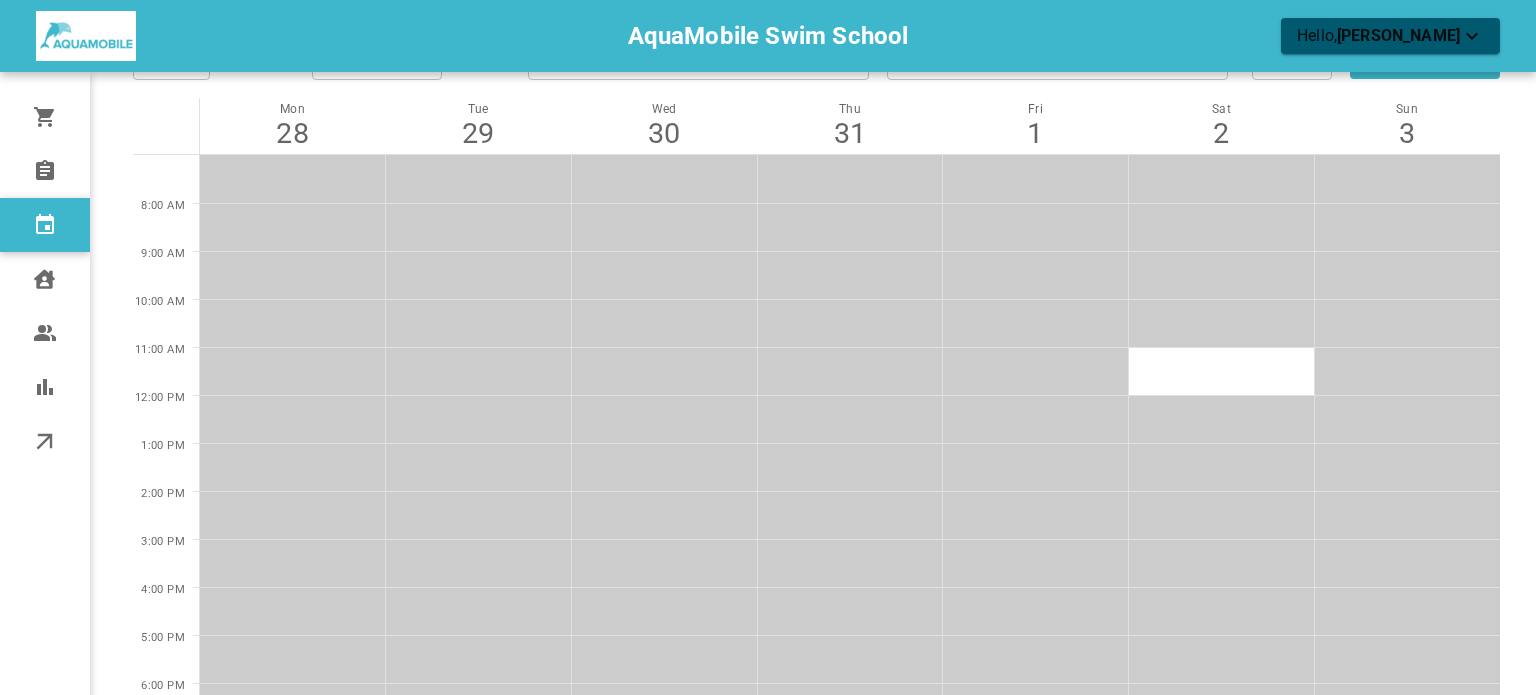 scroll, scrollTop: 128, scrollLeft: 0, axis: vertical 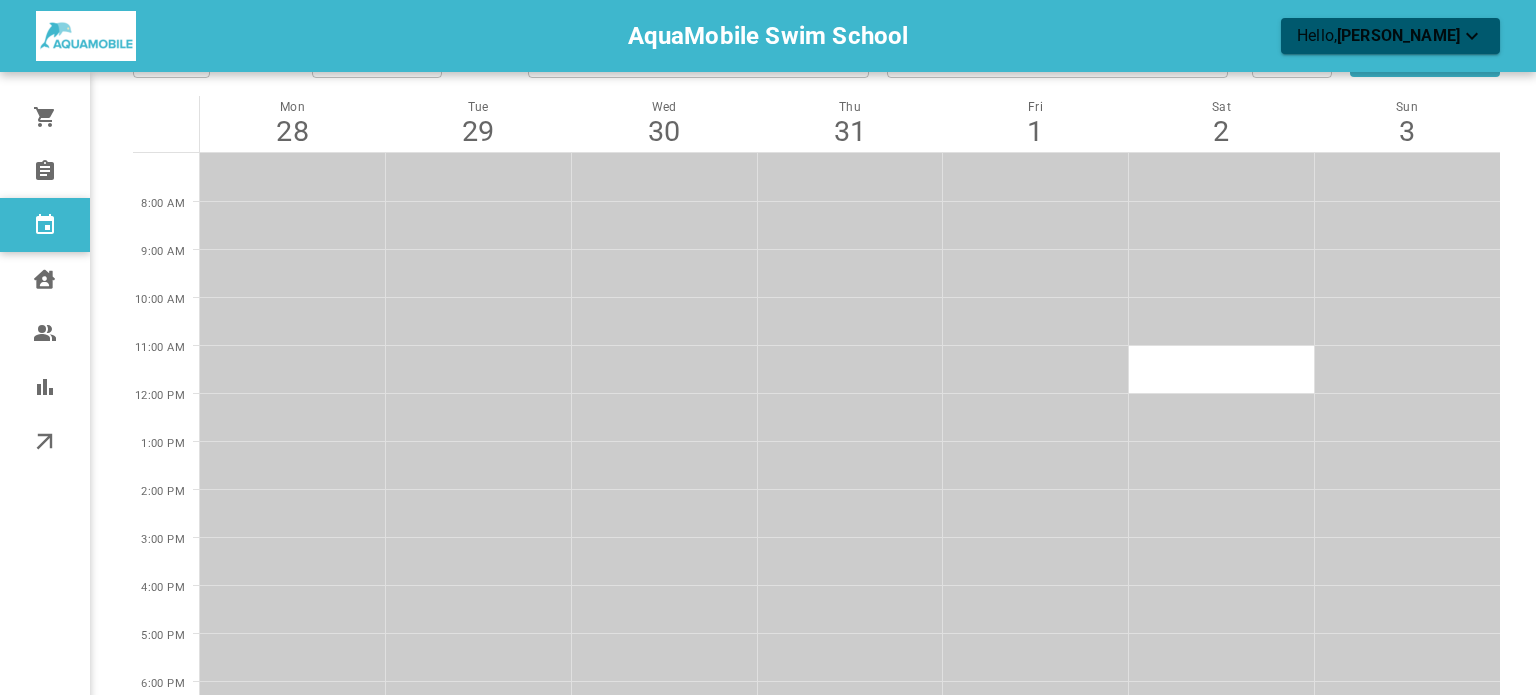 click at bounding box center [1407, 417] 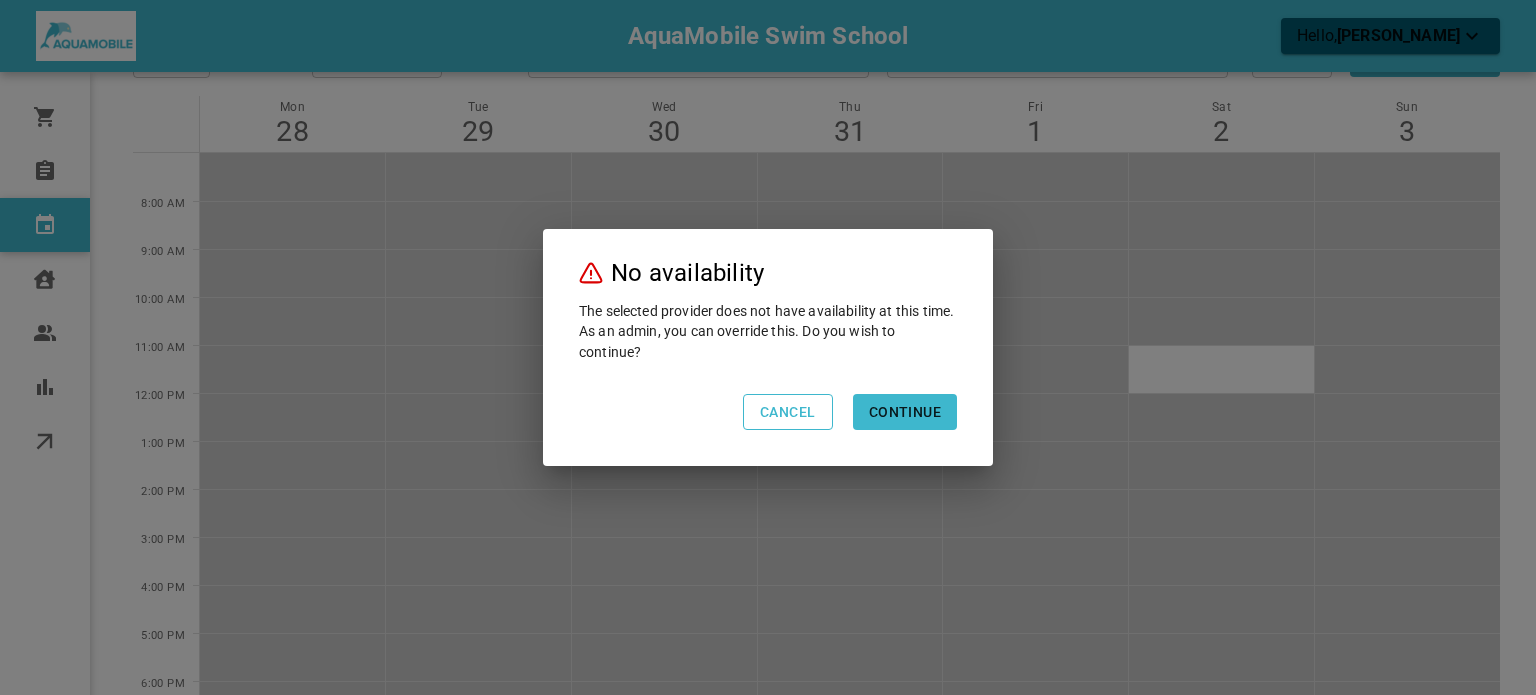click on "Continue" at bounding box center [905, 412] 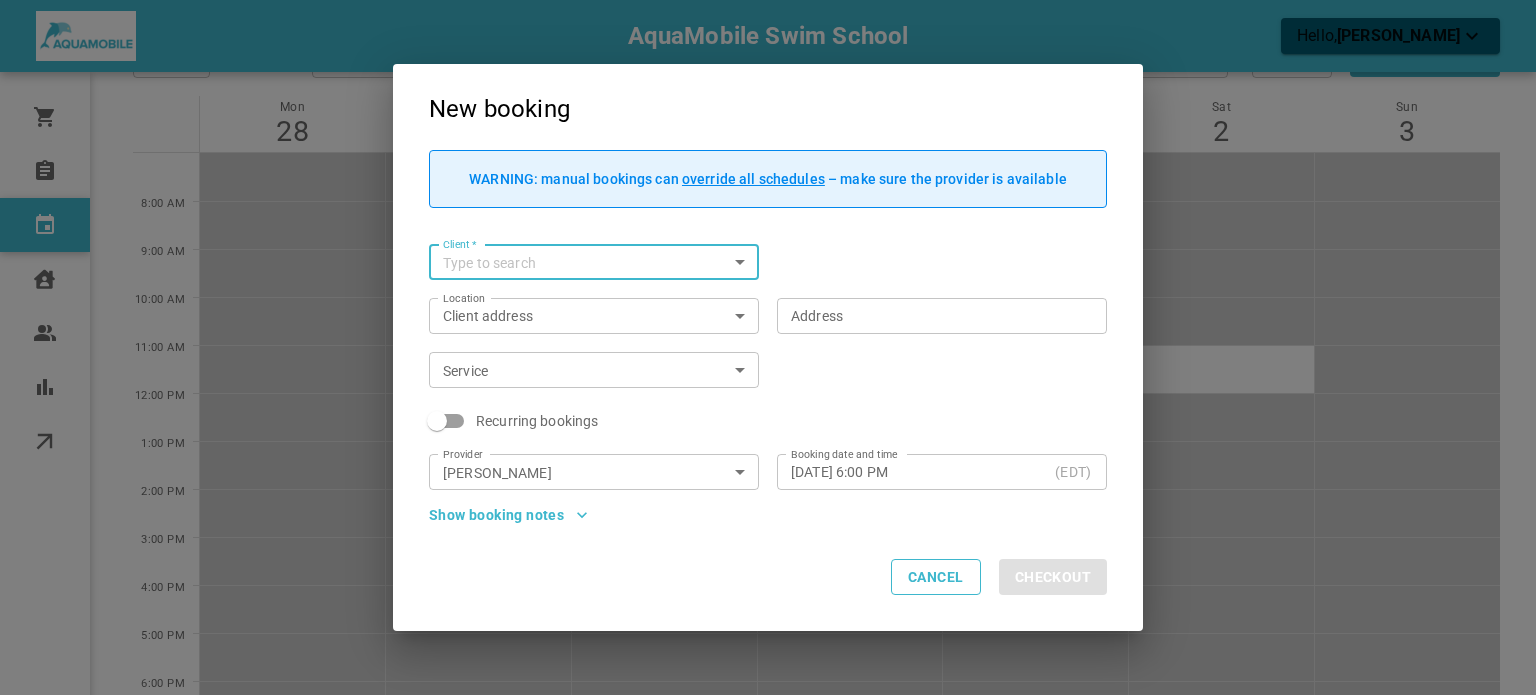 click on "[DATE] 6:00 PM" at bounding box center (919, 472) 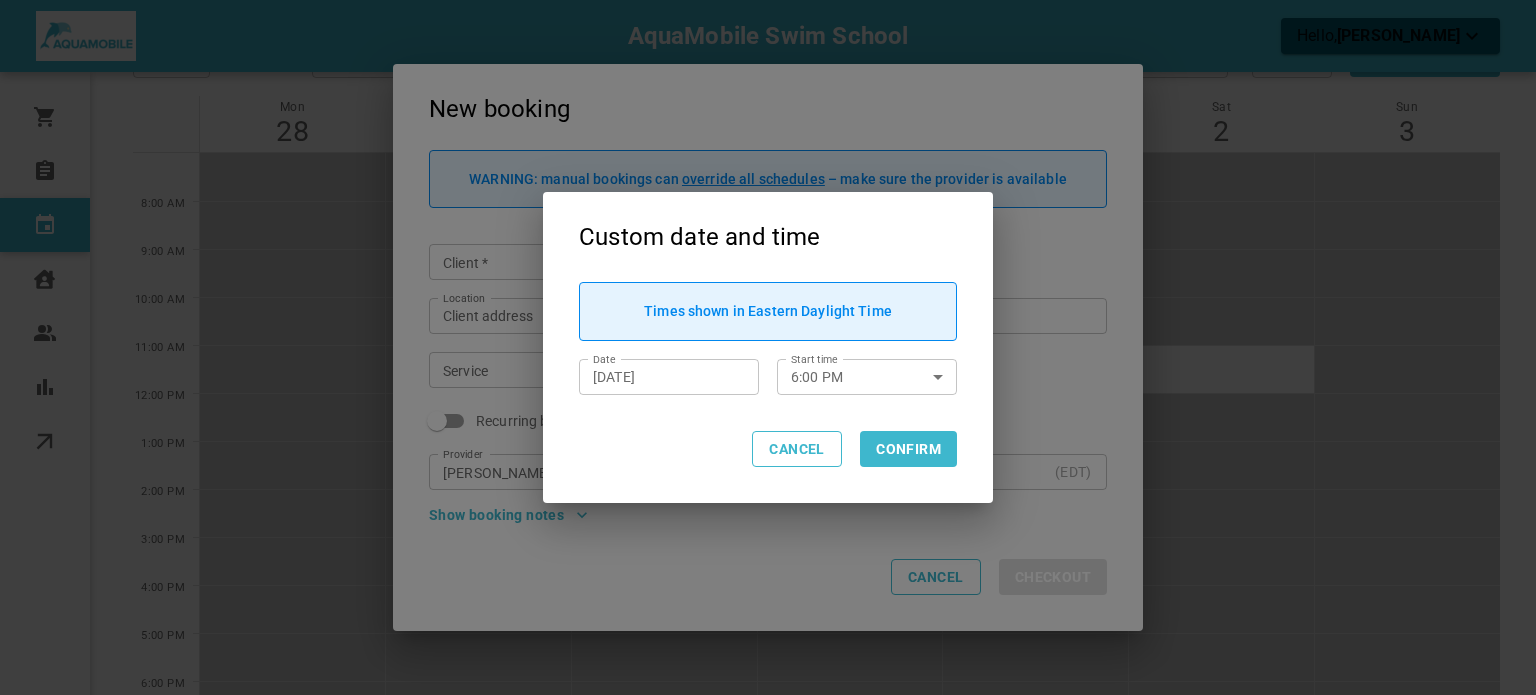 click on "[DATE] Date" at bounding box center [669, 377] 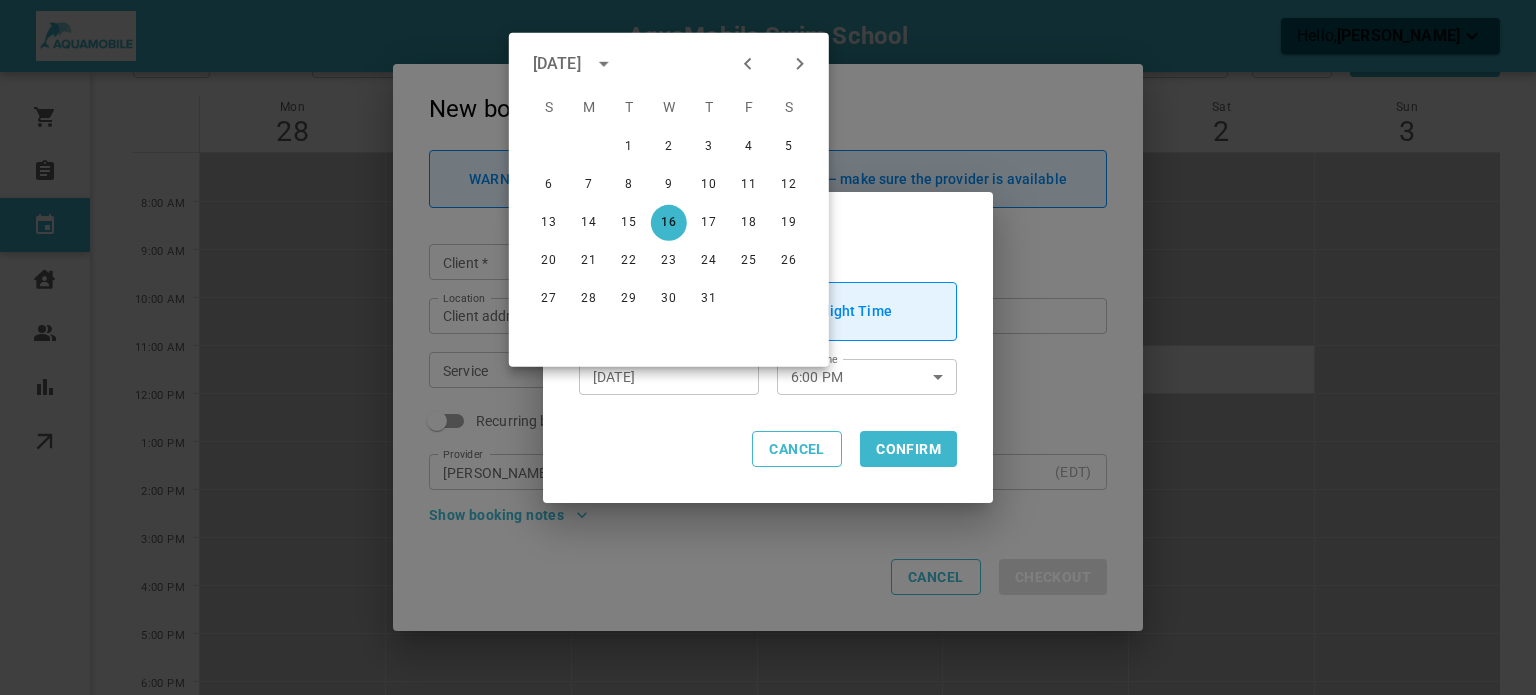 click 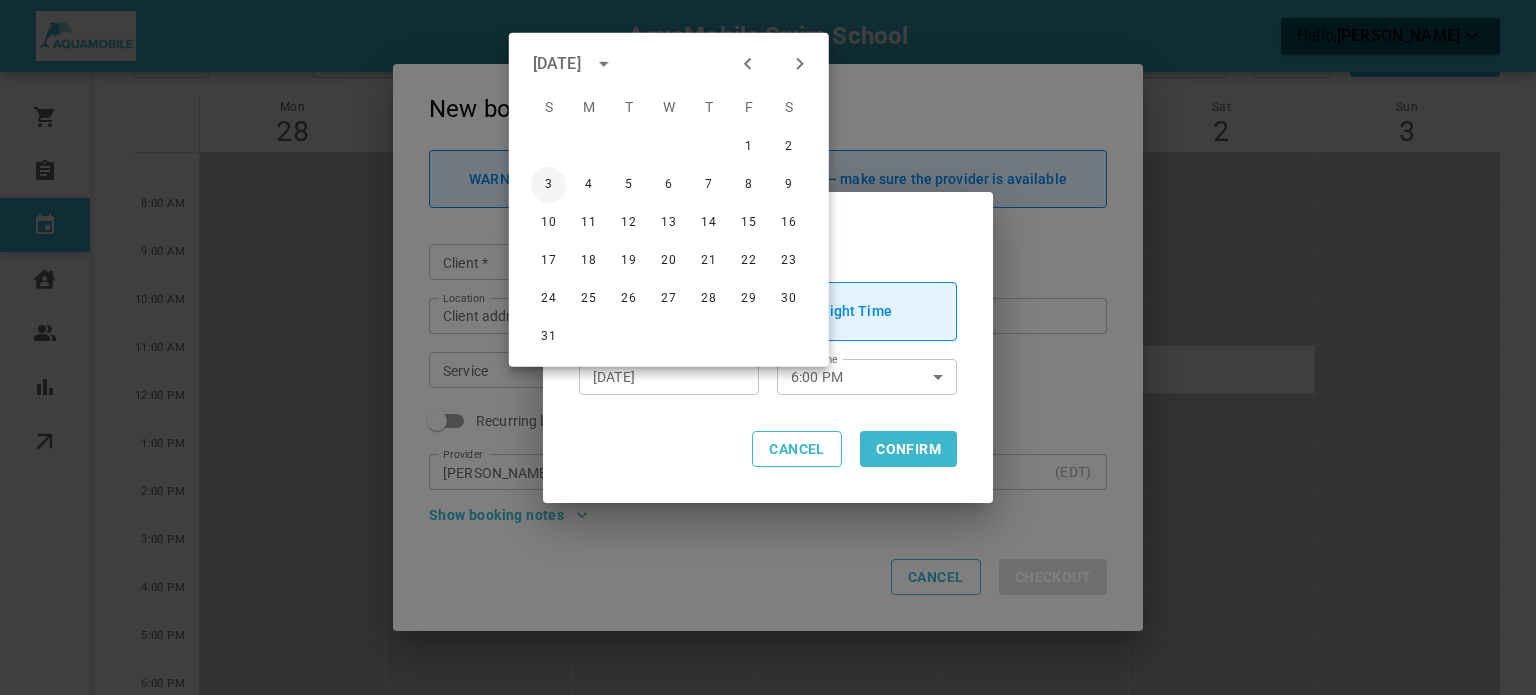 click on "3" at bounding box center [549, 185] 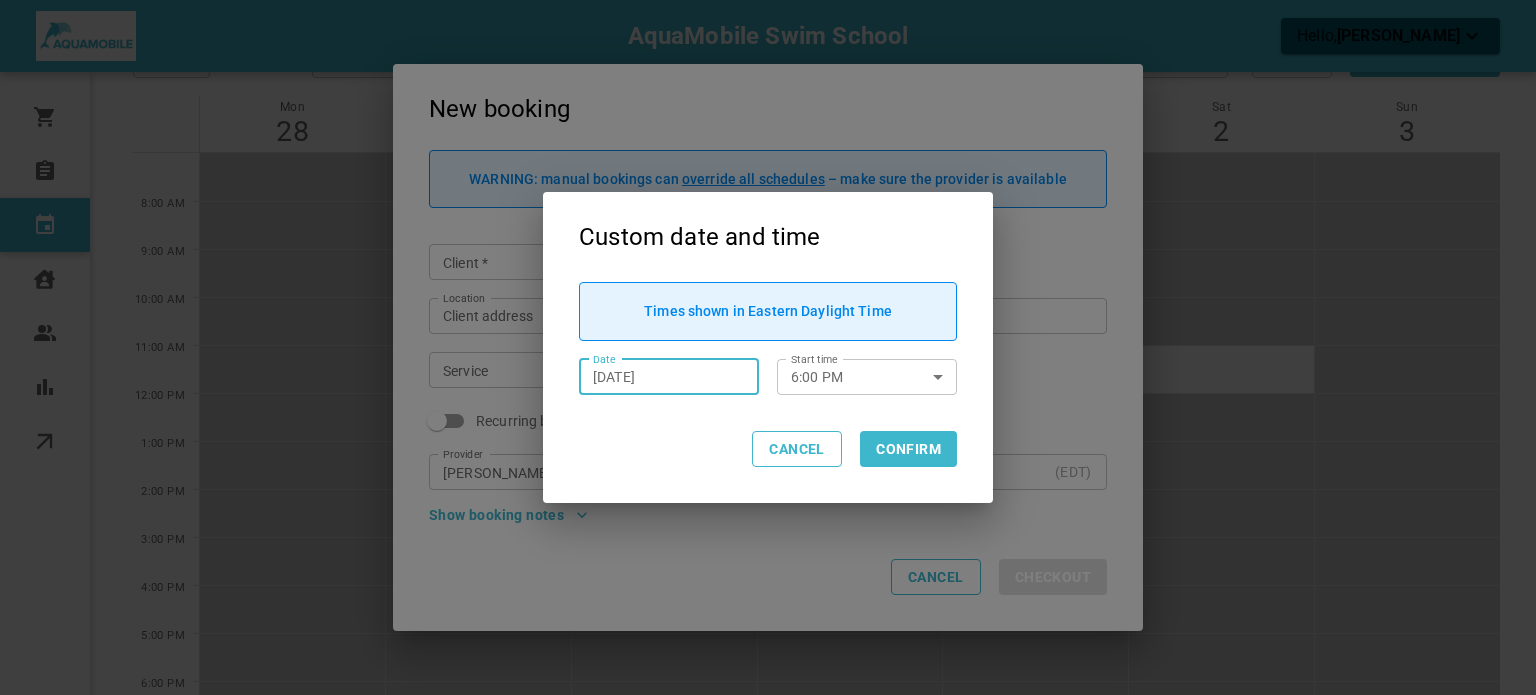click on "6:00 PM" at bounding box center (845, 376) 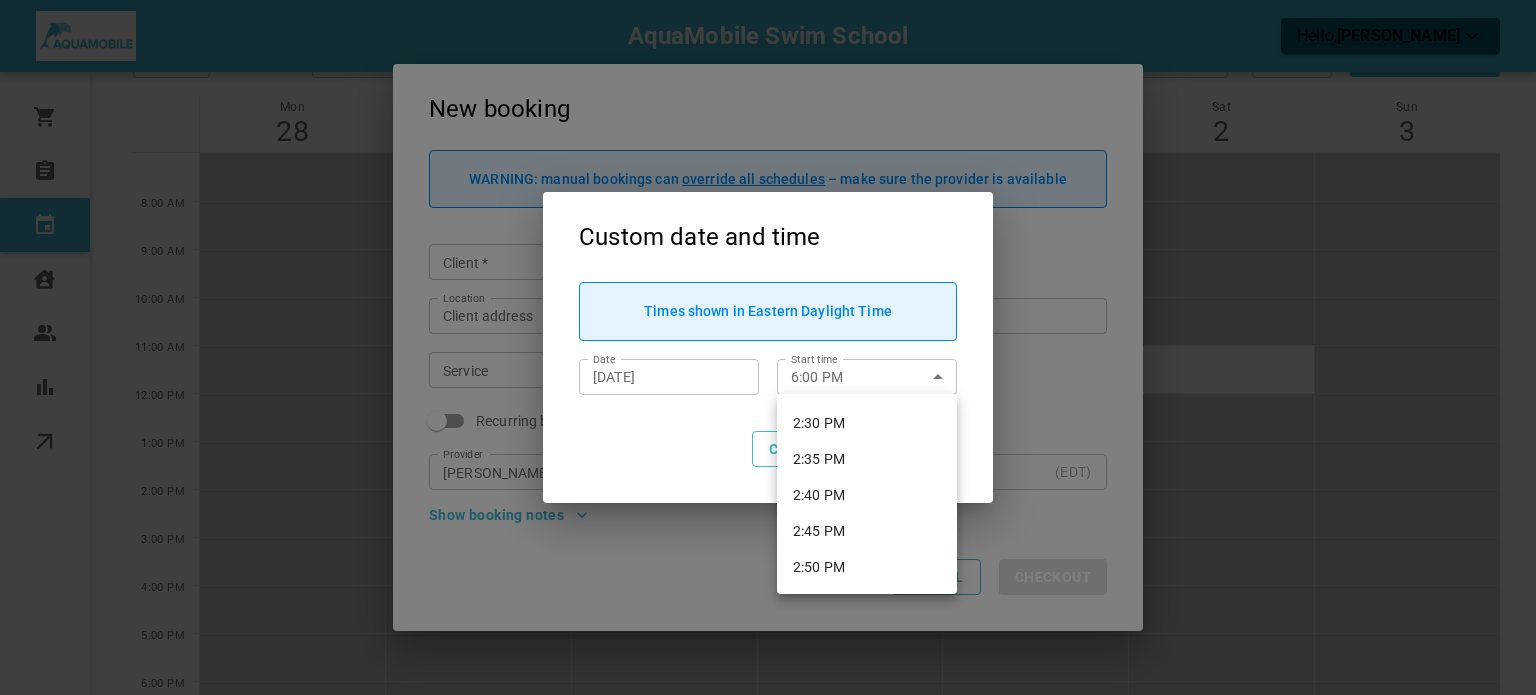 scroll, scrollTop: 6243, scrollLeft: 0, axis: vertical 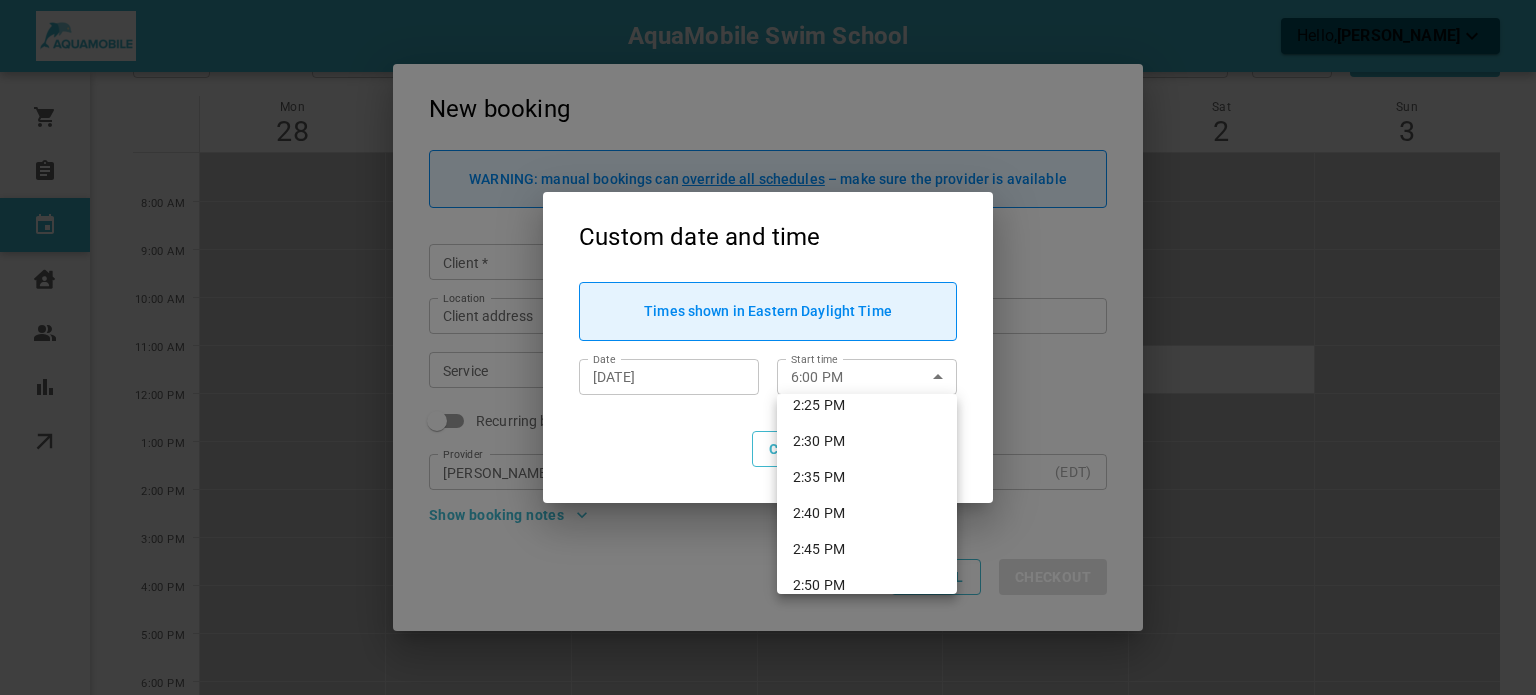 click on "2:30 PM" at bounding box center [867, 441] 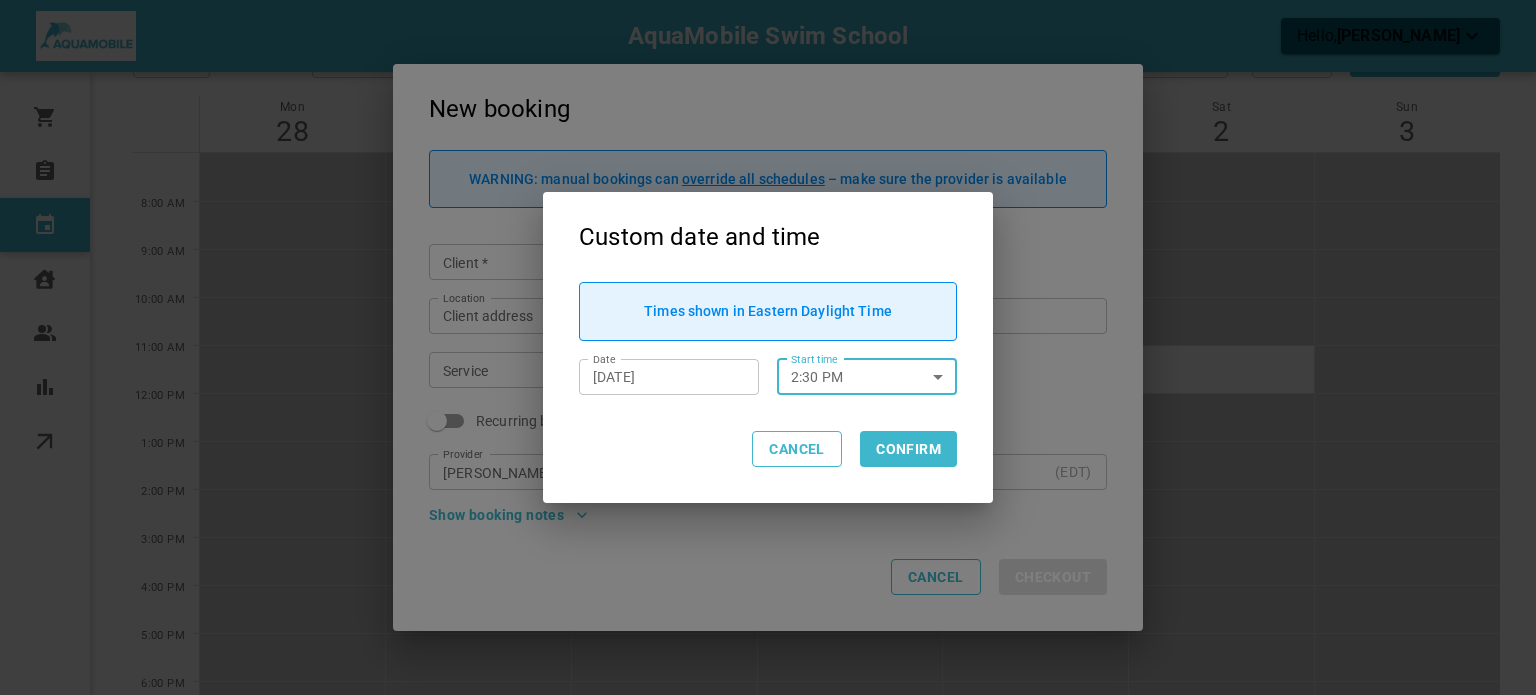 click on "Confirm" at bounding box center [908, 449] 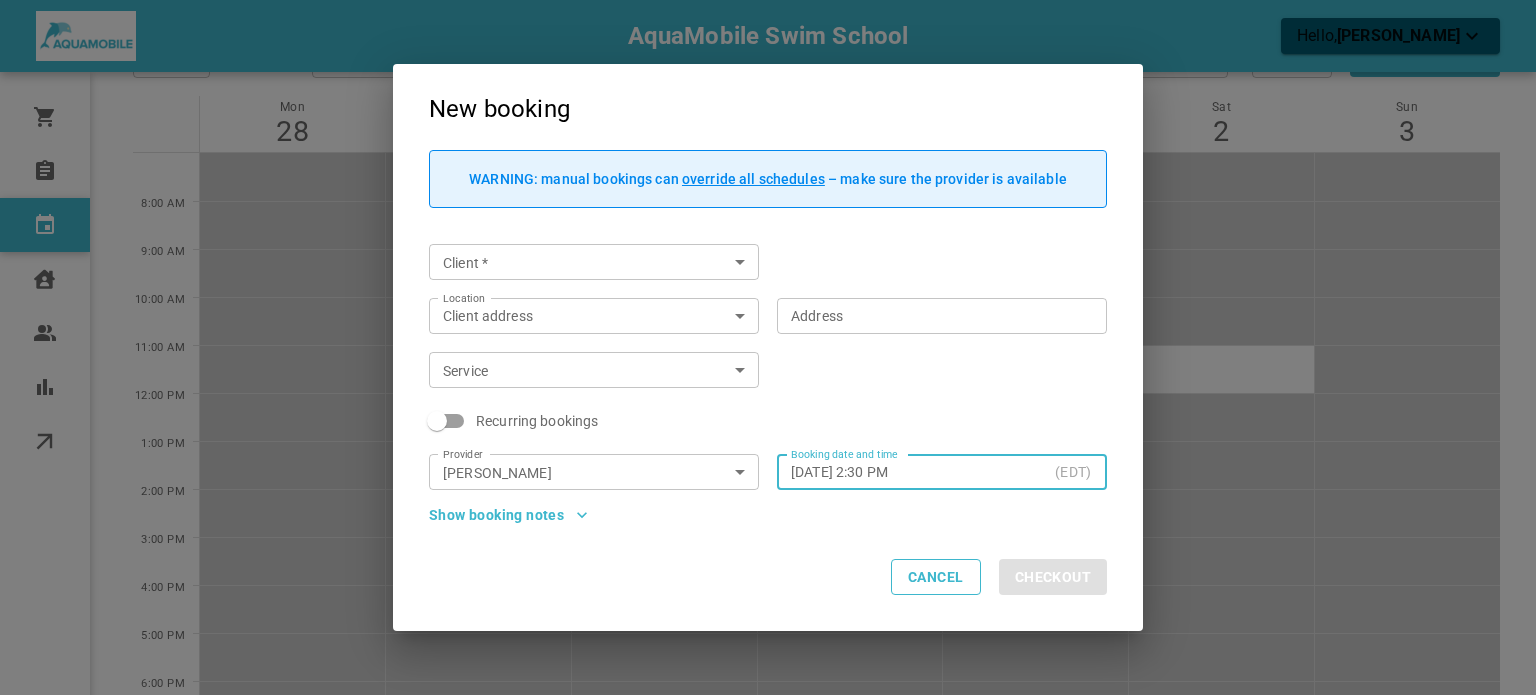 click on "Client   *" at bounding box center (577, 262) 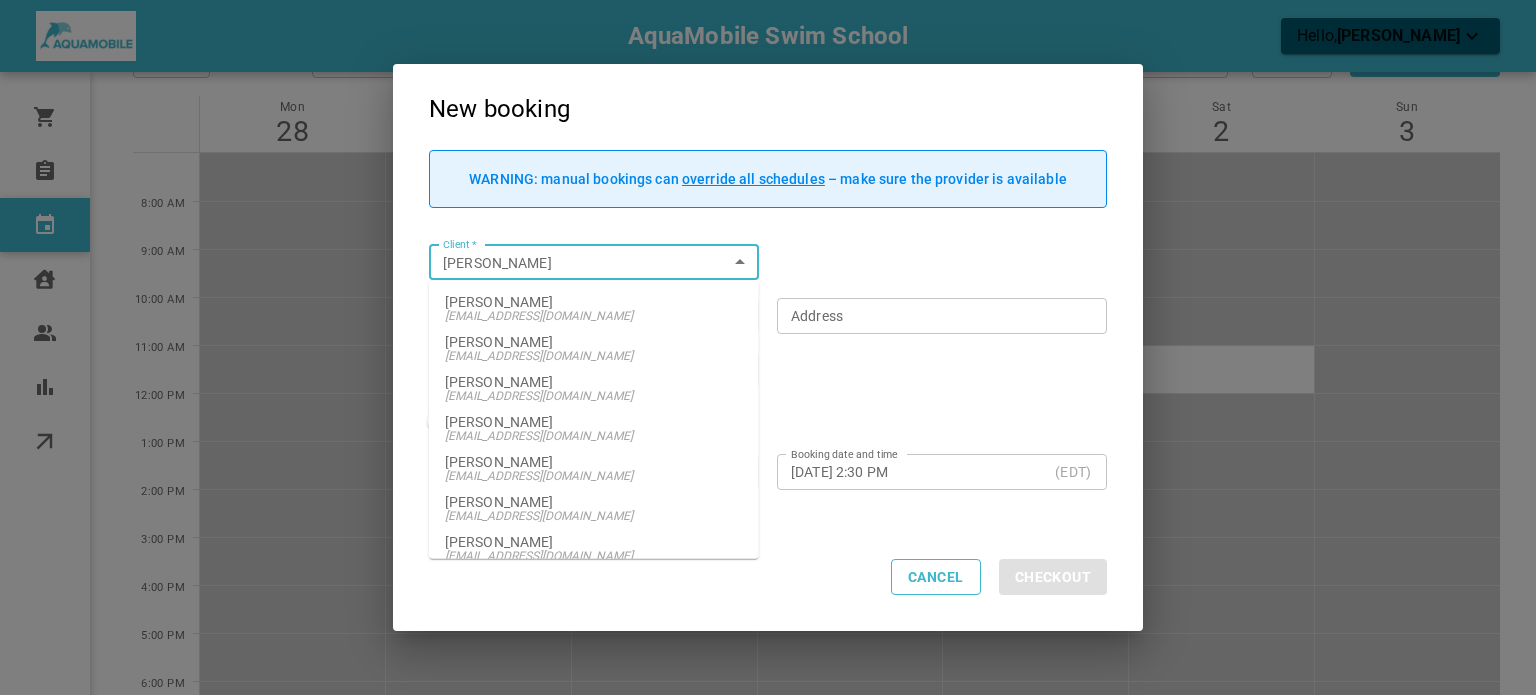 type on "[PERSON_NAME]" 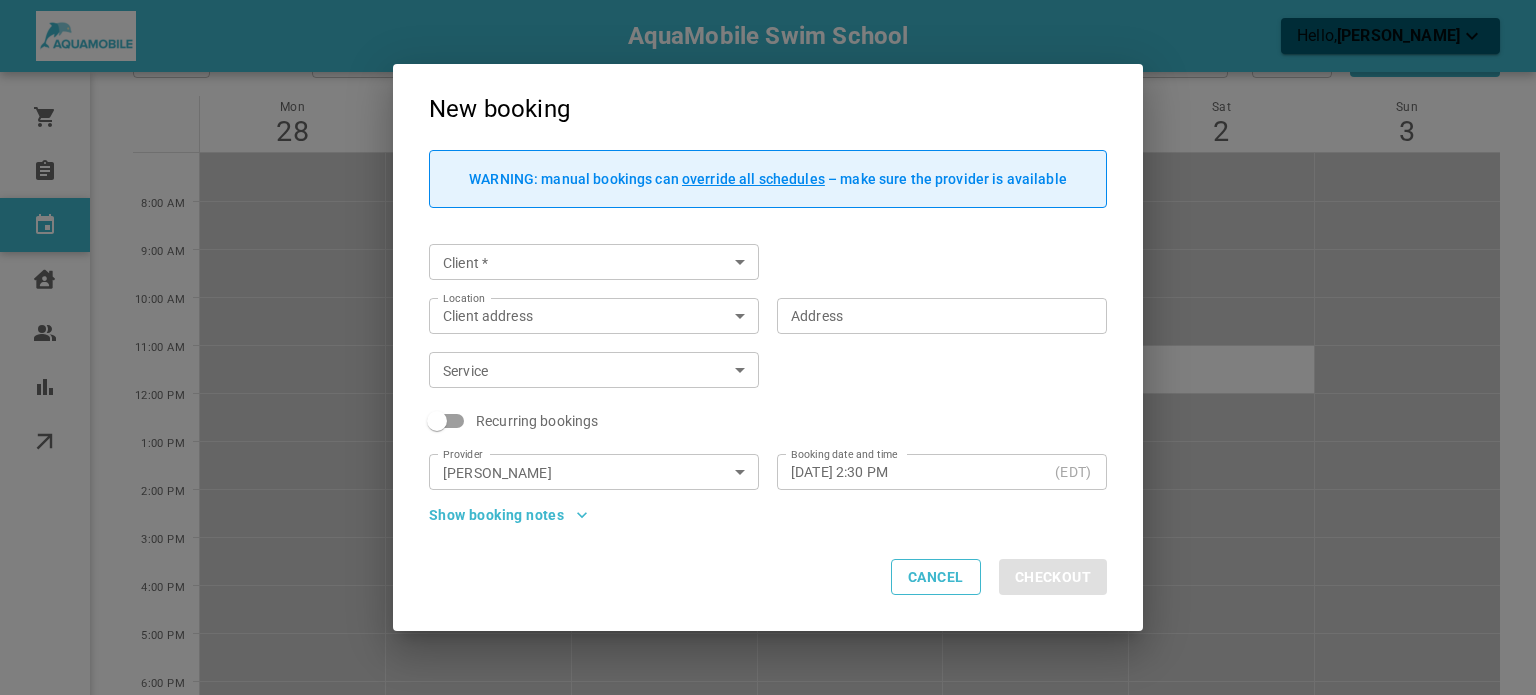 click on "Client   *" at bounding box center [577, 262] 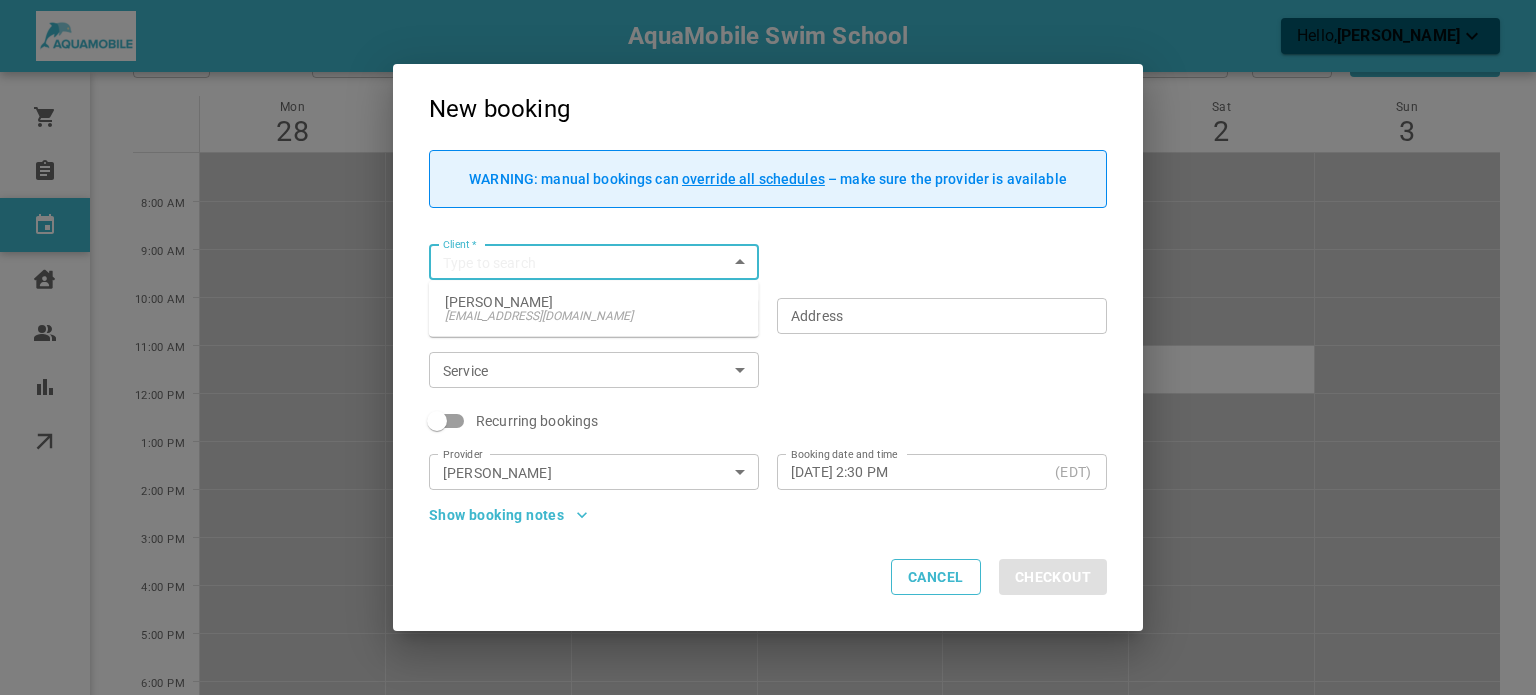 click on "[PERSON_NAME] [EMAIL_ADDRESS][DOMAIN_NAME]" at bounding box center (594, 309) 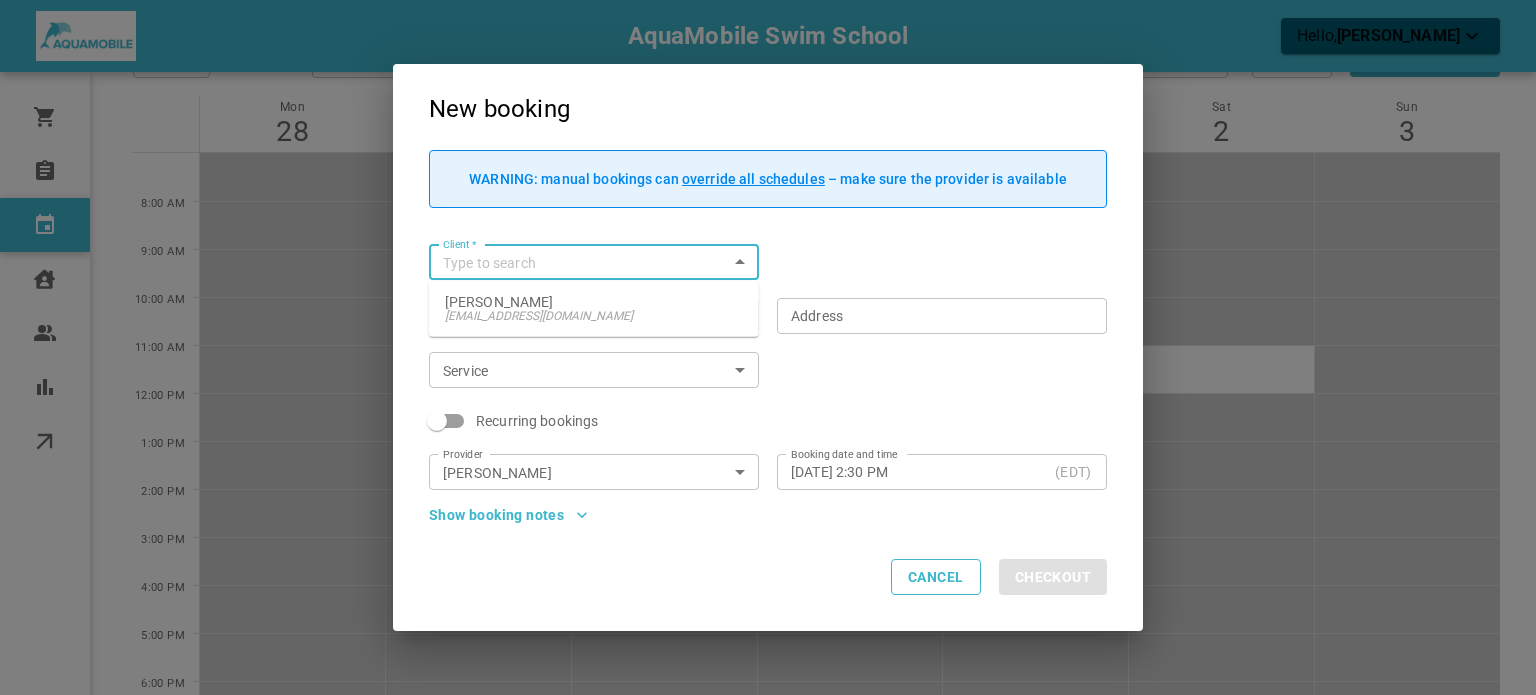 type on "[PERSON_NAME]" 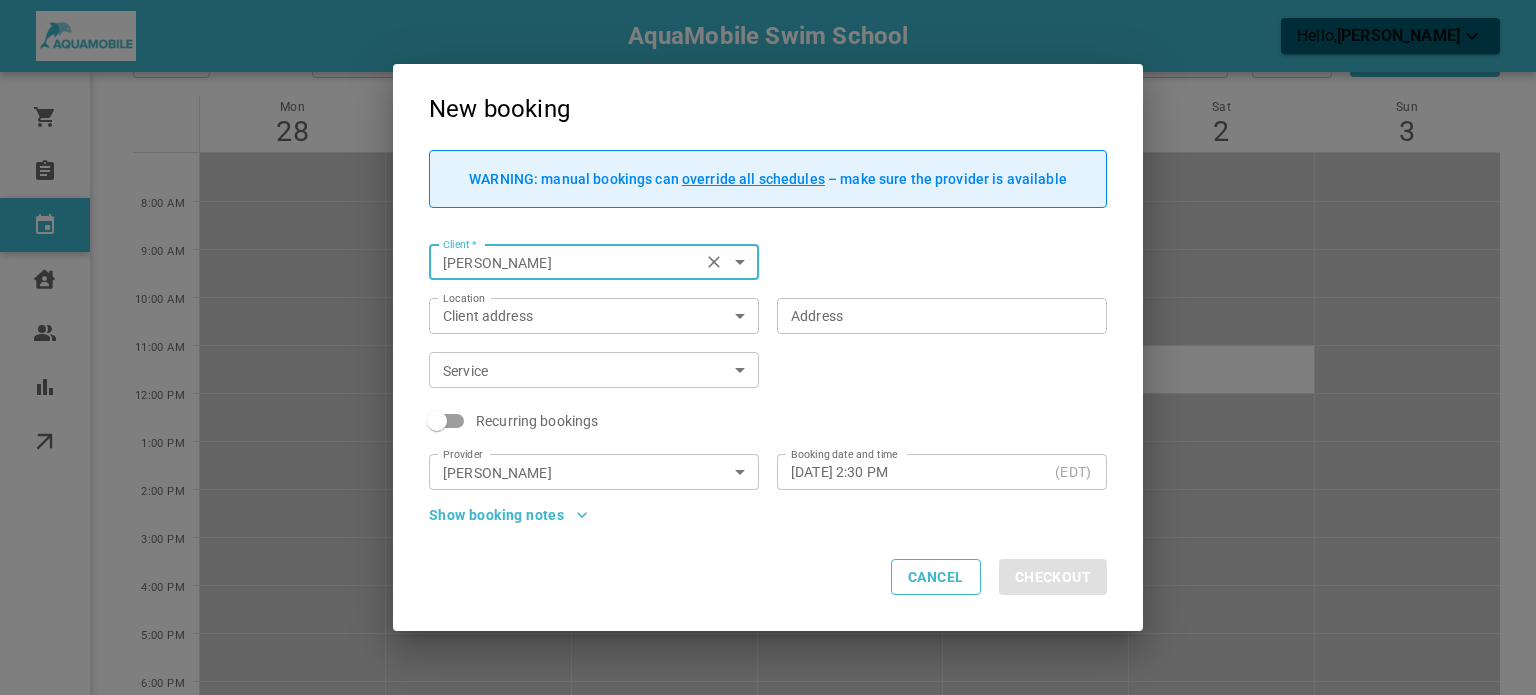 type on "[STREET_ADDRESS][PERSON_NAME]" 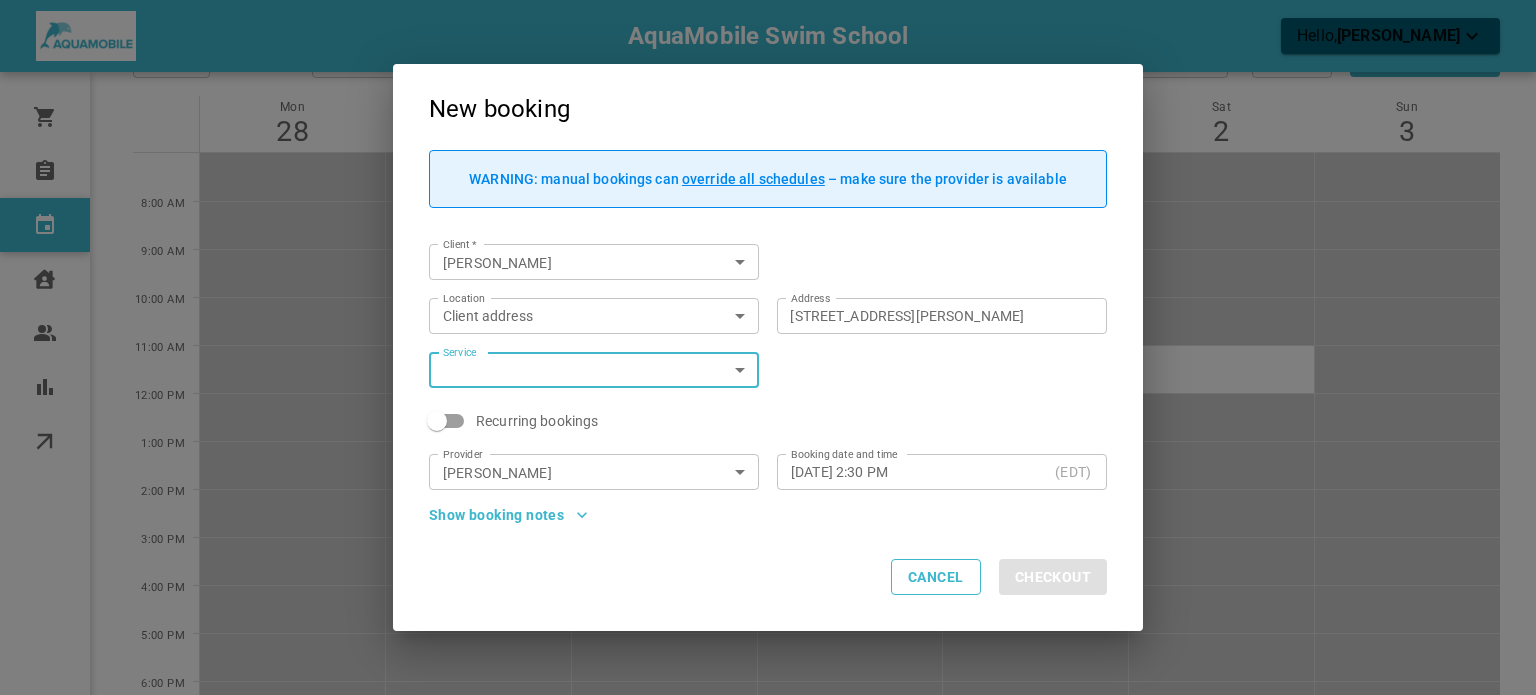 click on "​ Service" at bounding box center [594, 370] 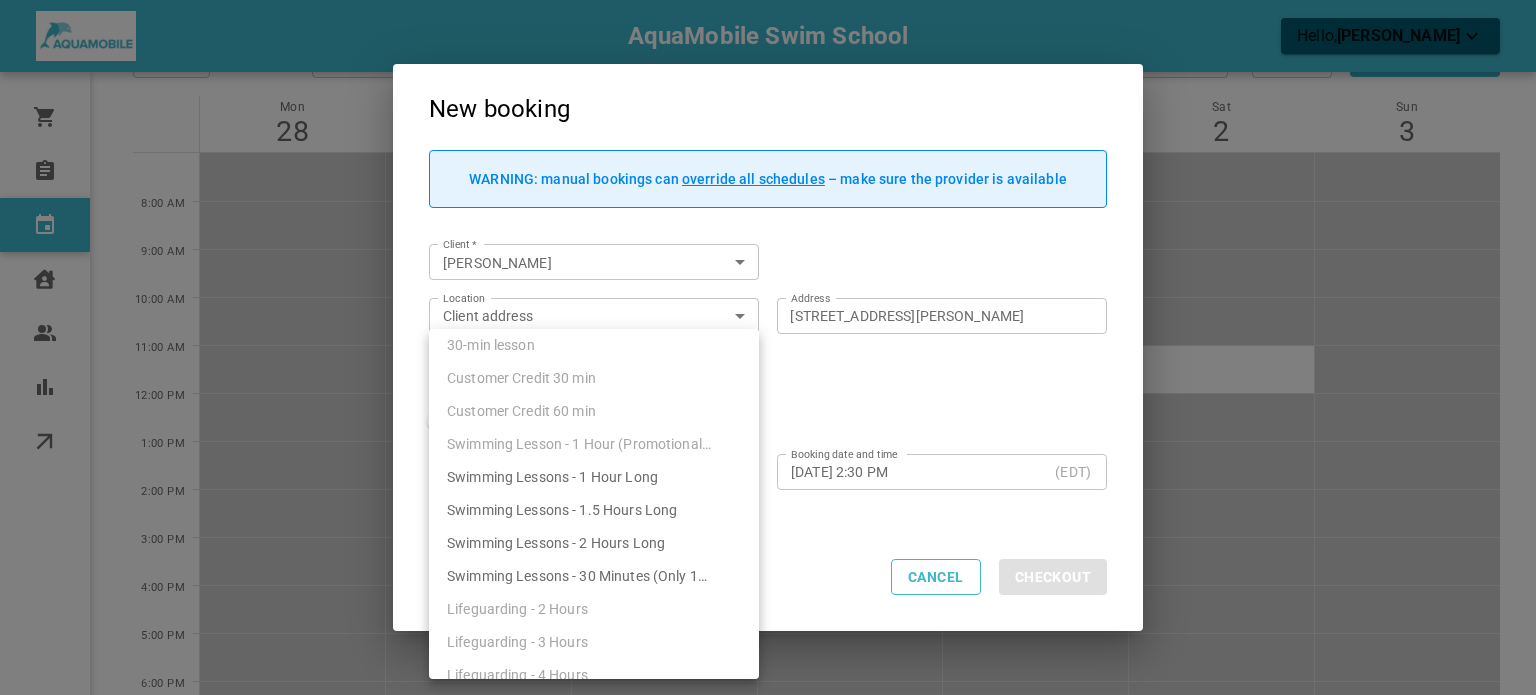click on "Swimming Lessons - 1 Hour Long" at bounding box center [594, 477] 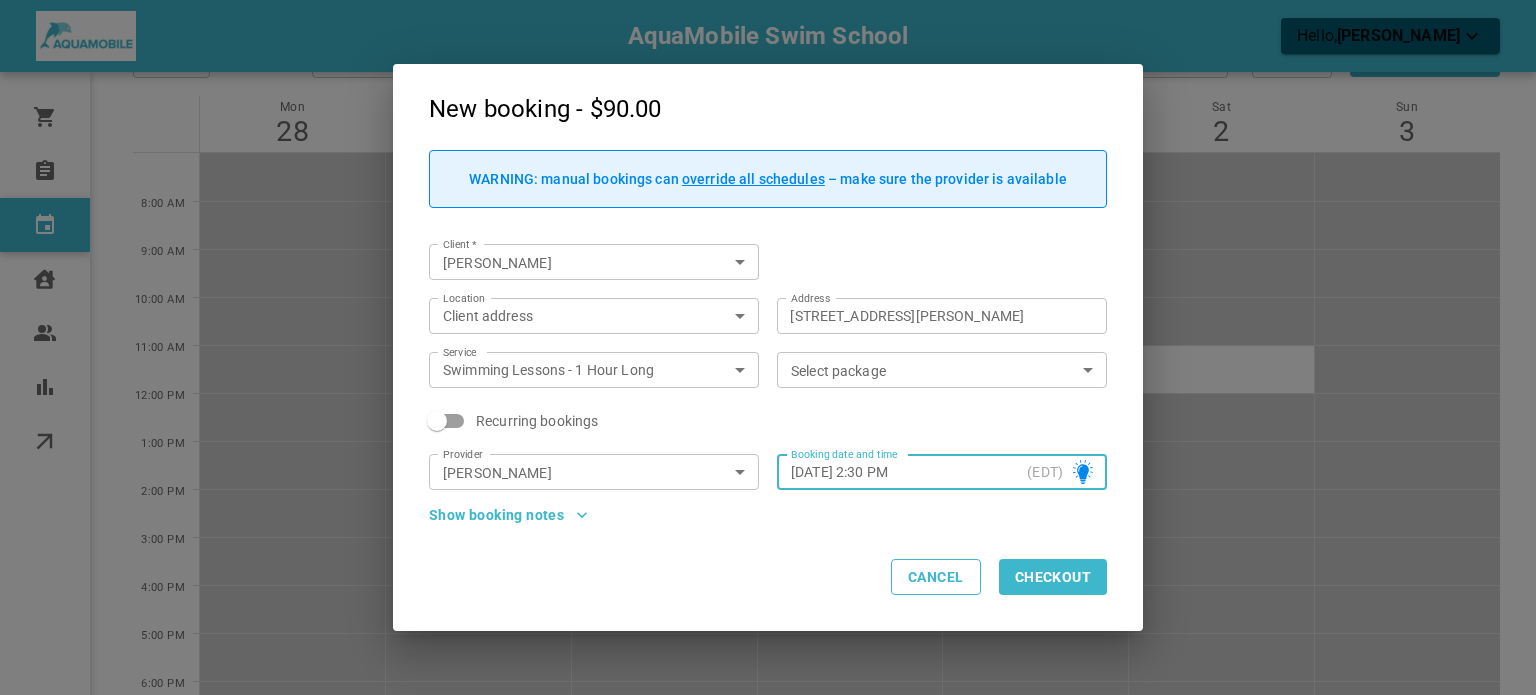 click on "Select package" at bounding box center (925, 370) 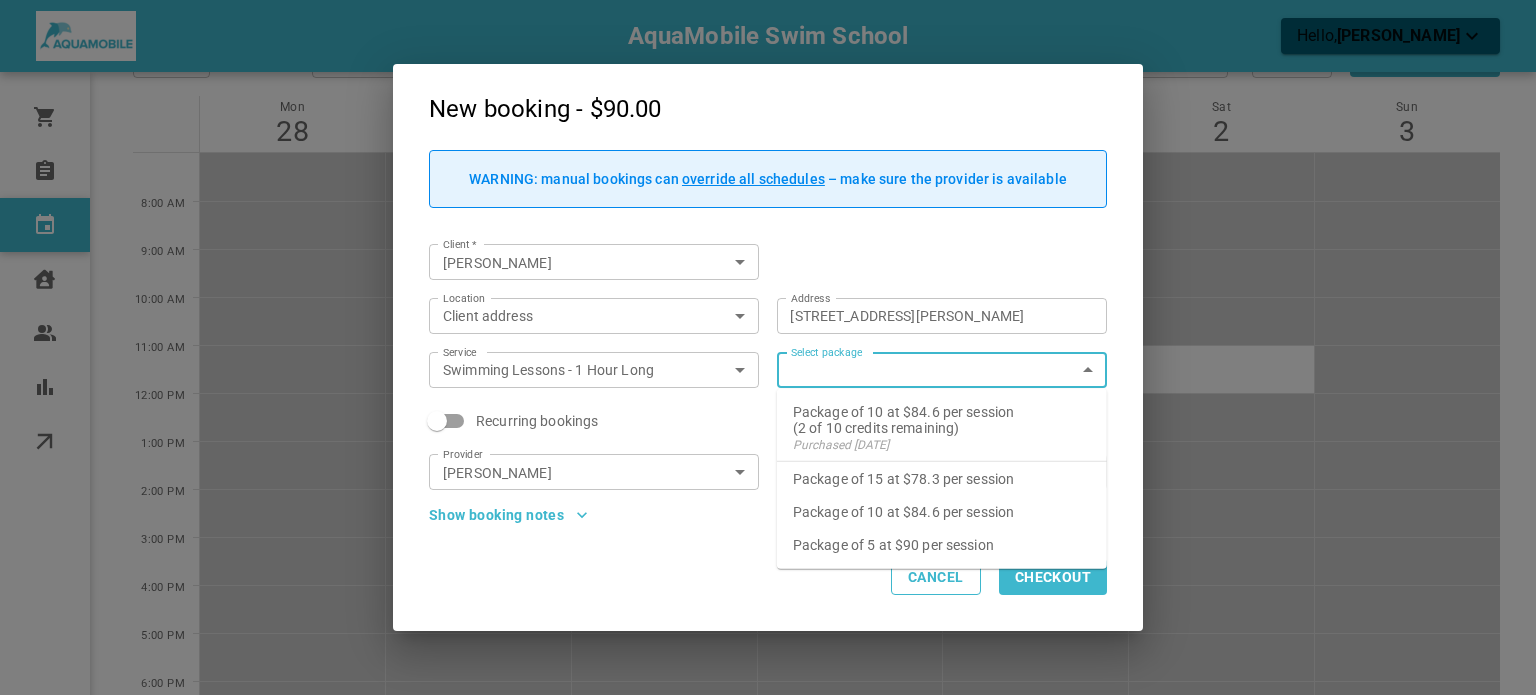 click on "Package of 10 at $84.6 per session (2 of 10 credits remaining) Purchased [DATE]" at bounding box center (942, 429) 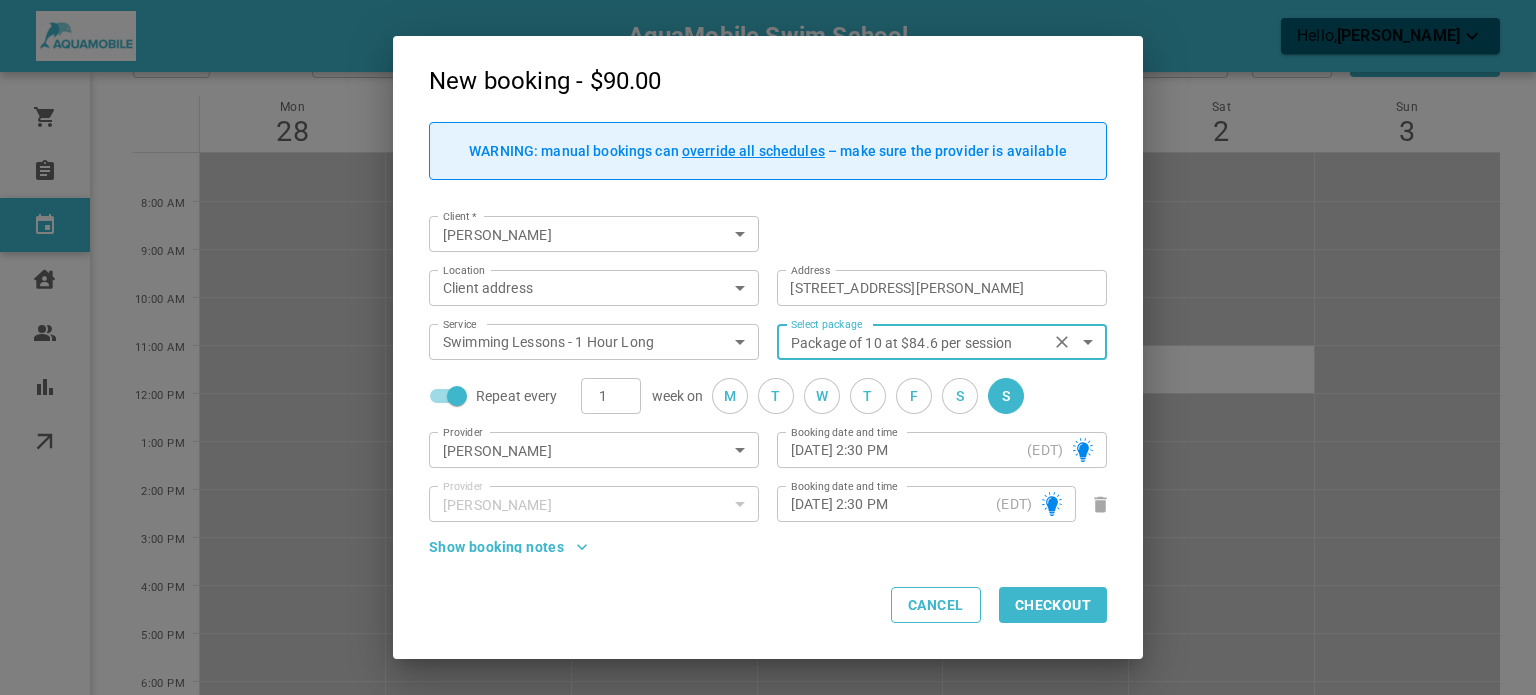 click on "Repeat every" at bounding box center [457, 396] 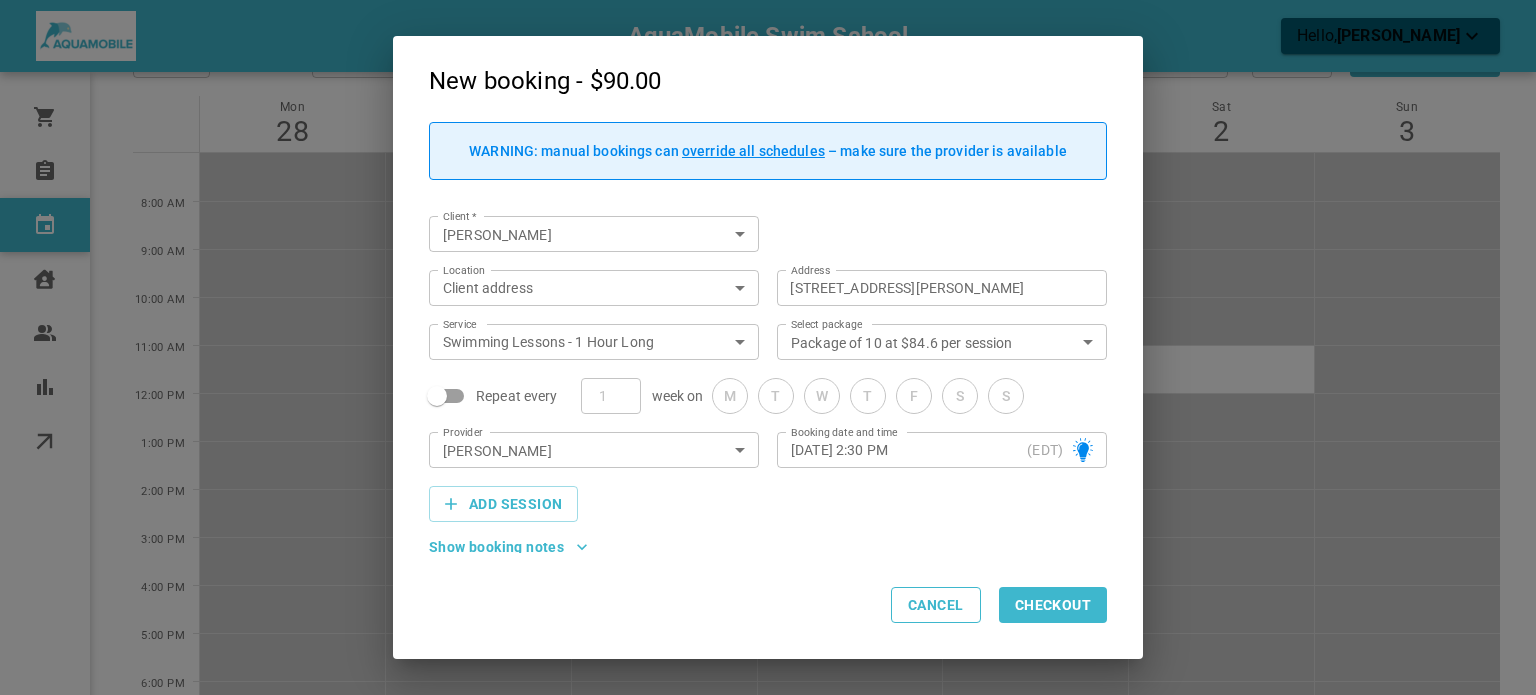 click on "Checkout" at bounding box center (1053, 605) 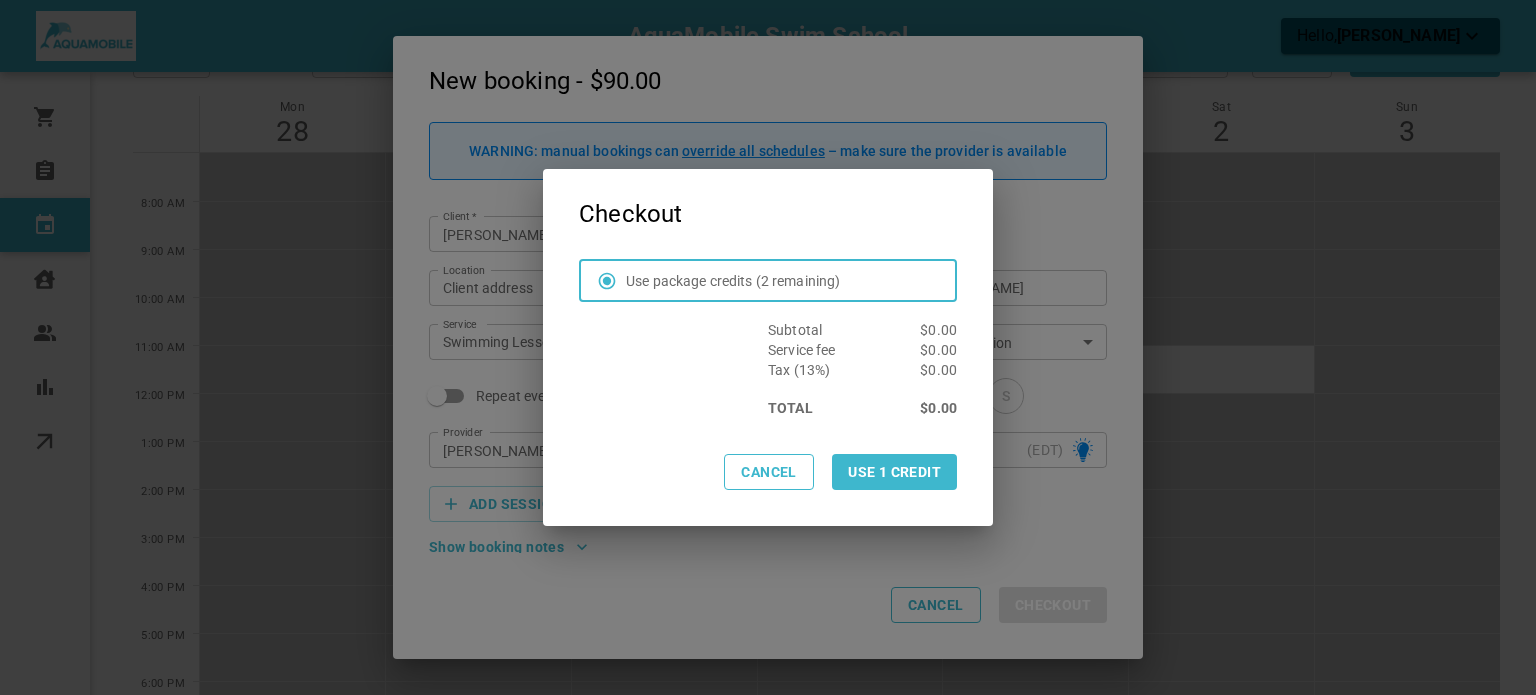 click on "Use 1 credit" at bounding box center [894, 472] 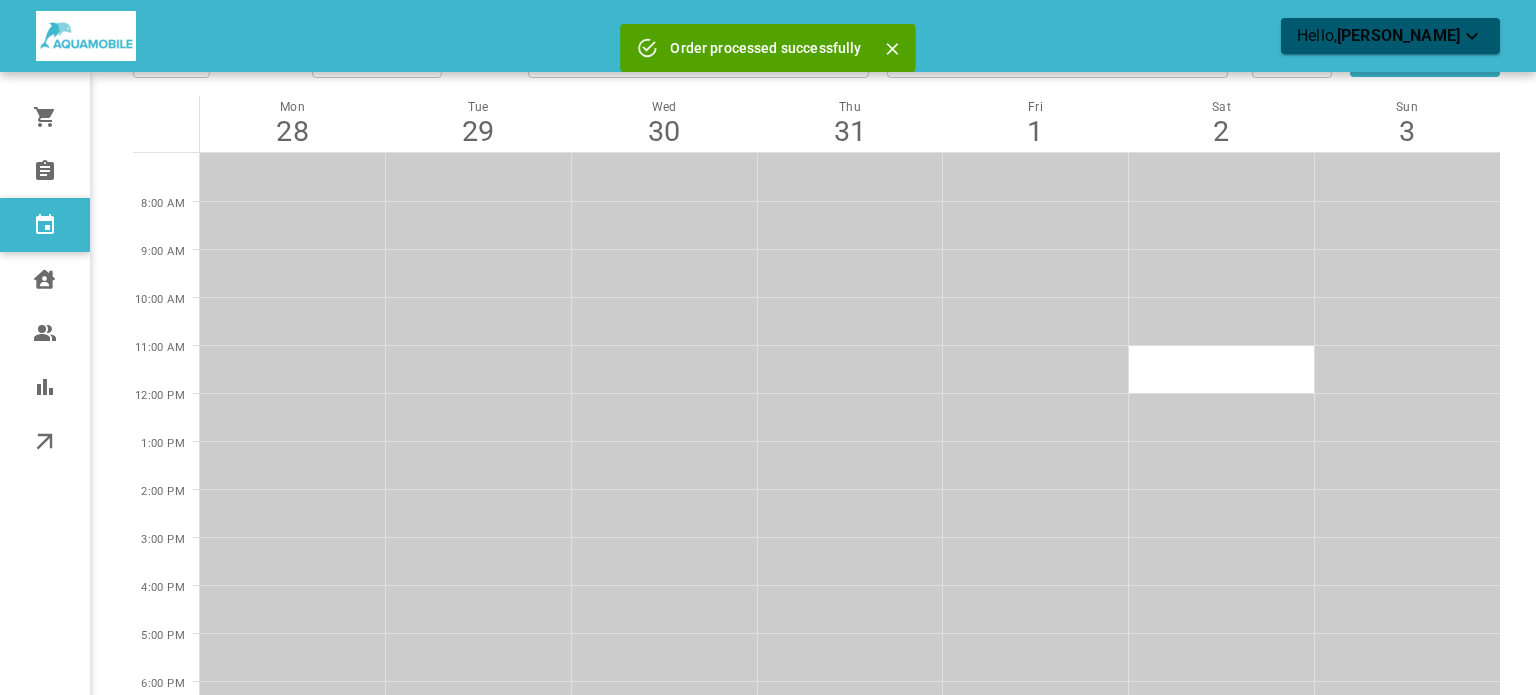 scroll, scrollTop: 0, scrollLeft: 0, axis: both 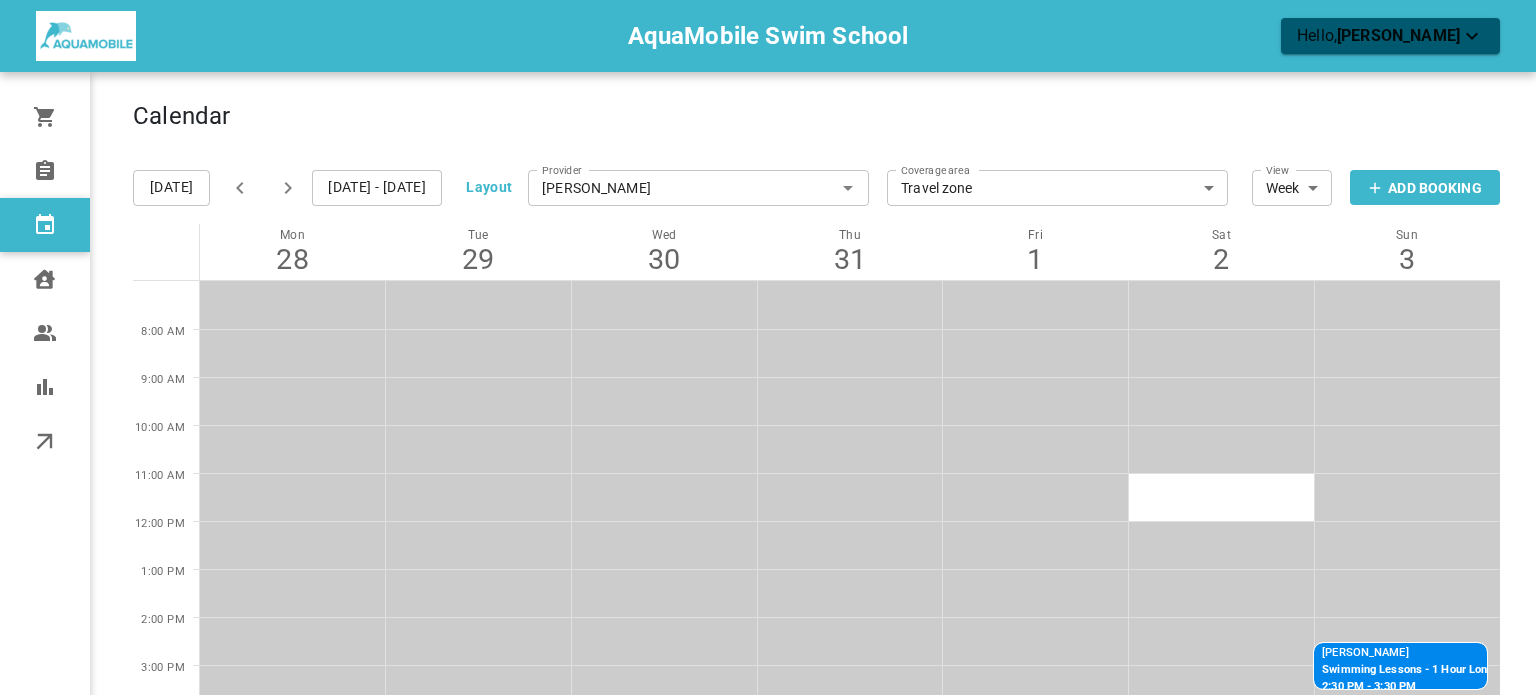 click on "[DATE] - [DATE]" at bounding box center (377, 188) 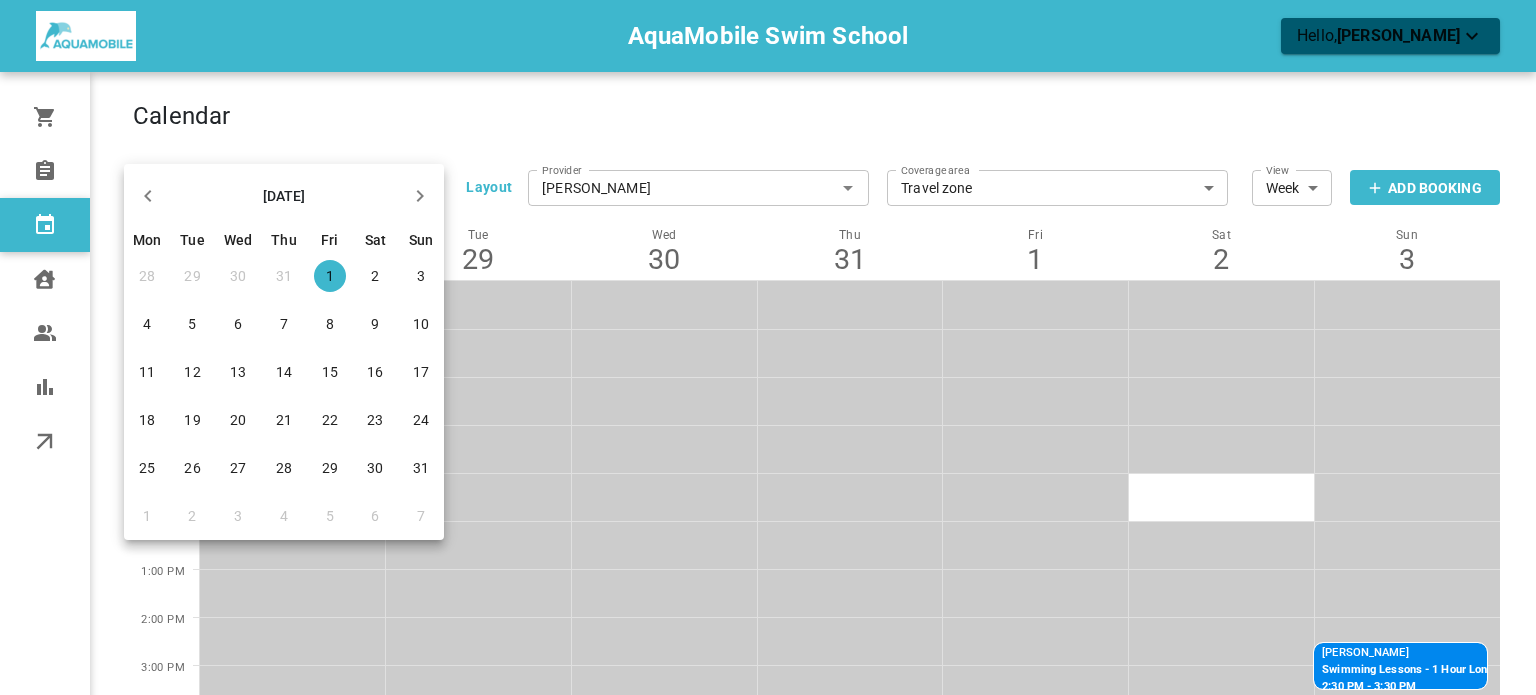 click on "5" at bounding box center [193, 324] 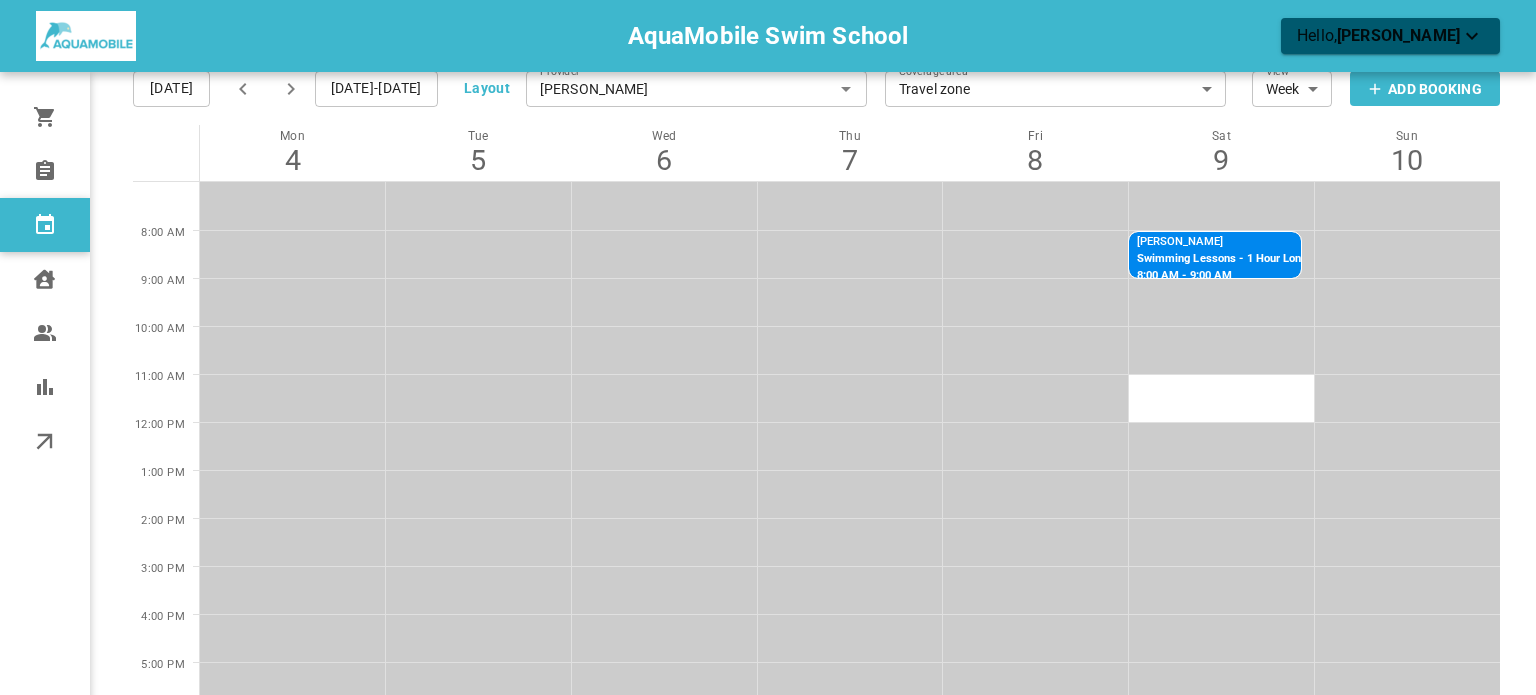 scroll, scrollTop: 112, scrollLeft: 0, axis: vertical 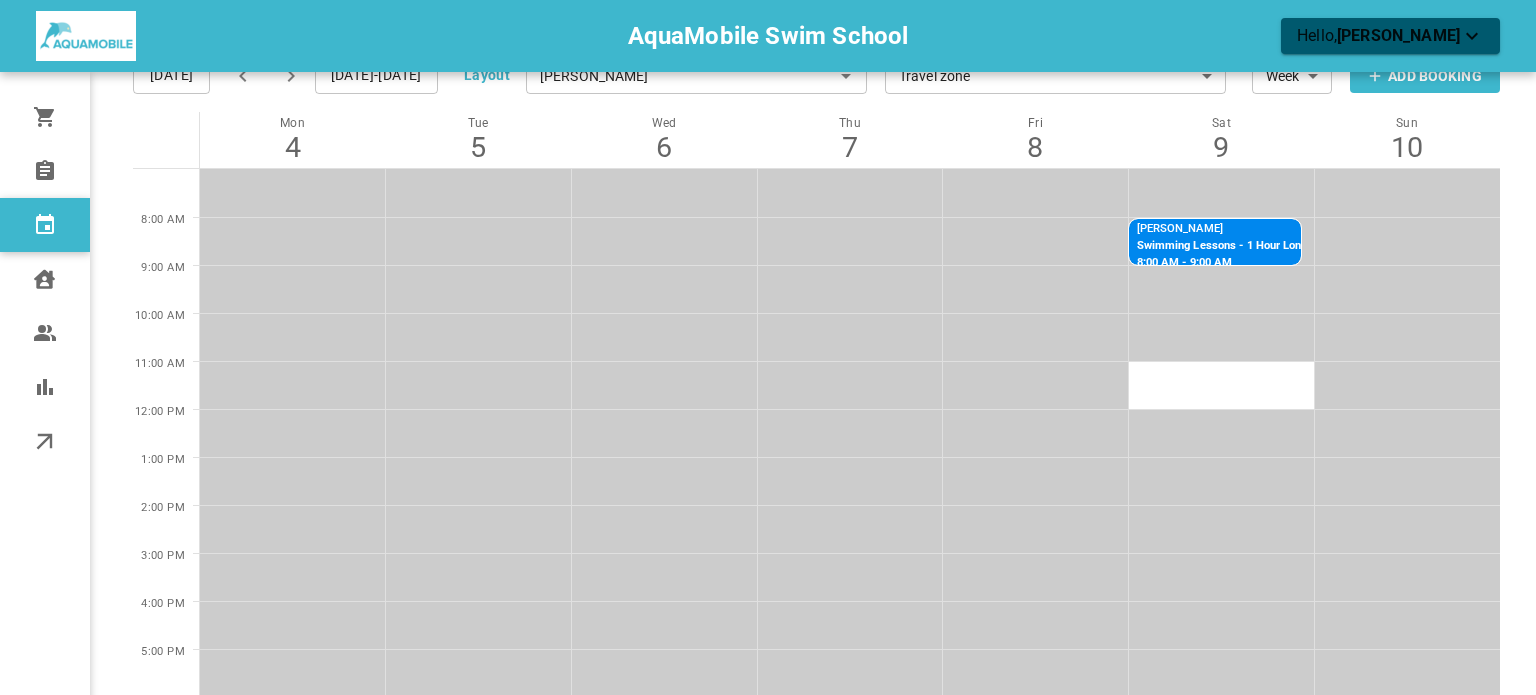 click at bounding box center (1407, 433) 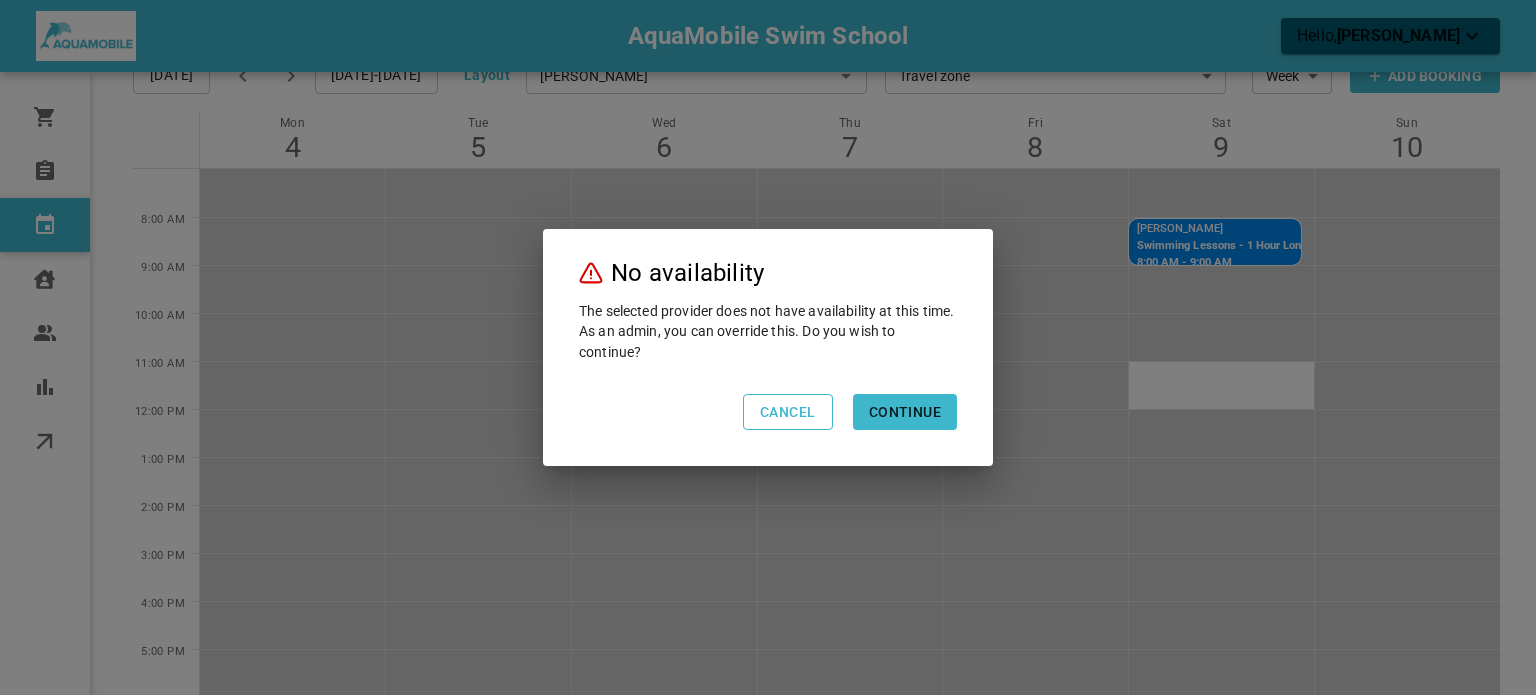click on "Continue" at bounding box center (905, 412) 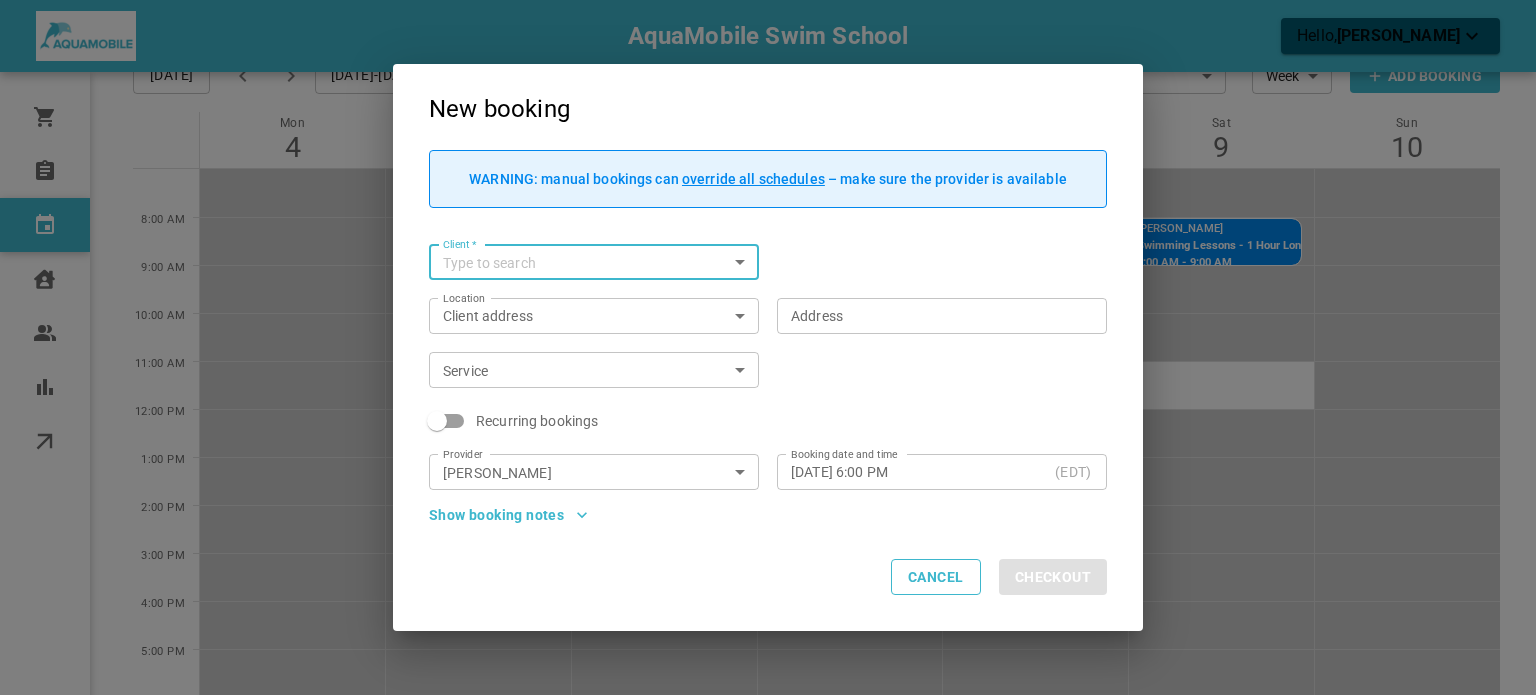 click on "[DATE] 6:00 PM" at bounding box center [919, 472] 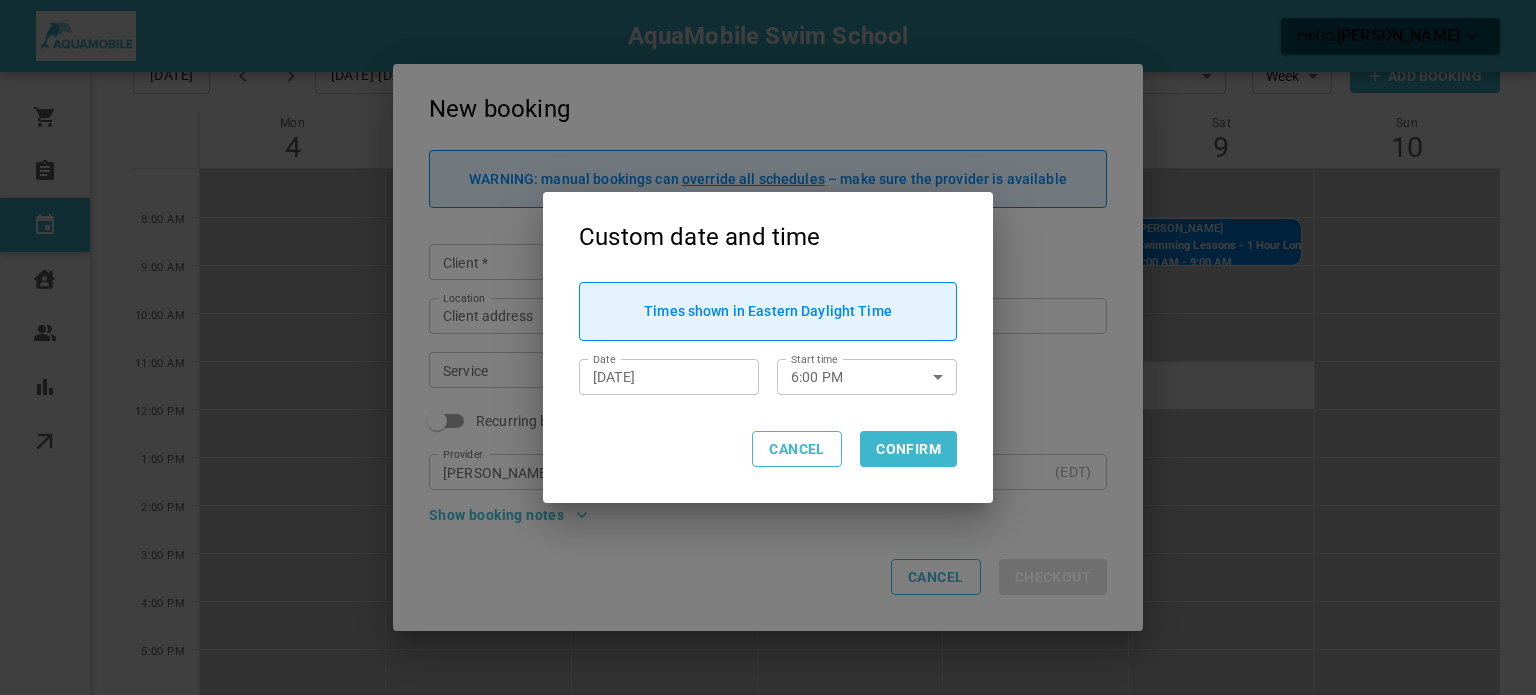 click on "6:00 PM" at bounding box center [845, 376] 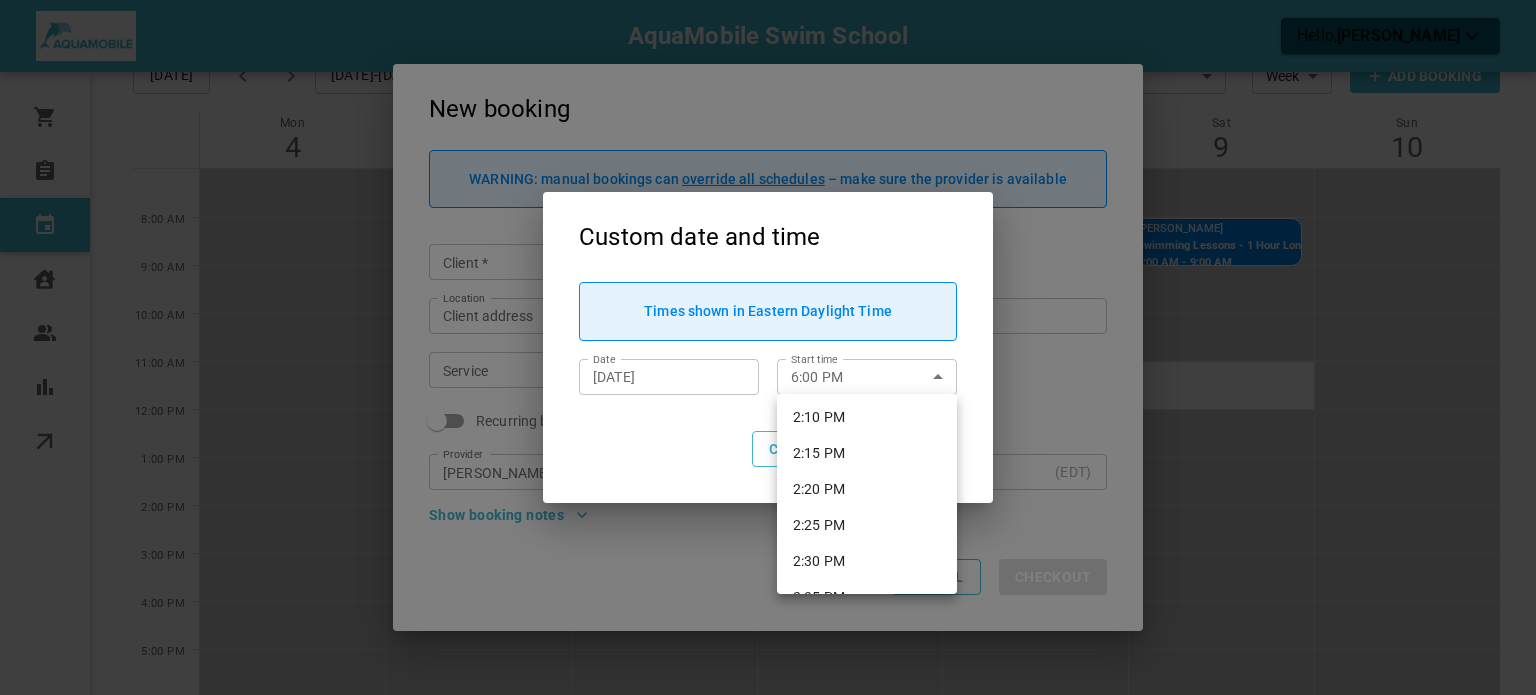 scroll, scrollTop: 6128, scrollLeft: 0, axis: vertical 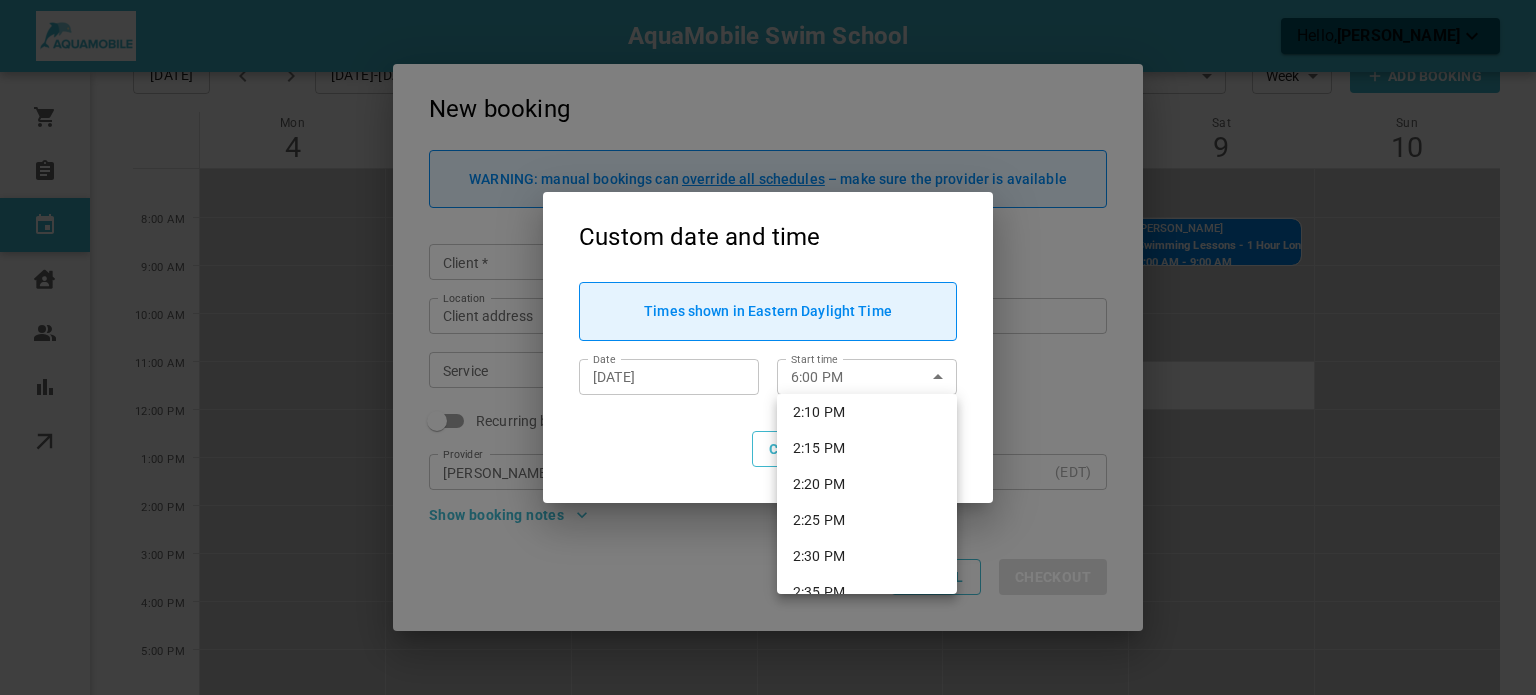 click on "2:30 PM" at bounding box center [867, 556] 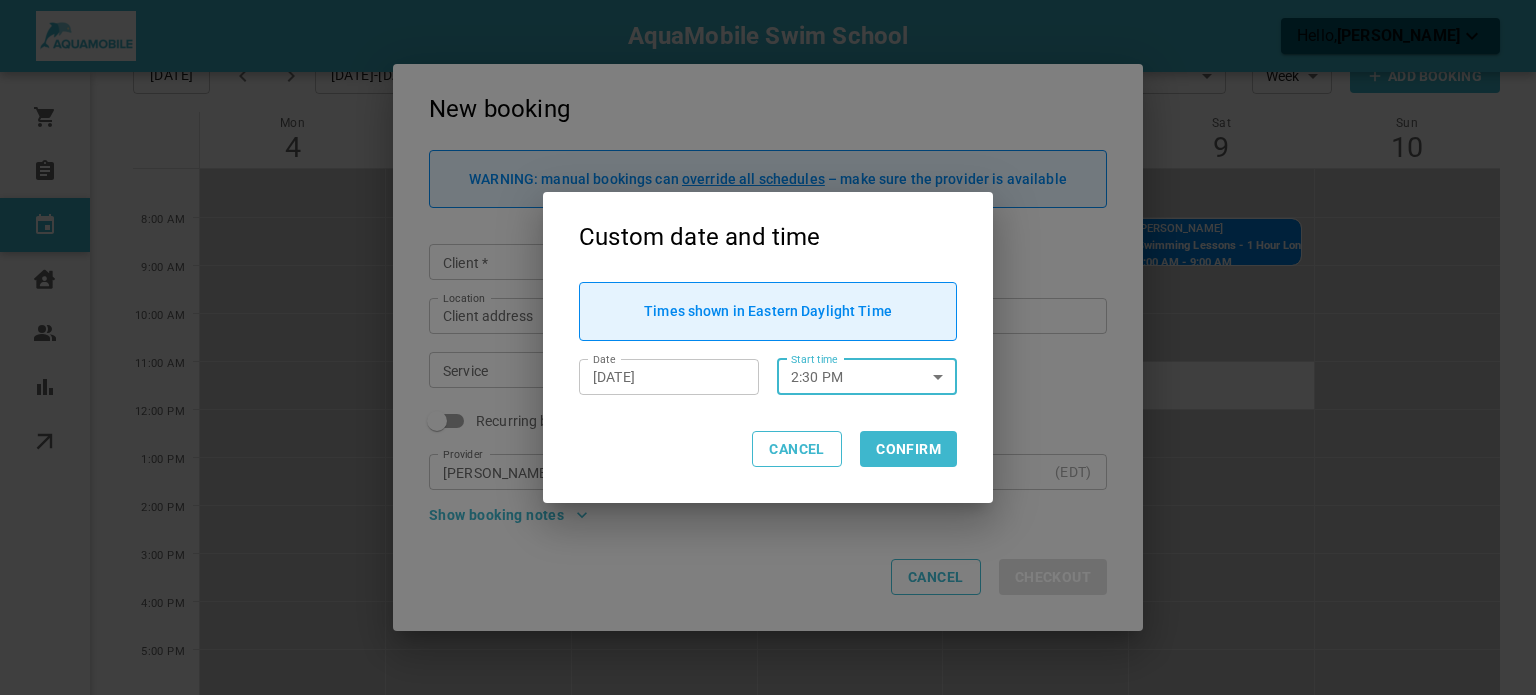 click on "[DATE]" at bounding box center [669, 377] 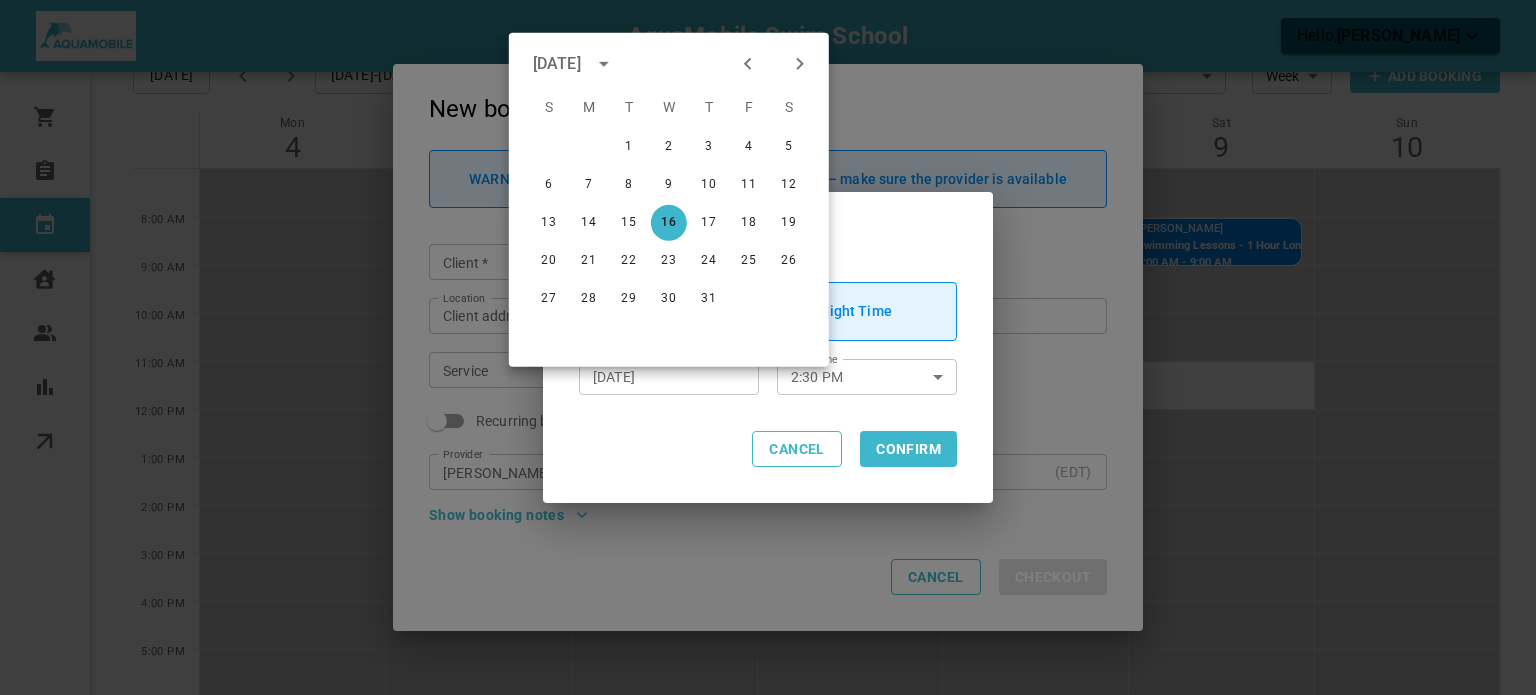 click at bounding box center (800, 64) 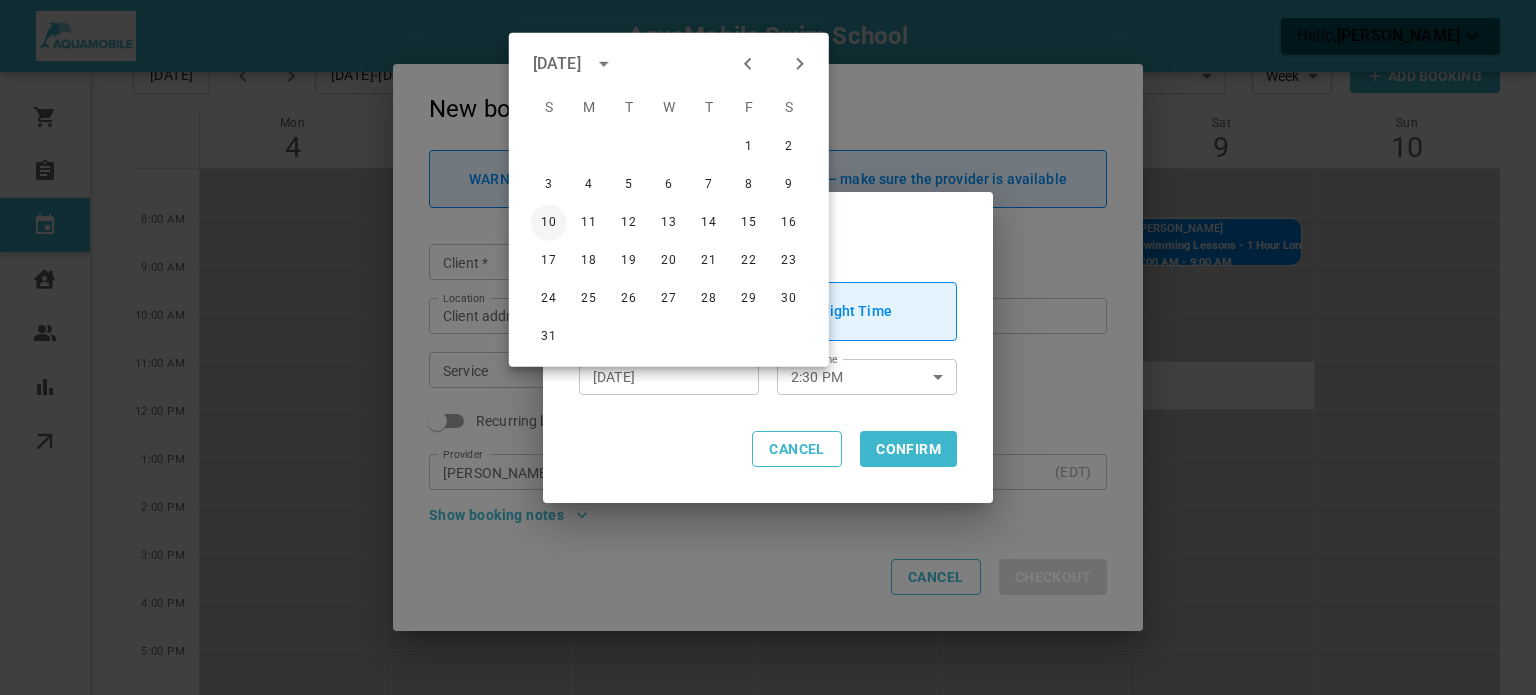 click on "10" at bounding box center [549, 223] 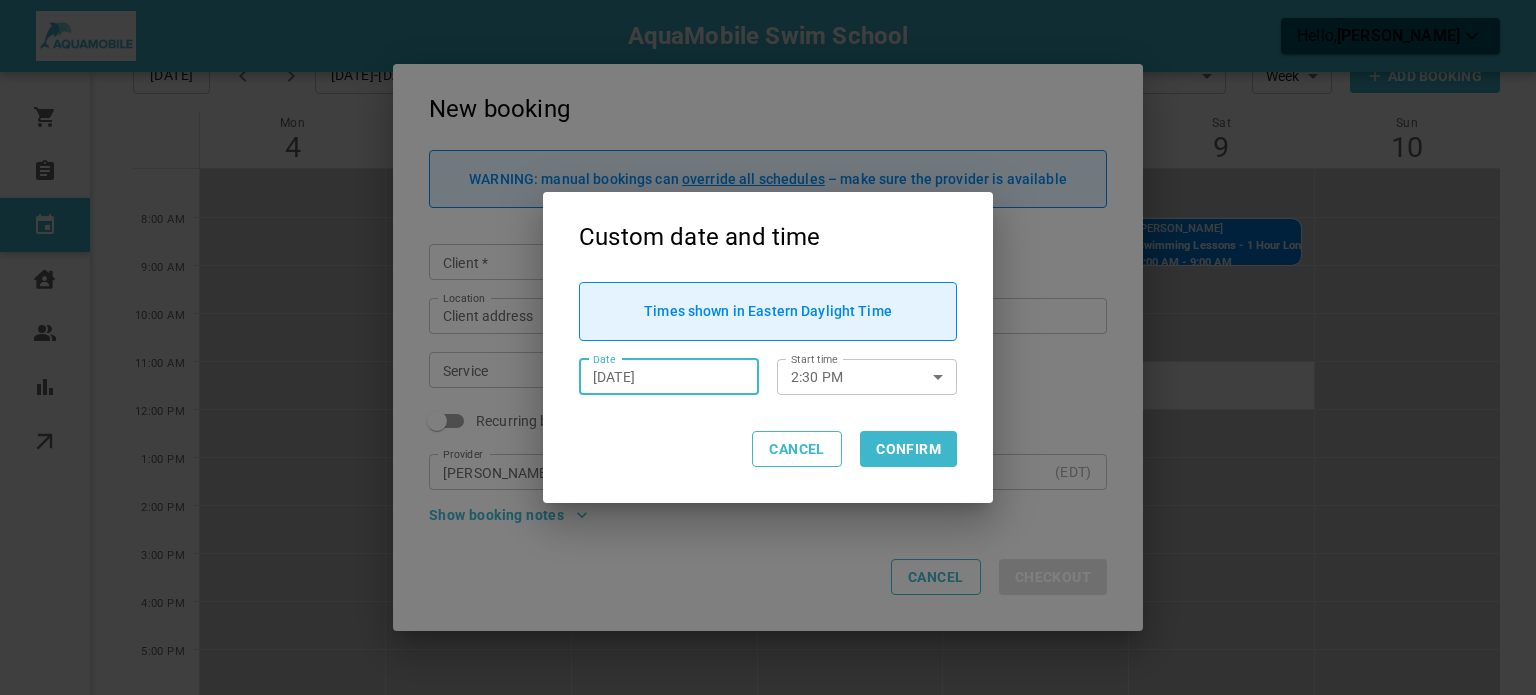click on "Confirm" at bounding box center [908, 449] 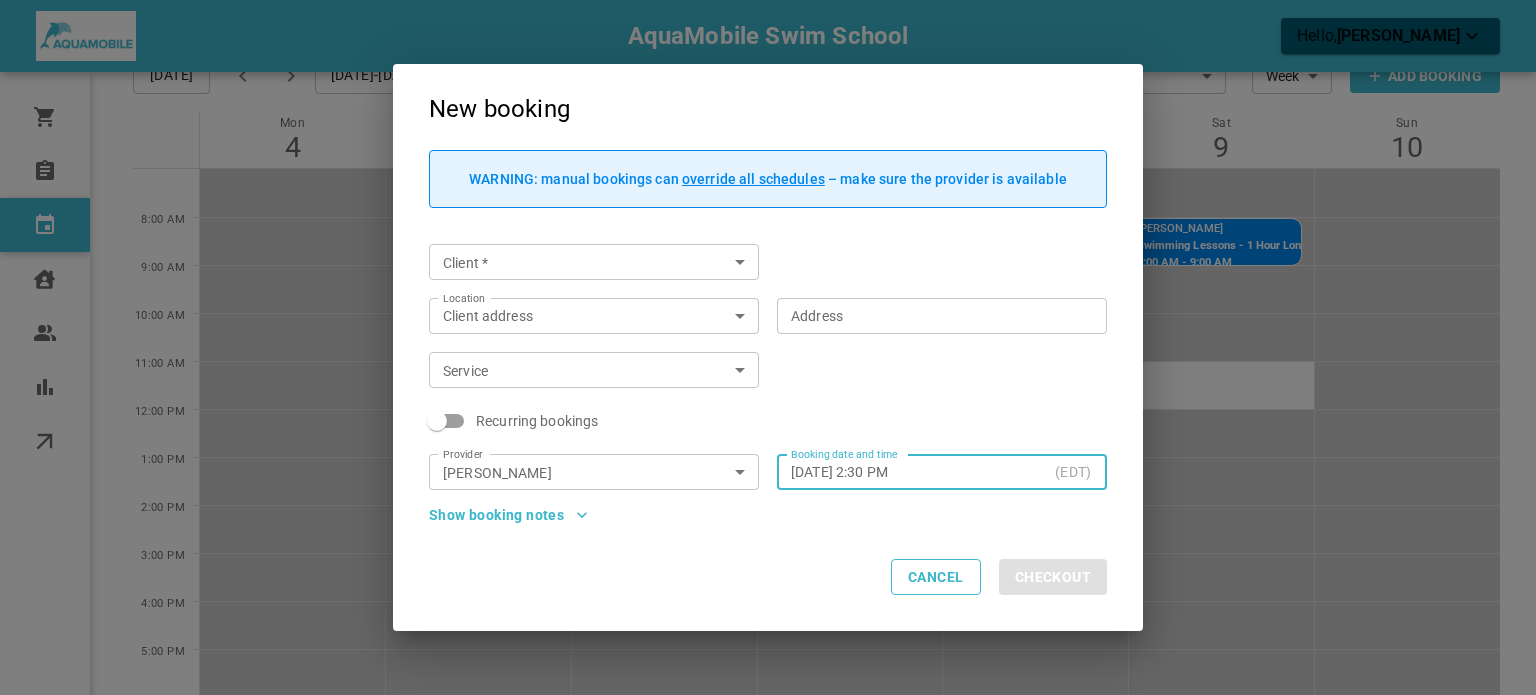 click on "Client   *" at bounding box center [594, 262] 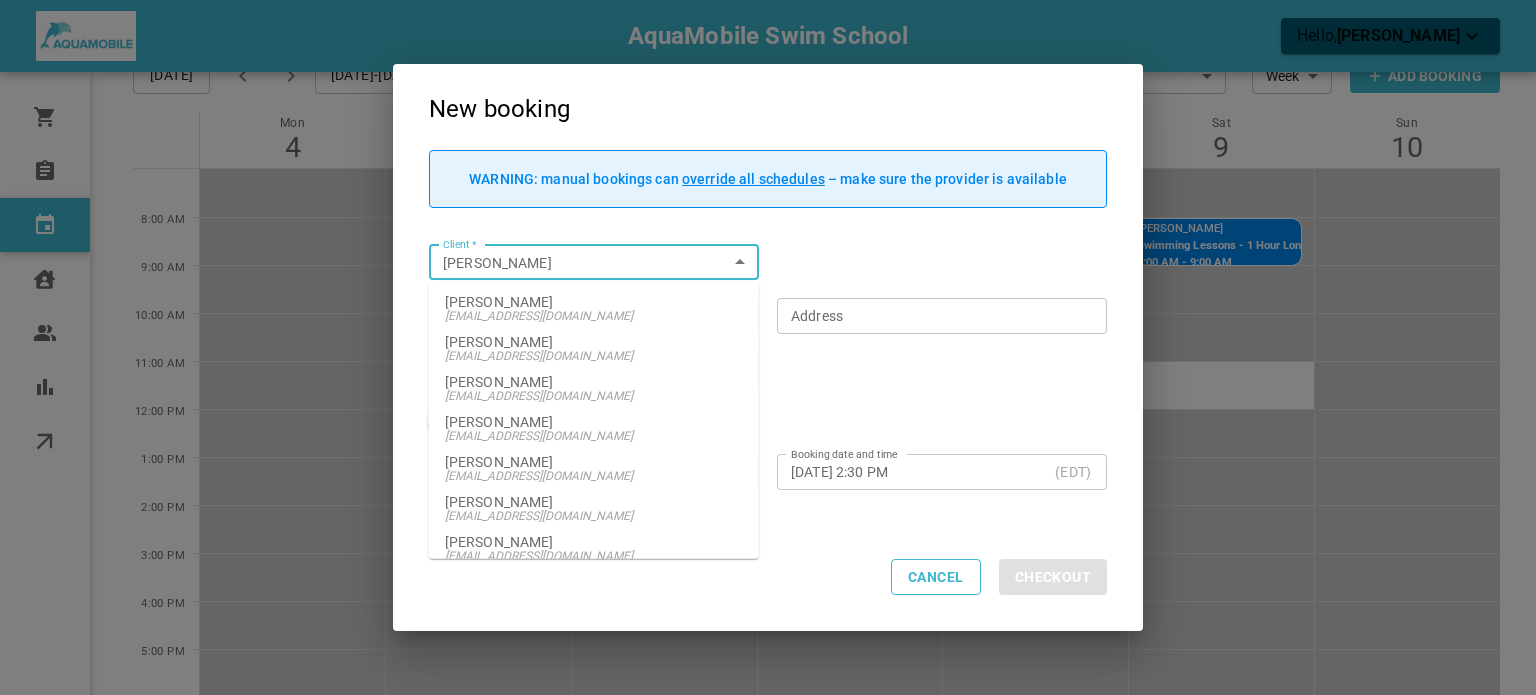 type on "[PERSON_NAME]" 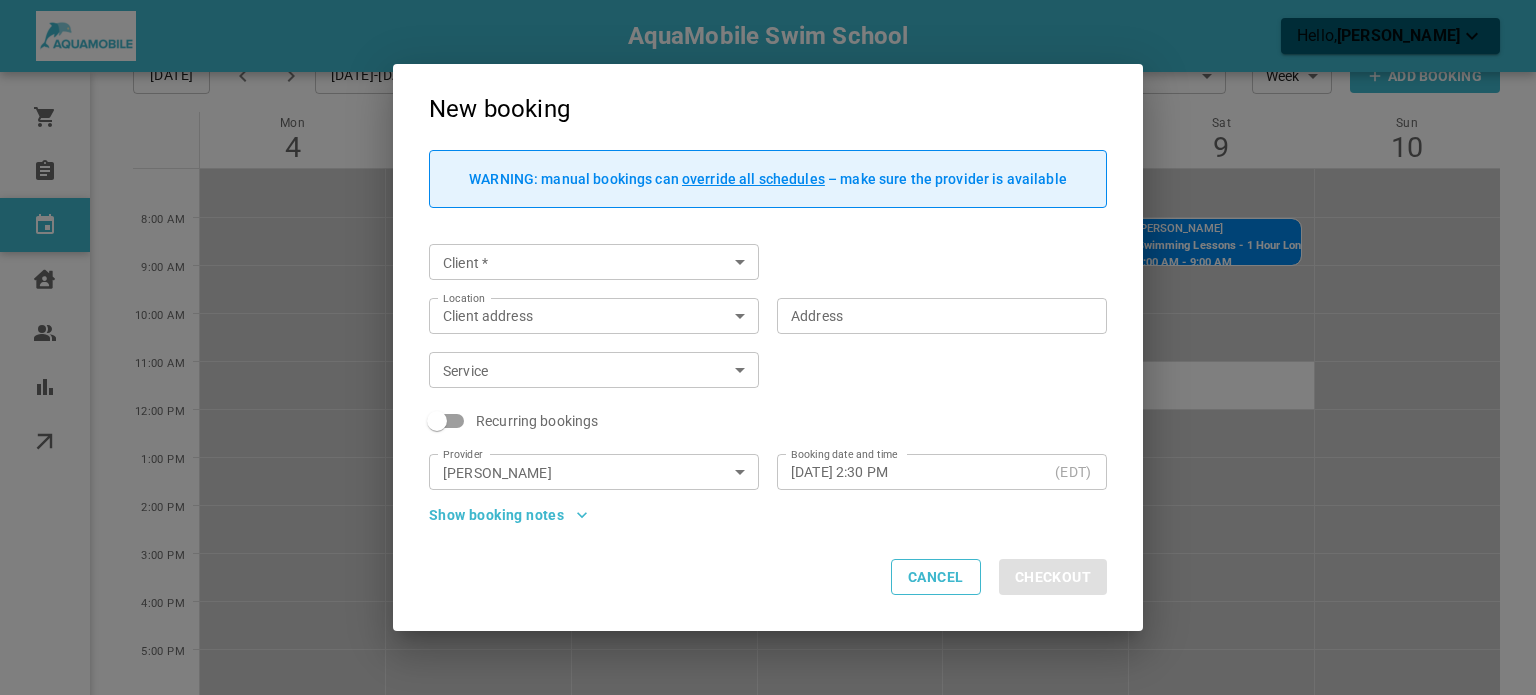 click at bounding box center (738, 262) 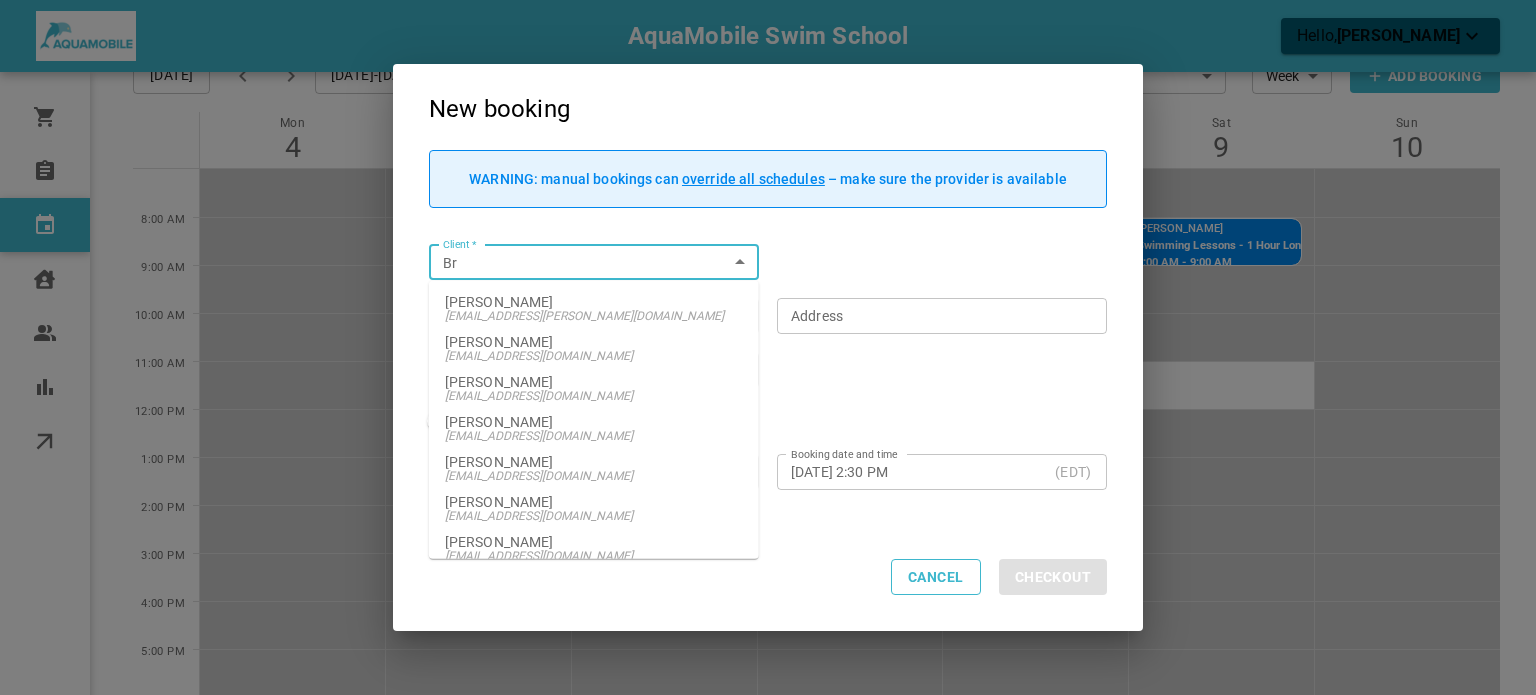 type on "B" 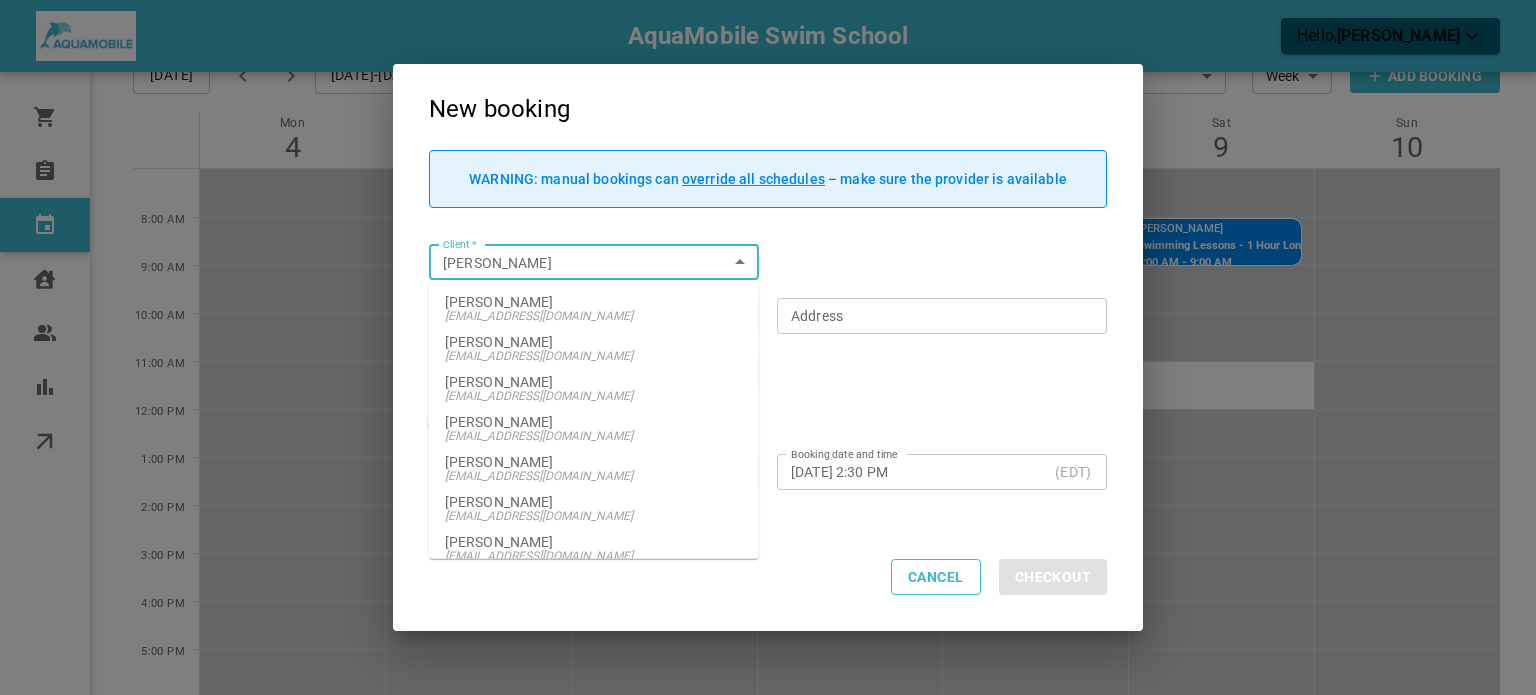 type on "[PERSON_NAME]" 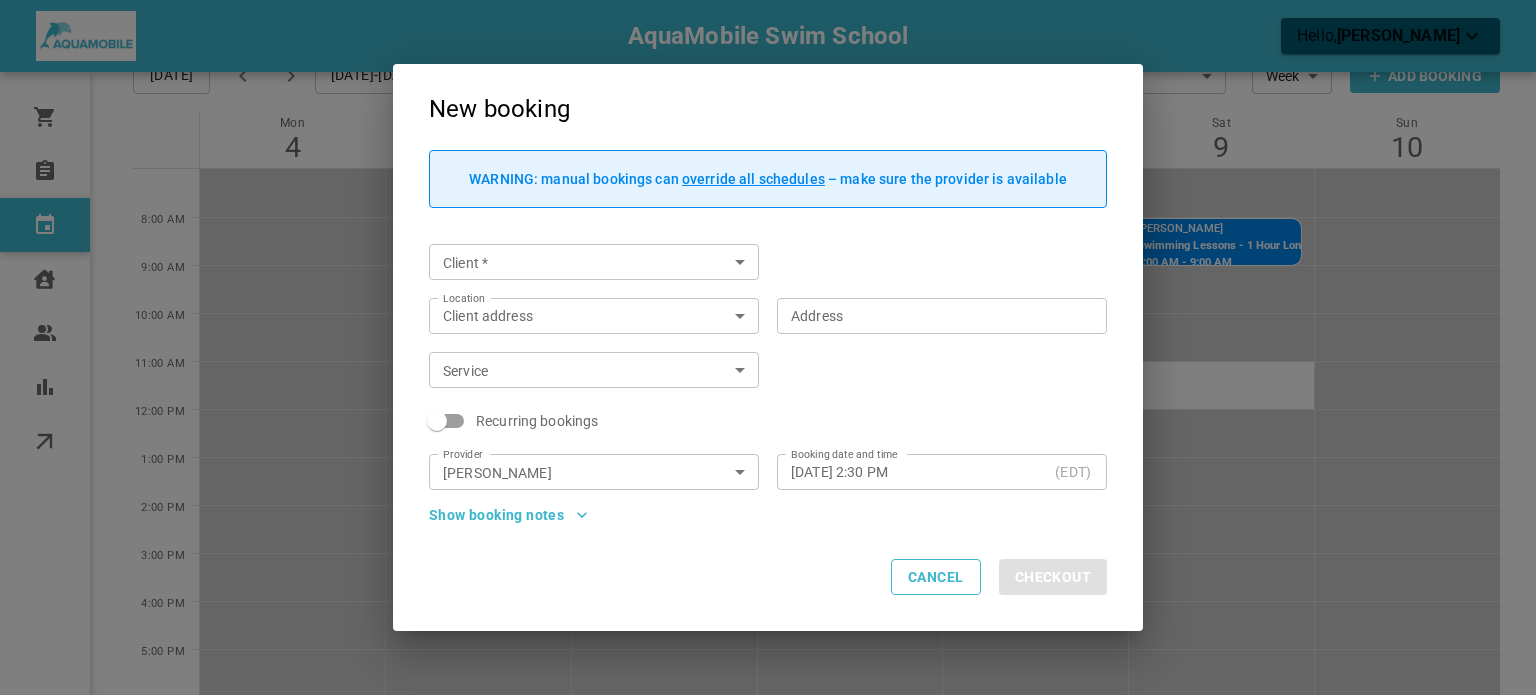 click on "Client   *" at bounding box center [577, 262] 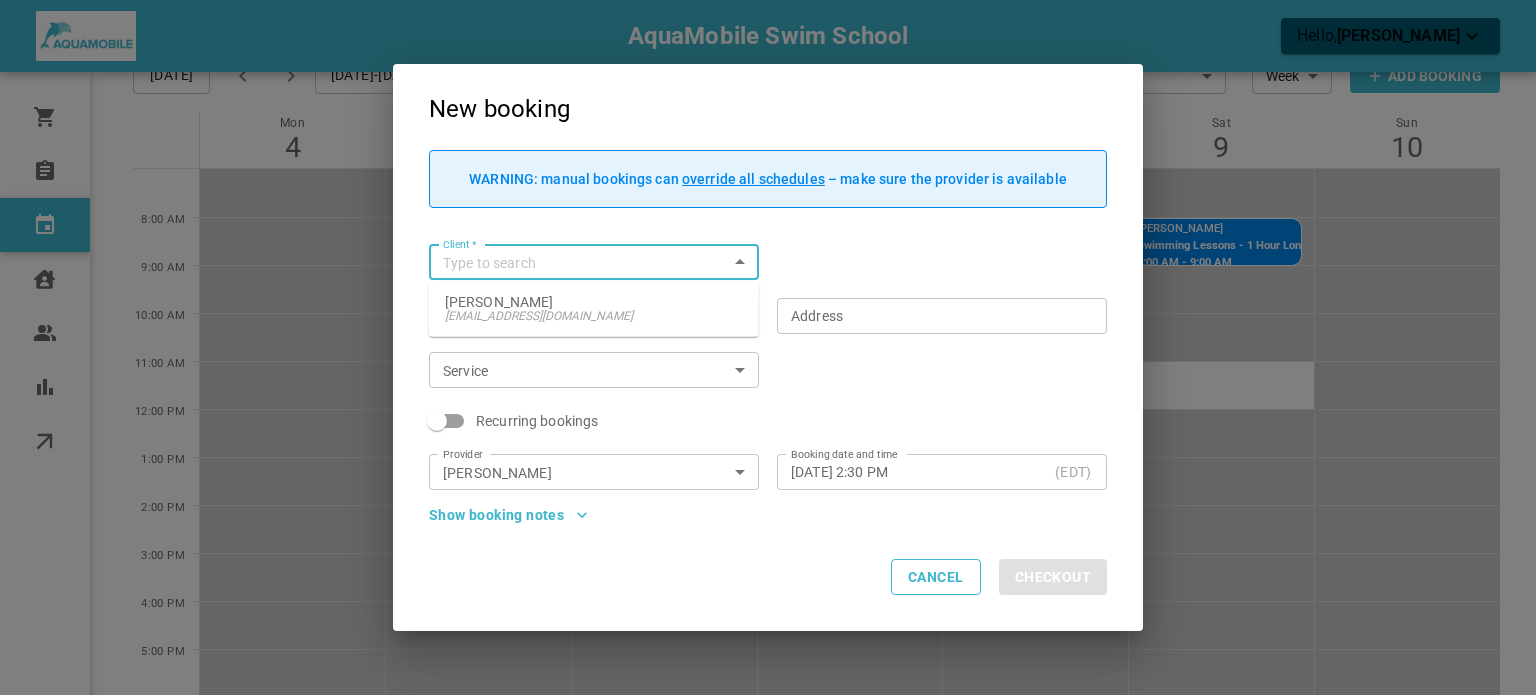 click on "[PERSON_NAME]" at bounding box center (594, 302) 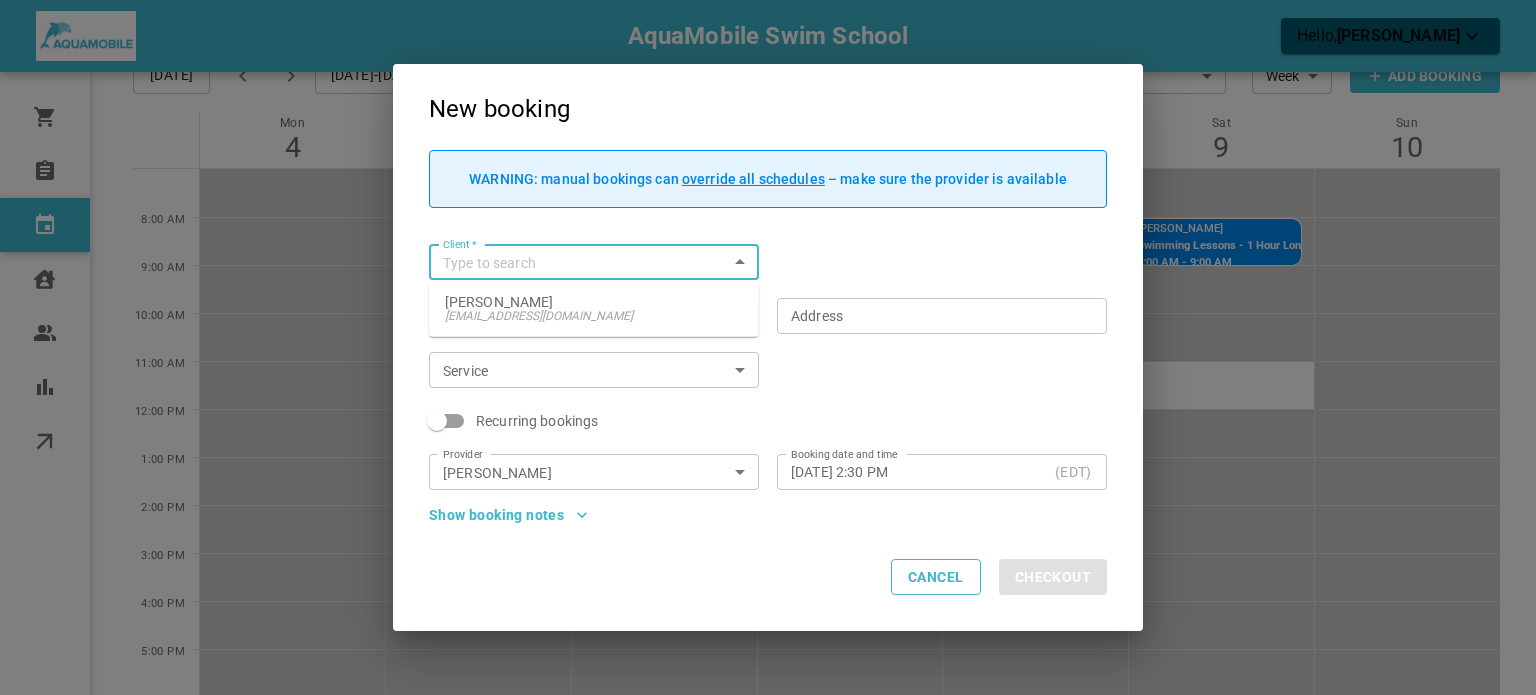type on "[PERSON_NAME]" 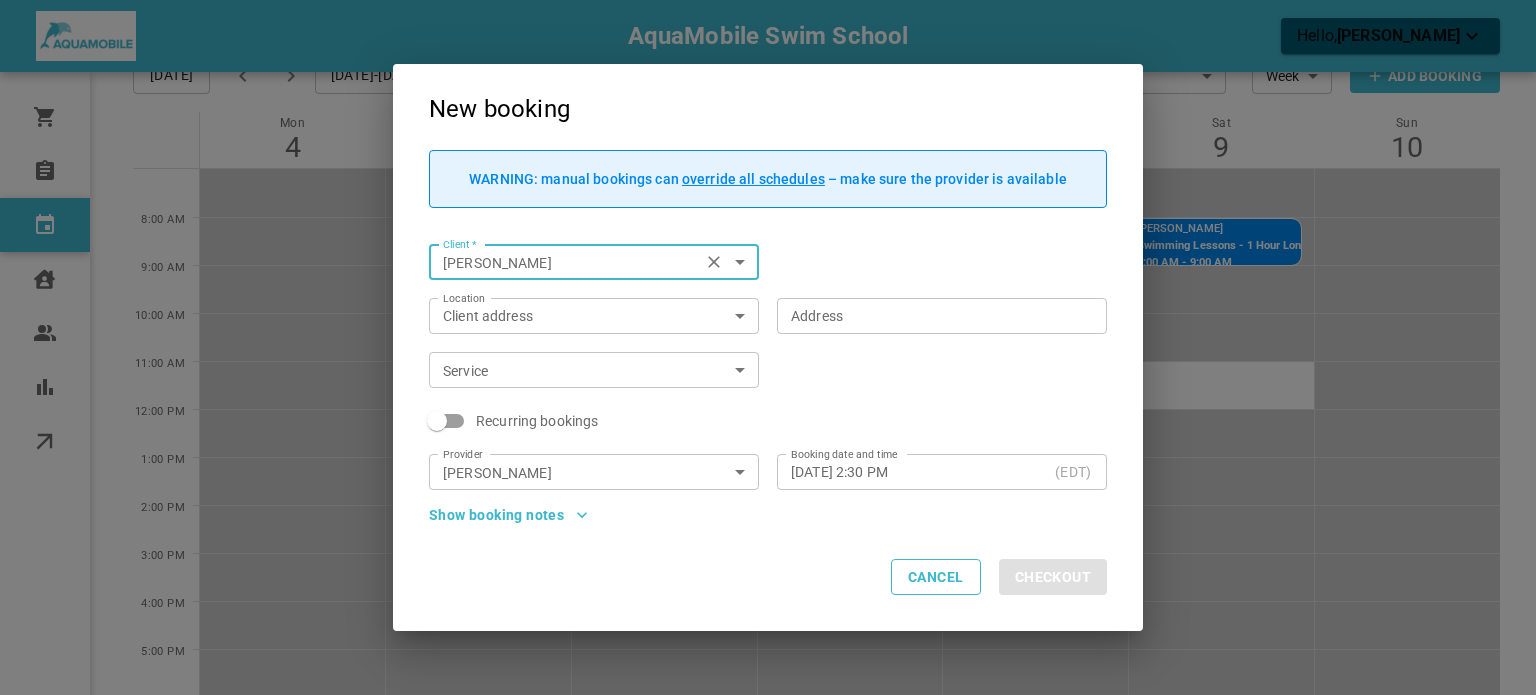 type on "[STREET_ADDRESS][PERSON_NAME]" 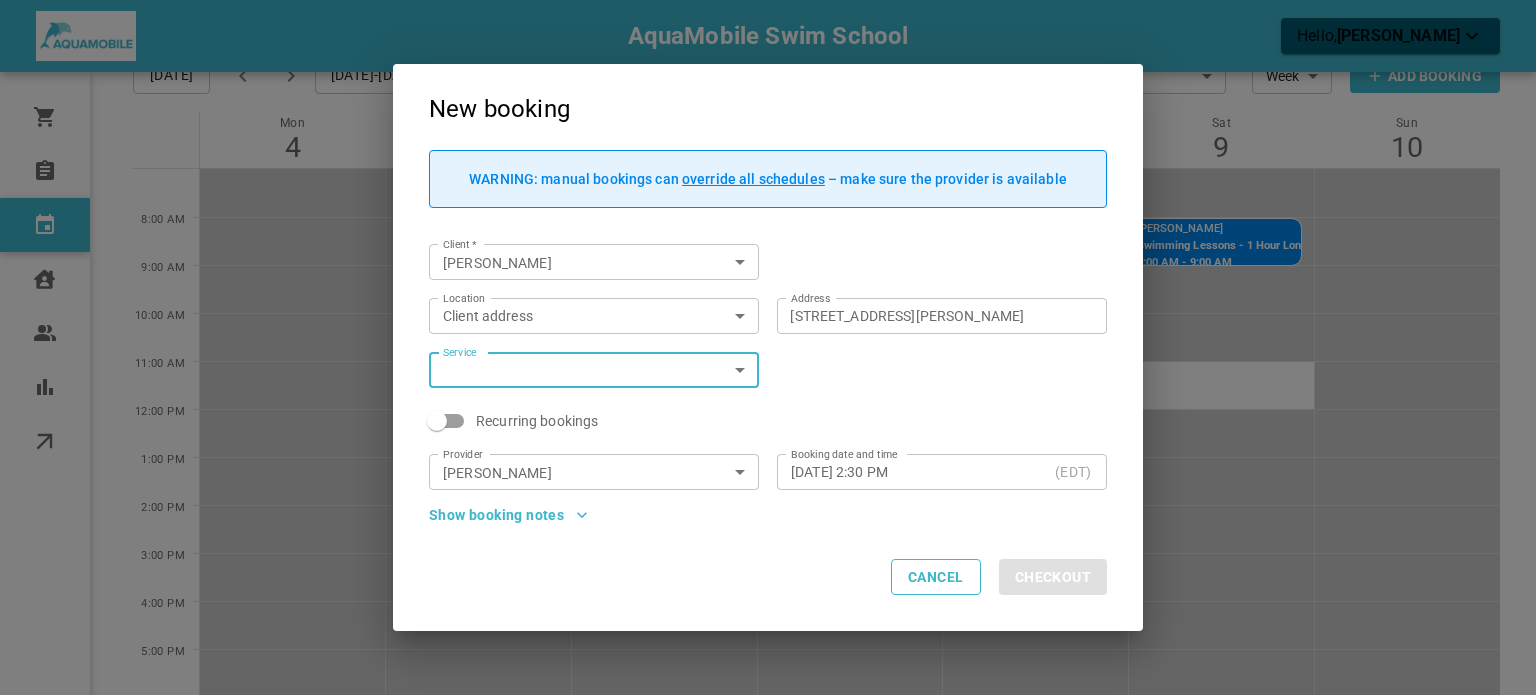 click on "AquaMobile Swim School Hello,  [PERSON_NAME] Orders Bookings Calendar Clients Users Reports Online booking Calendar Add Booking [DATE] [DATE]-[DATE] Layout Provider [PERSON_NAME] Provider Coverage area Travel zone 85e2bd52-7e37-4cc9-8be8-200fa62d5a85 Coverage area View Week Week View Add Booking Mon 4 Tue 5 Wed 6 Thu 7 Fri 8 Sat 9 Sun 10 8:00 AM 9:00 AM 10:00 AM 11:00 AM 12:00 PM 1:00 PM 2:00 PM 3:00 PM 4:00 PM 5:00 PM 6:00 PM   [PERSON_NAME] Swimming Lessons - 1 Hour Long 8:00 AM - 9:00 AM [STREET_ADDRESS][PERSON_NAME] Profile My account New booking  WARNING: manual bookings can   override all schedules   – make sure the provider is available Client   * [PERSON_NAME] Client   * Location Client address customerLocation Location Address [STREET_ADDRESS][PERSON_NAME] Address Service ​ Service Recurring bookings Provider [PERSON_NAME] Provider Booking date and time [DATE] 2:30 PM (EDT) Booking date and time Show booking notes Cancel" at bounding box center [768, 379] 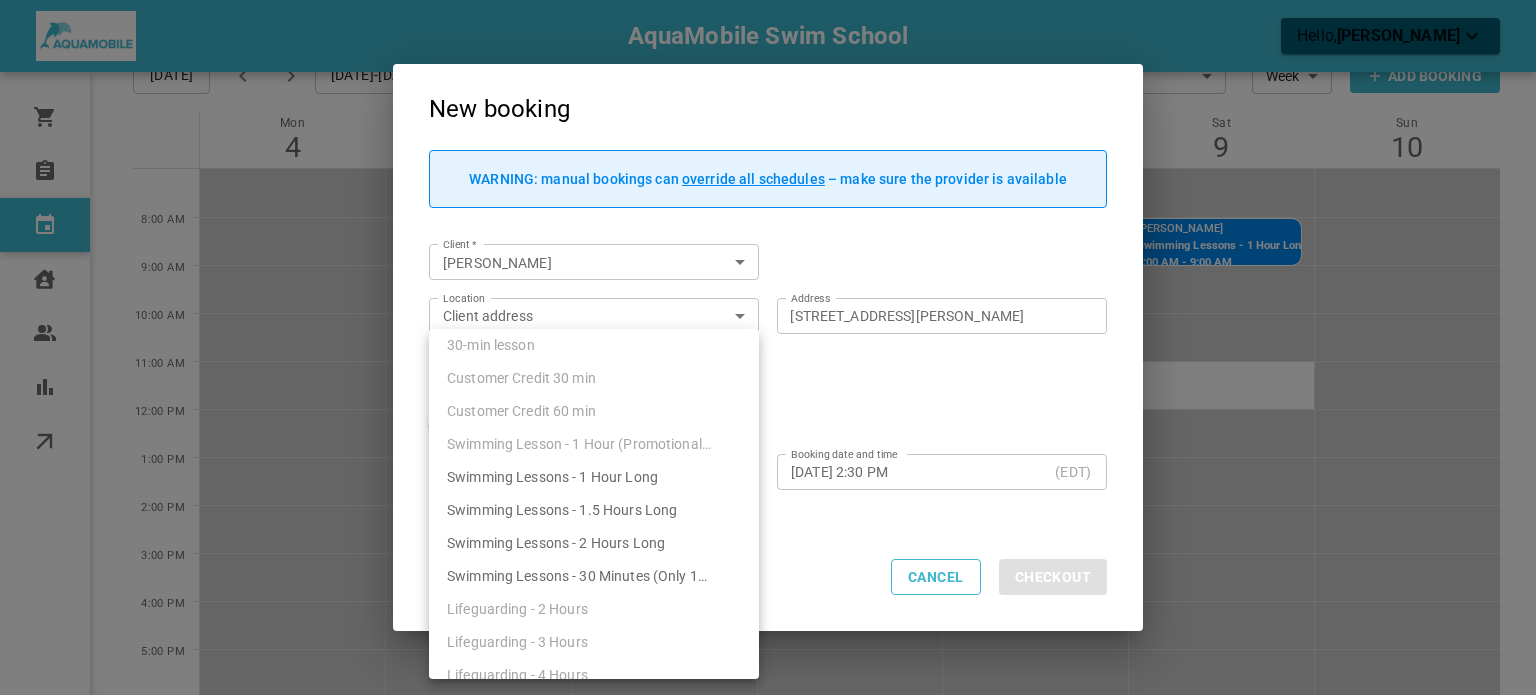 click on "Swimming Lessons - 1 Hour Long" at bounding box center (594, 477) 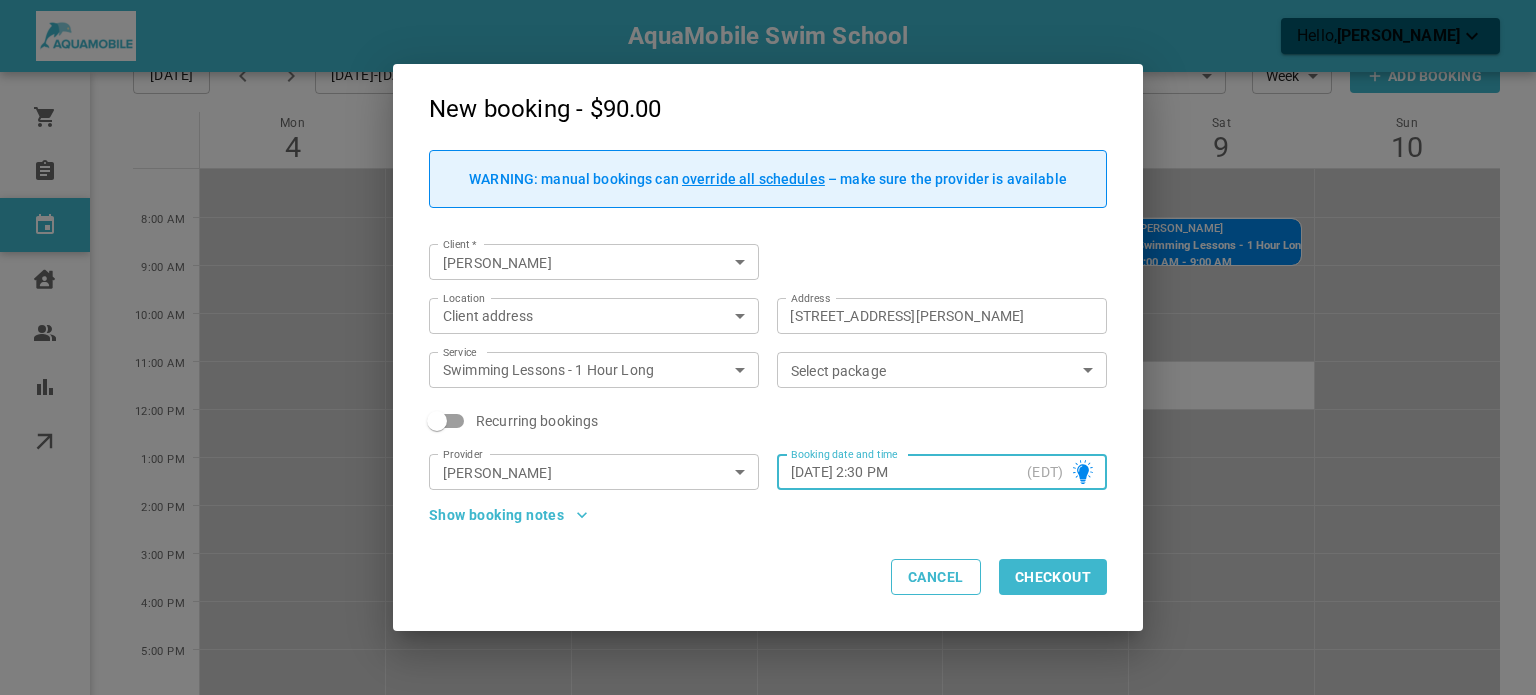 click on "Select package" at bounding box center (925, 370) 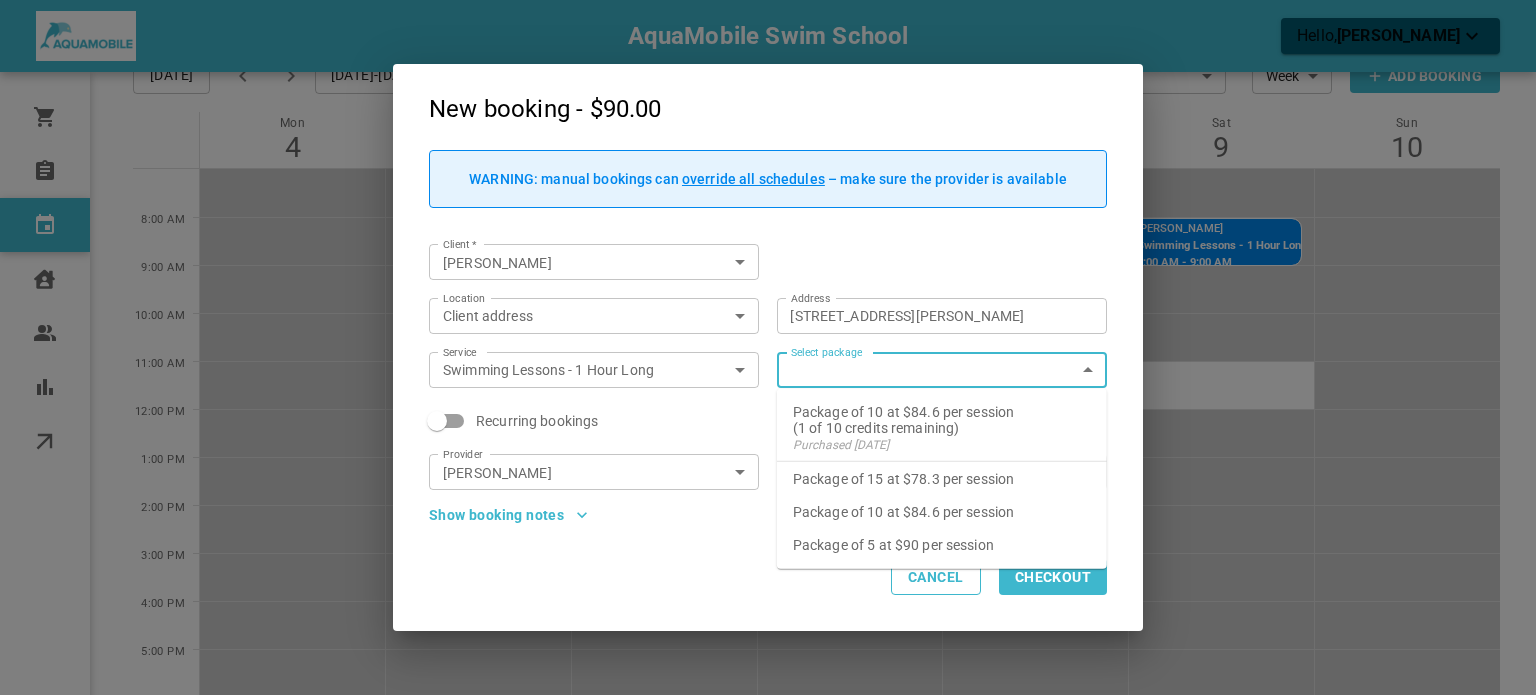 click on "Package of 10 at $84.6 per session (1 of 10 credits remaining) Purchased [DATE]" at bounding box center [942, 429] 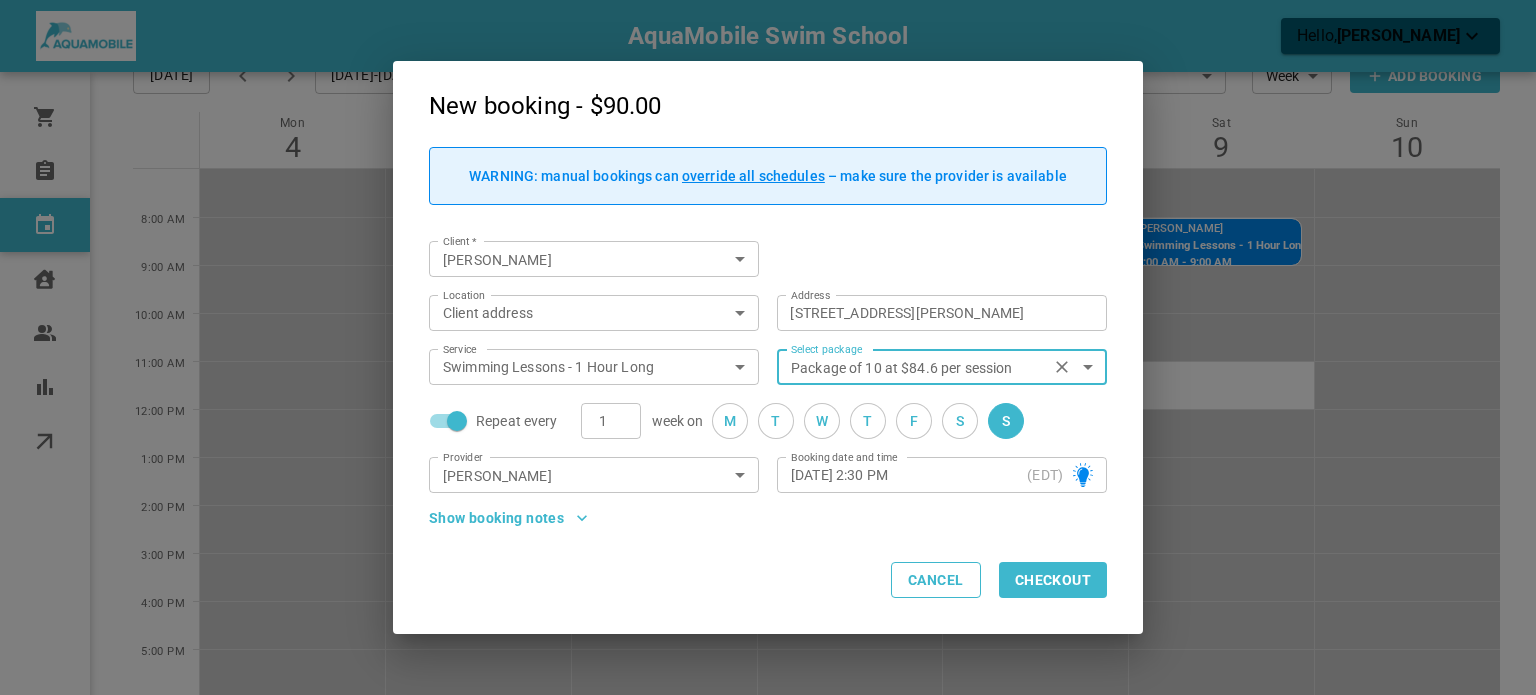 click on "Checkout" at bounding box center [1053, 580] 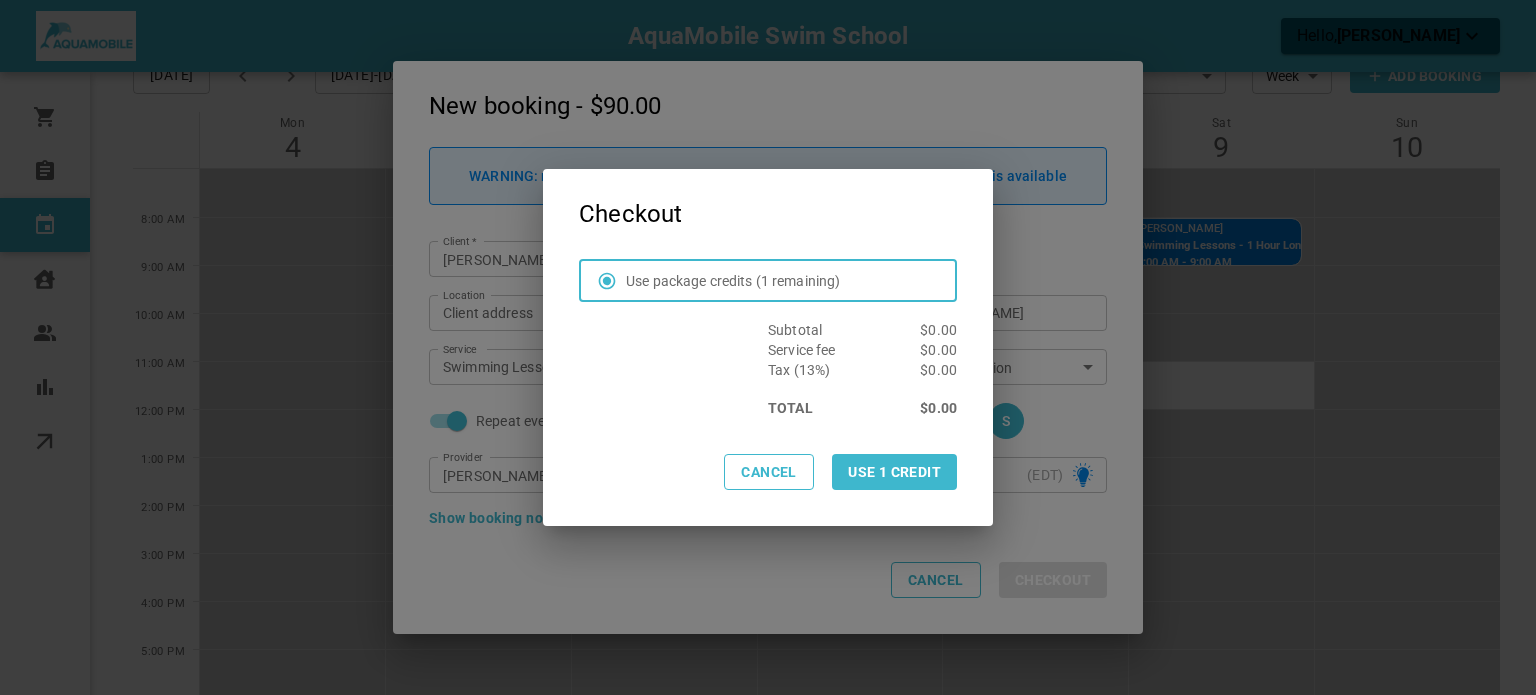 click on "Use 1 credit" at bounding box center (894, 472) 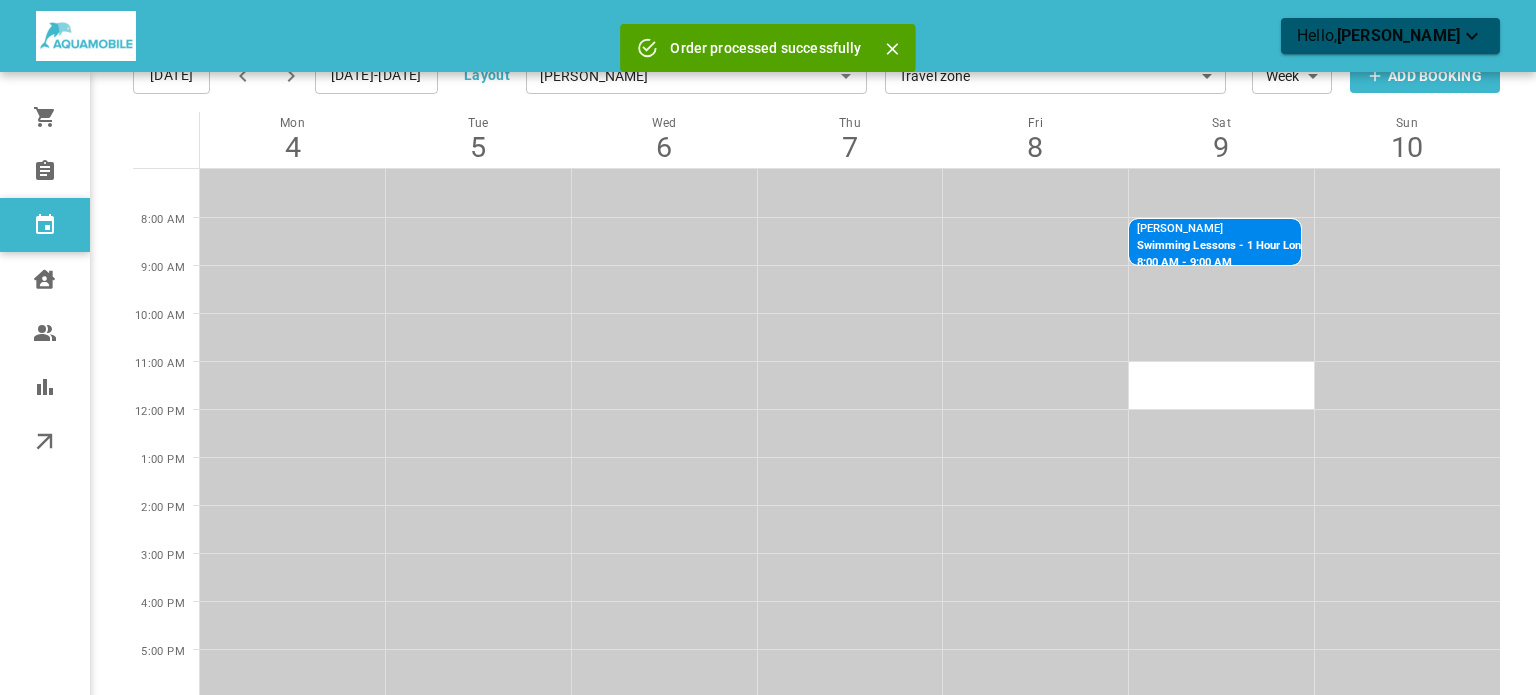 scroll, scrollTop: 0, scrollLeft: 0, axis: both 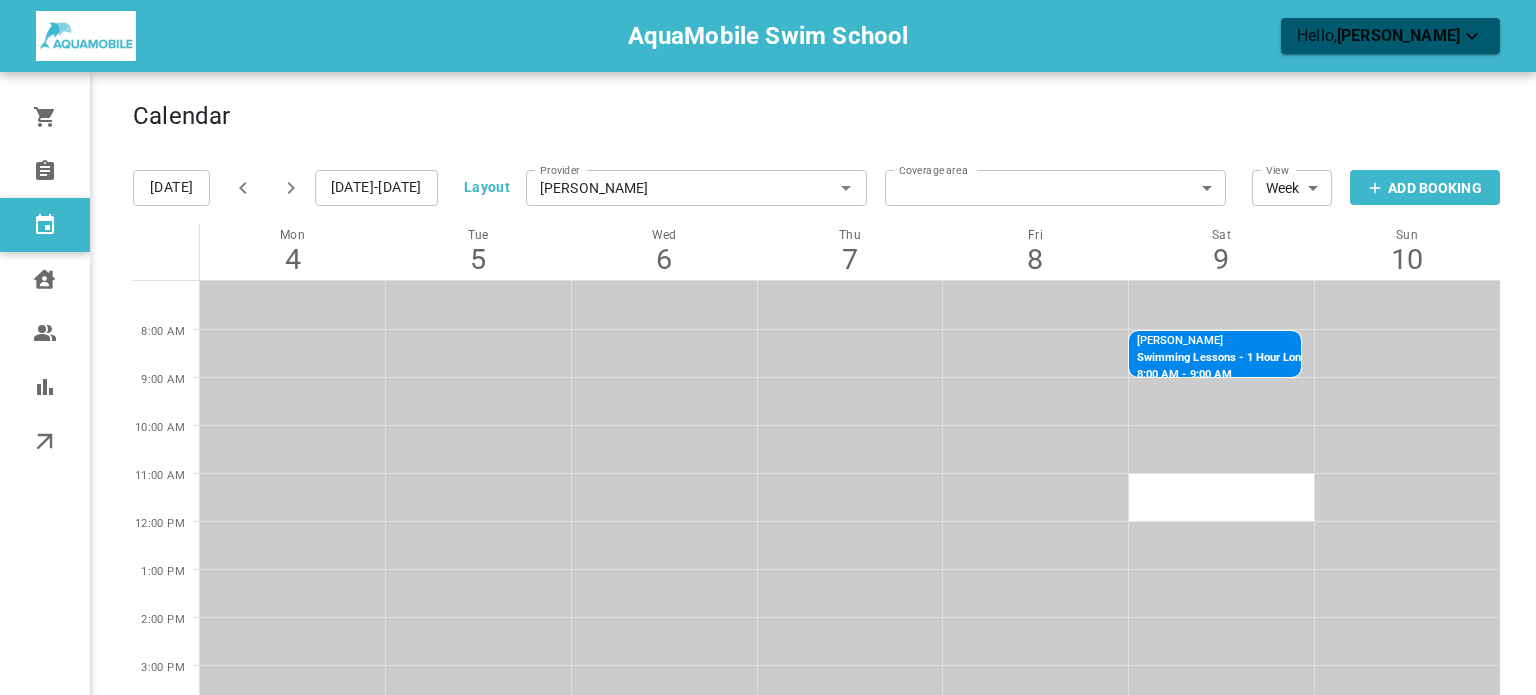 click on "[DATE]-[DATE]" at bounding box center [376, 188] 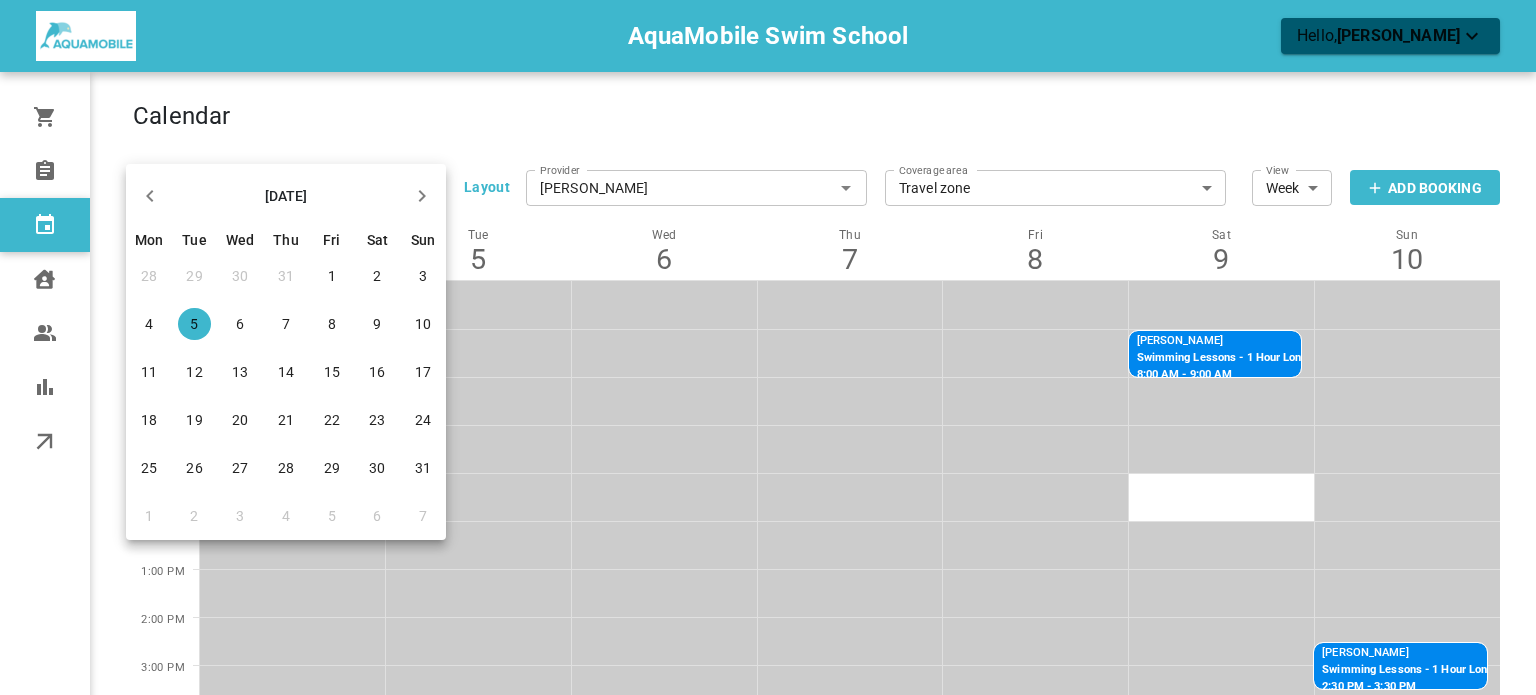 click on "13" at bounding box center [240, 372] 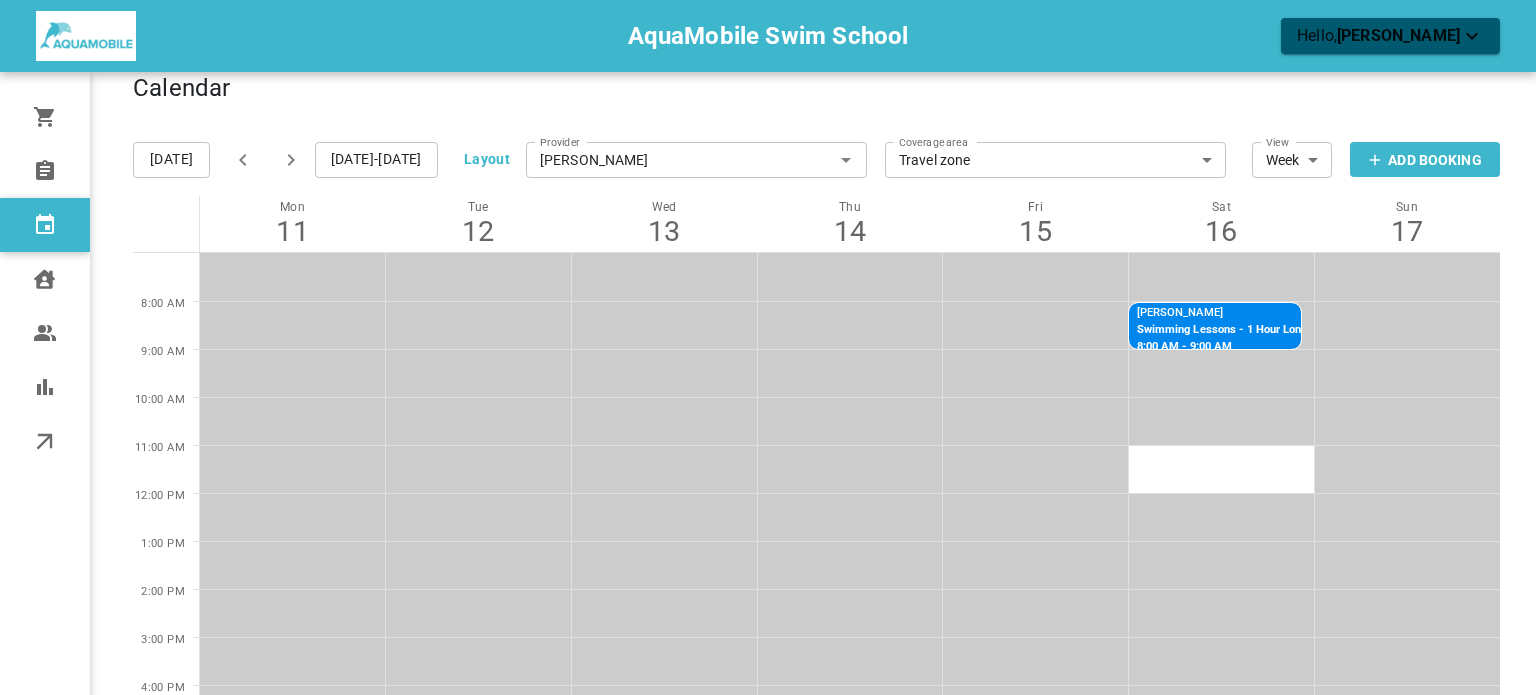 scroll, scrollTop: 27, scrollLeft: 0, axis: vertical 